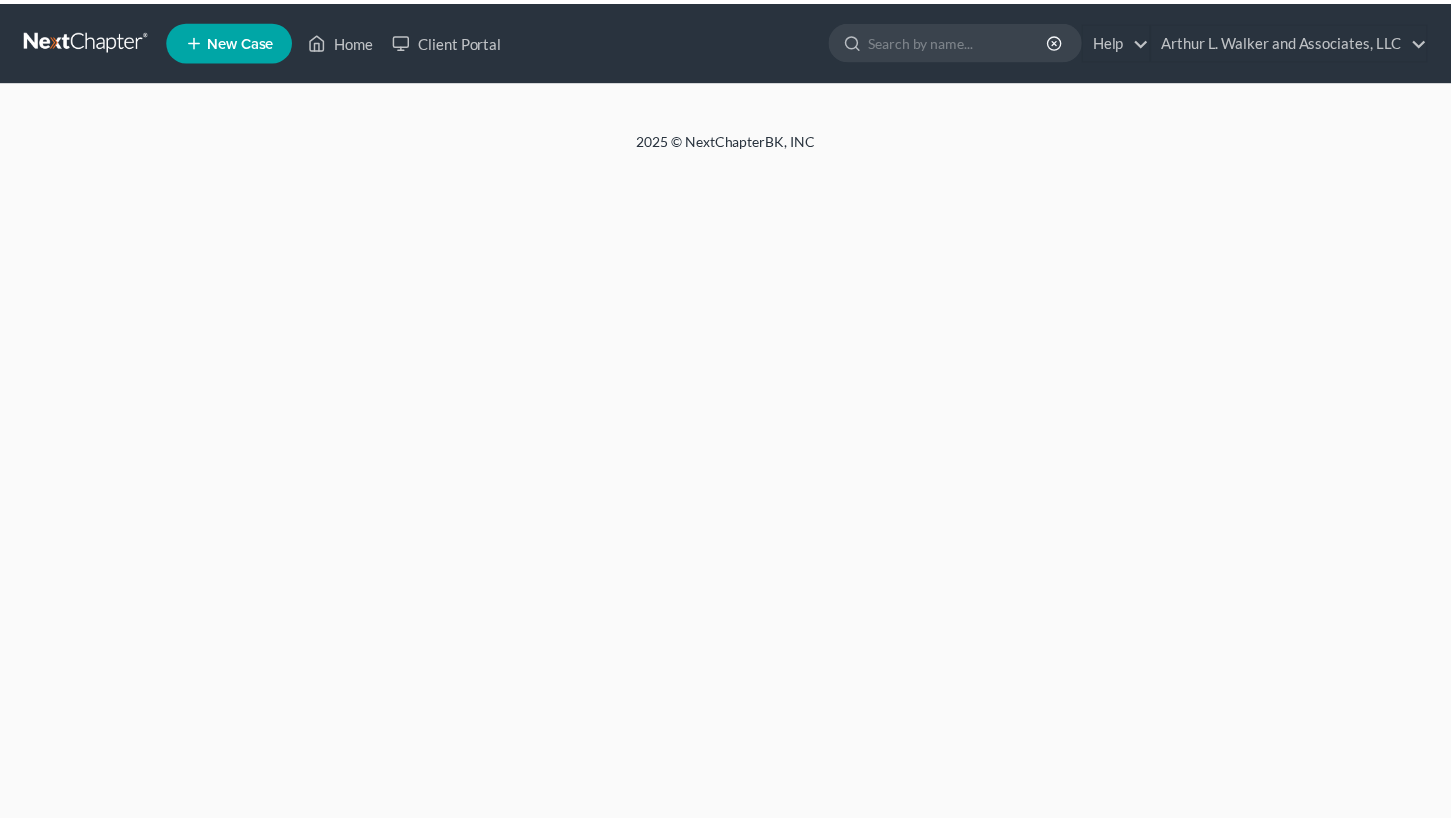 scroll, scrollTop: 0, scrollLeft: 0, axis: both 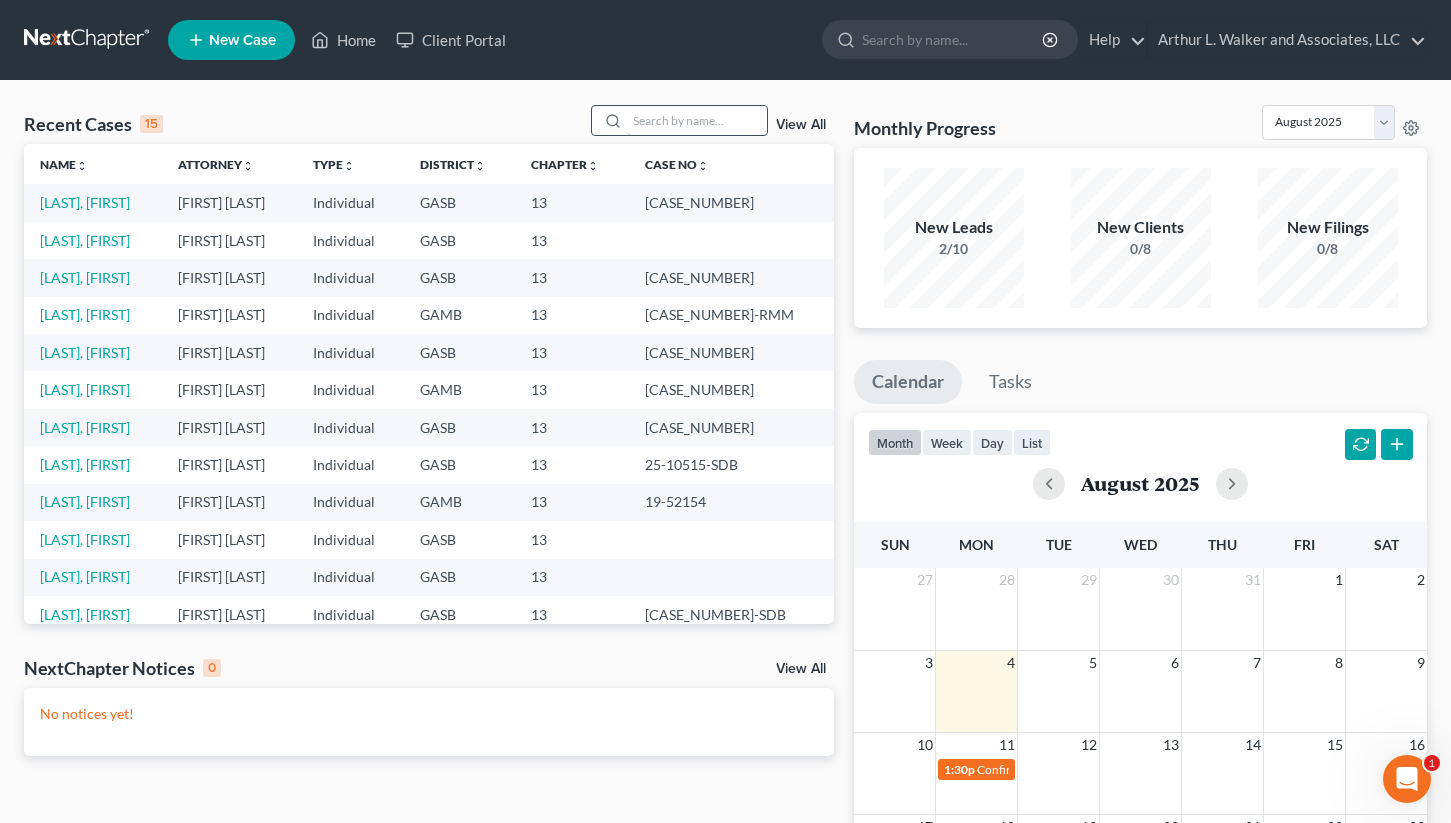 click at bounding box center (697, 120) 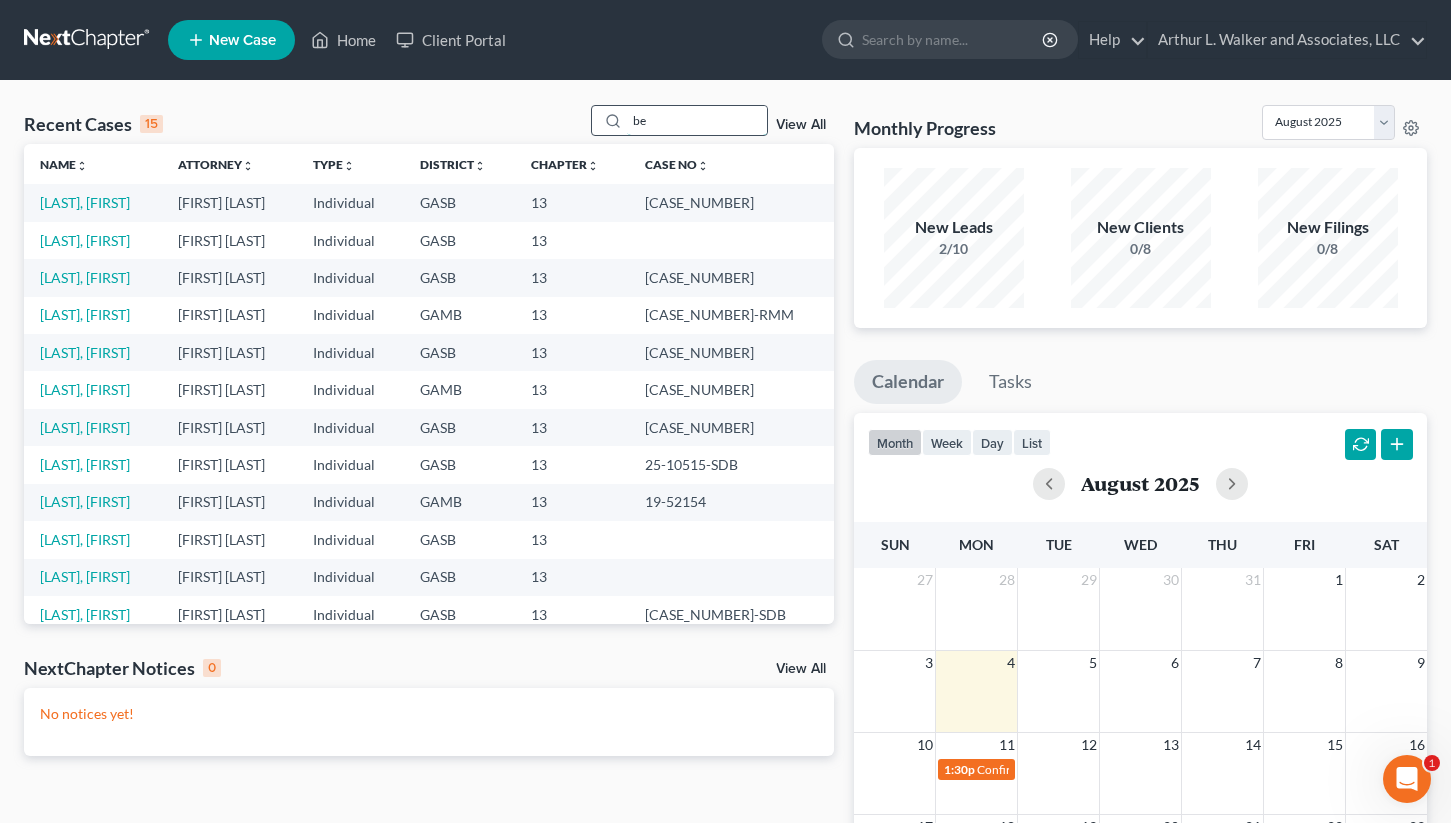 type on "b" 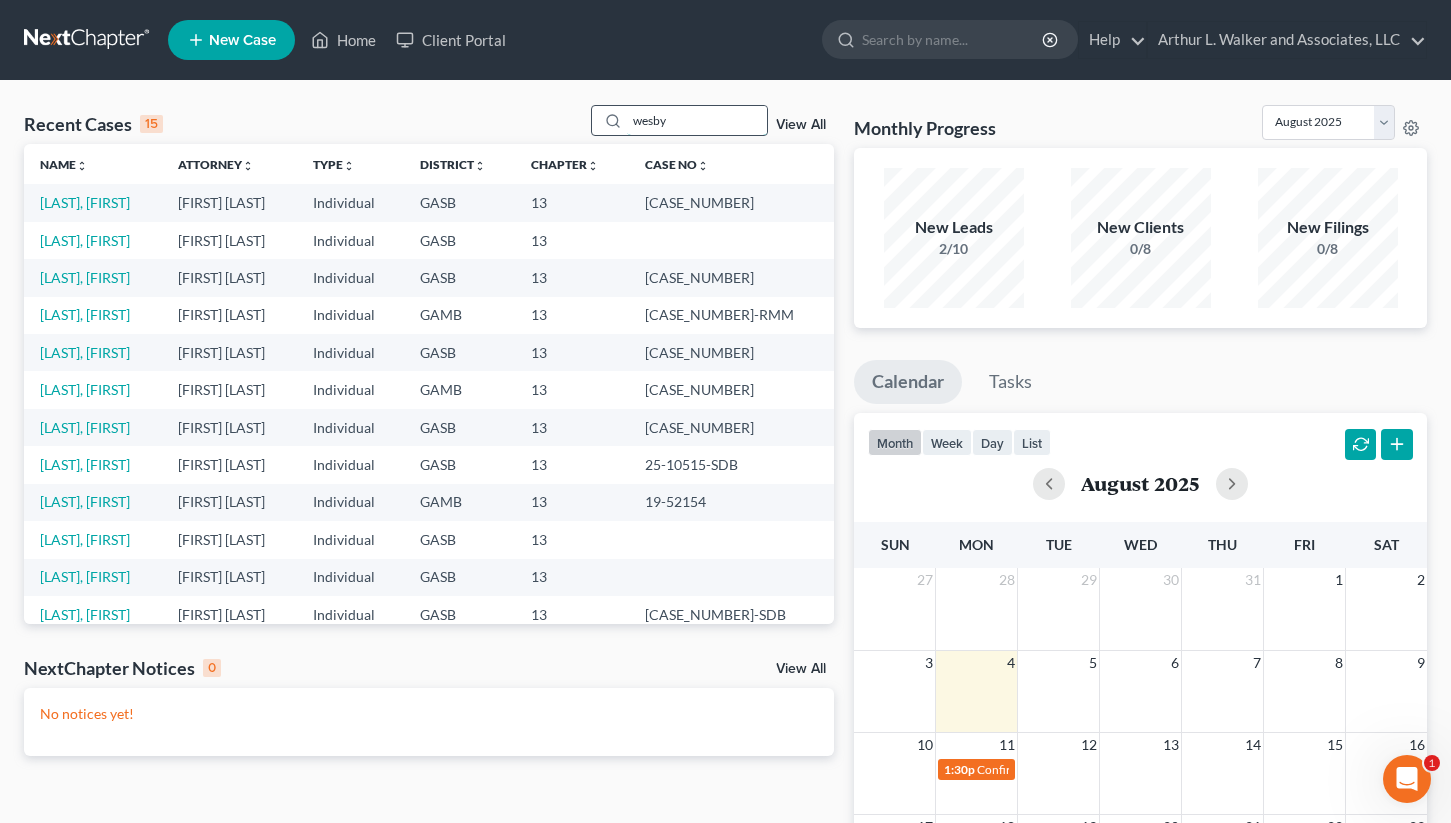 type on "wesby" 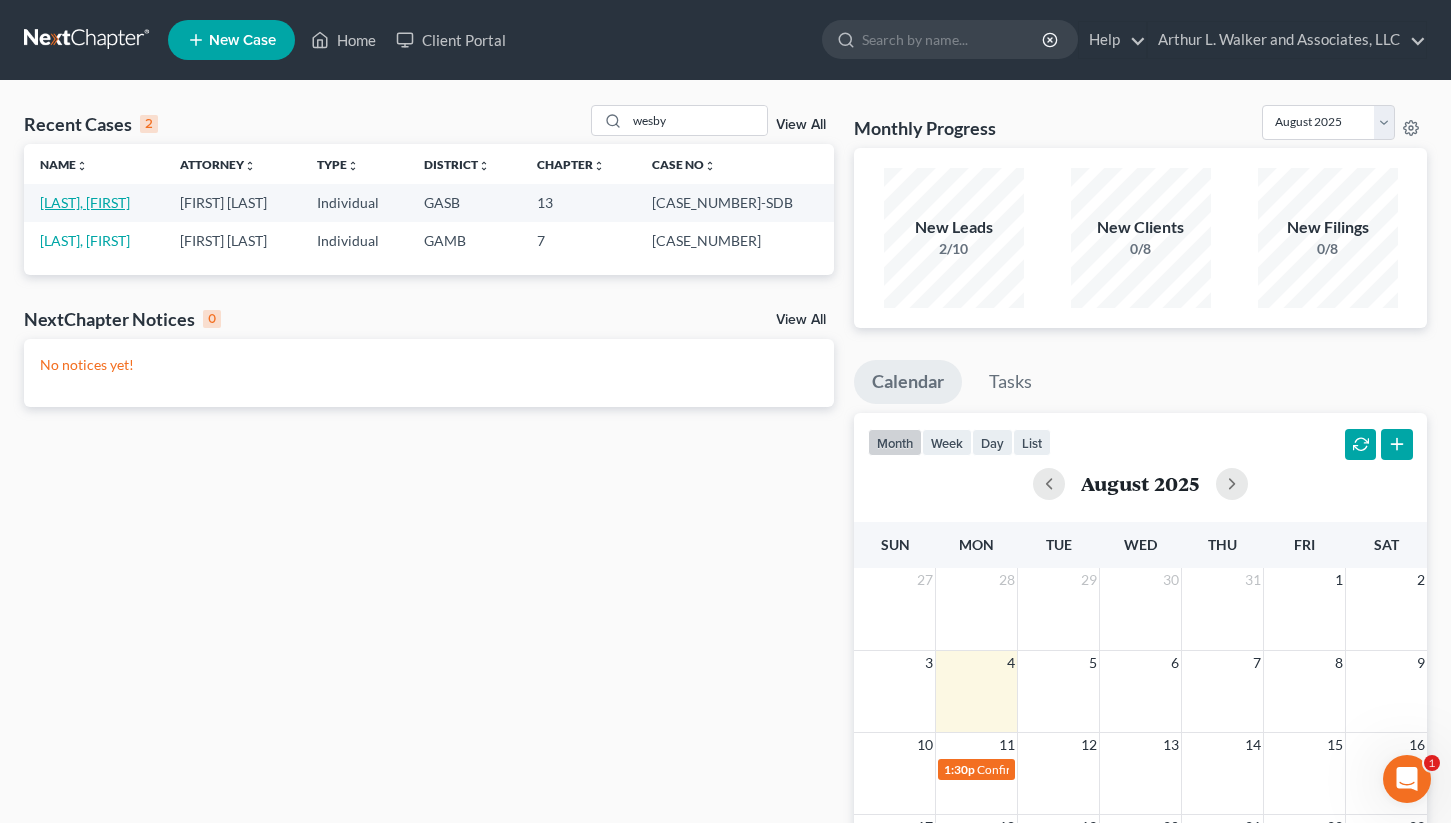 click on "[LAST], [FIRST]" at bounding box center [85, 202] 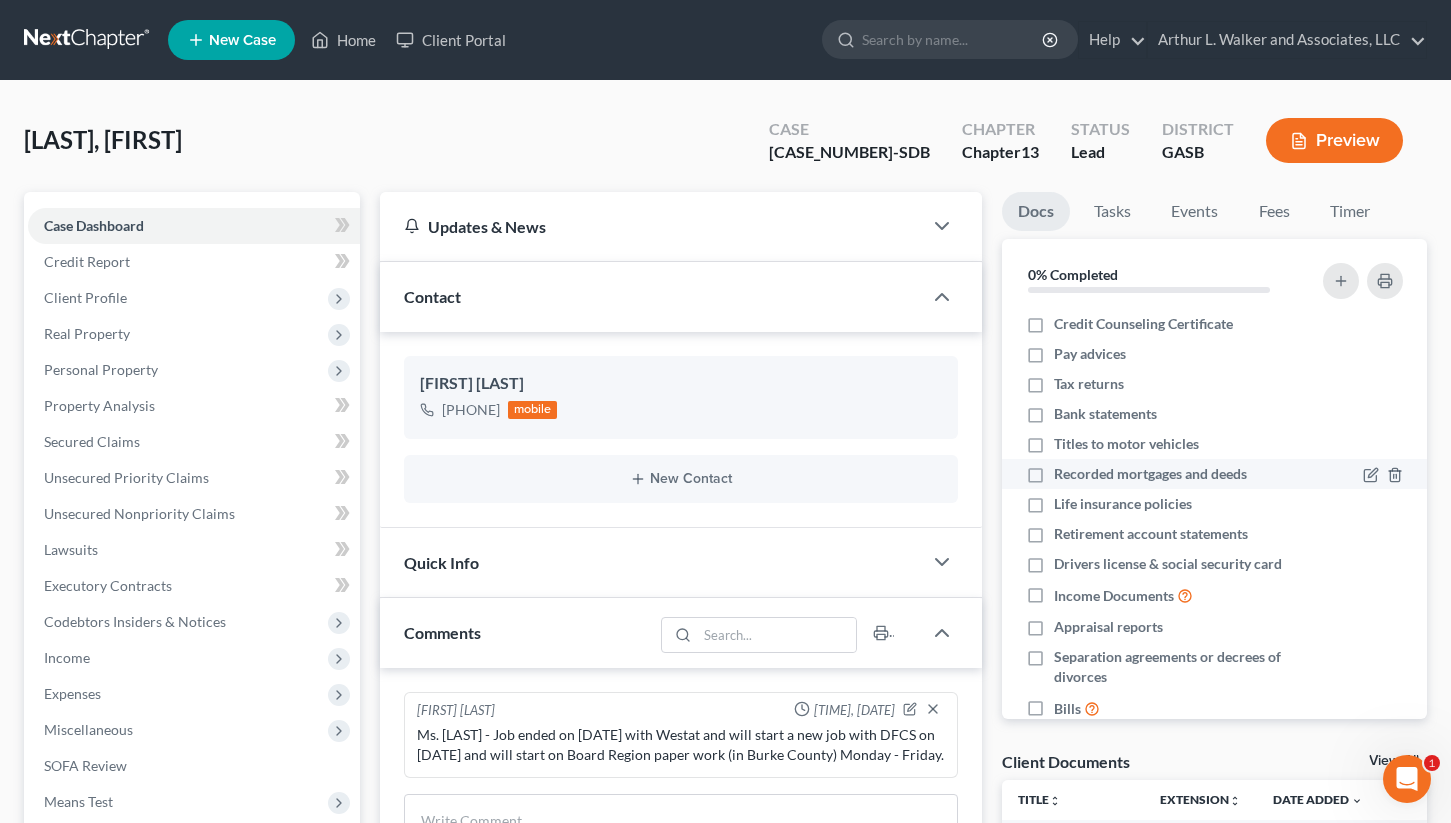 scroll, scrollTop: 1926, scrollLeft: 0, axis: vertical 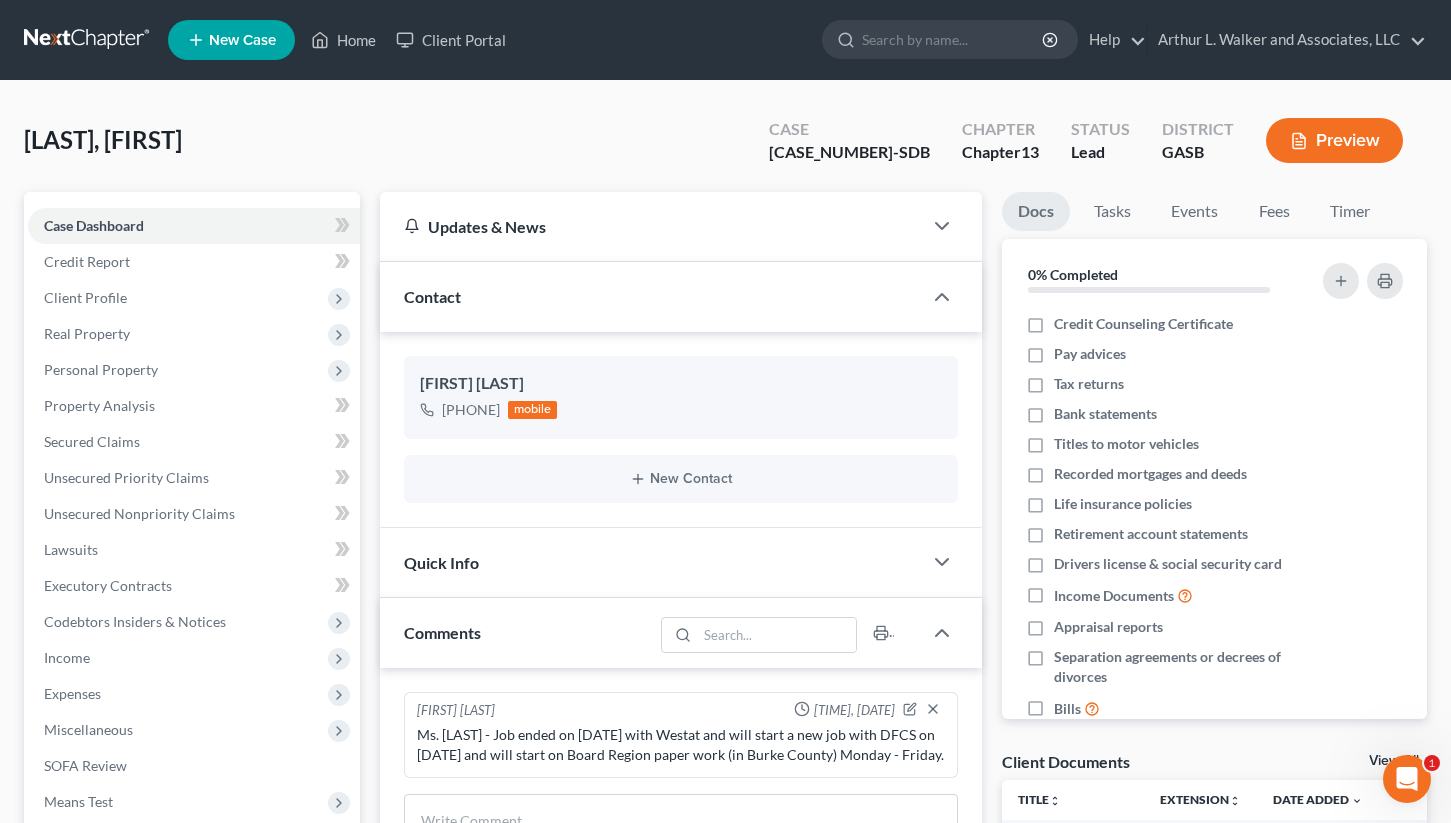 click on "New Case Home Client Portal - No Result - See all results Or Press Enter... Help Help Center Webinars Training Videos What's new [FIRST] [LAST] and Associates, LLC [FIRST] [LAST] and Associates, LLC [EMAIL] My Account Settings Plan + Billing Account Add-Ons Upgrade to Whoa Log out" at bounding box center (797, 40) 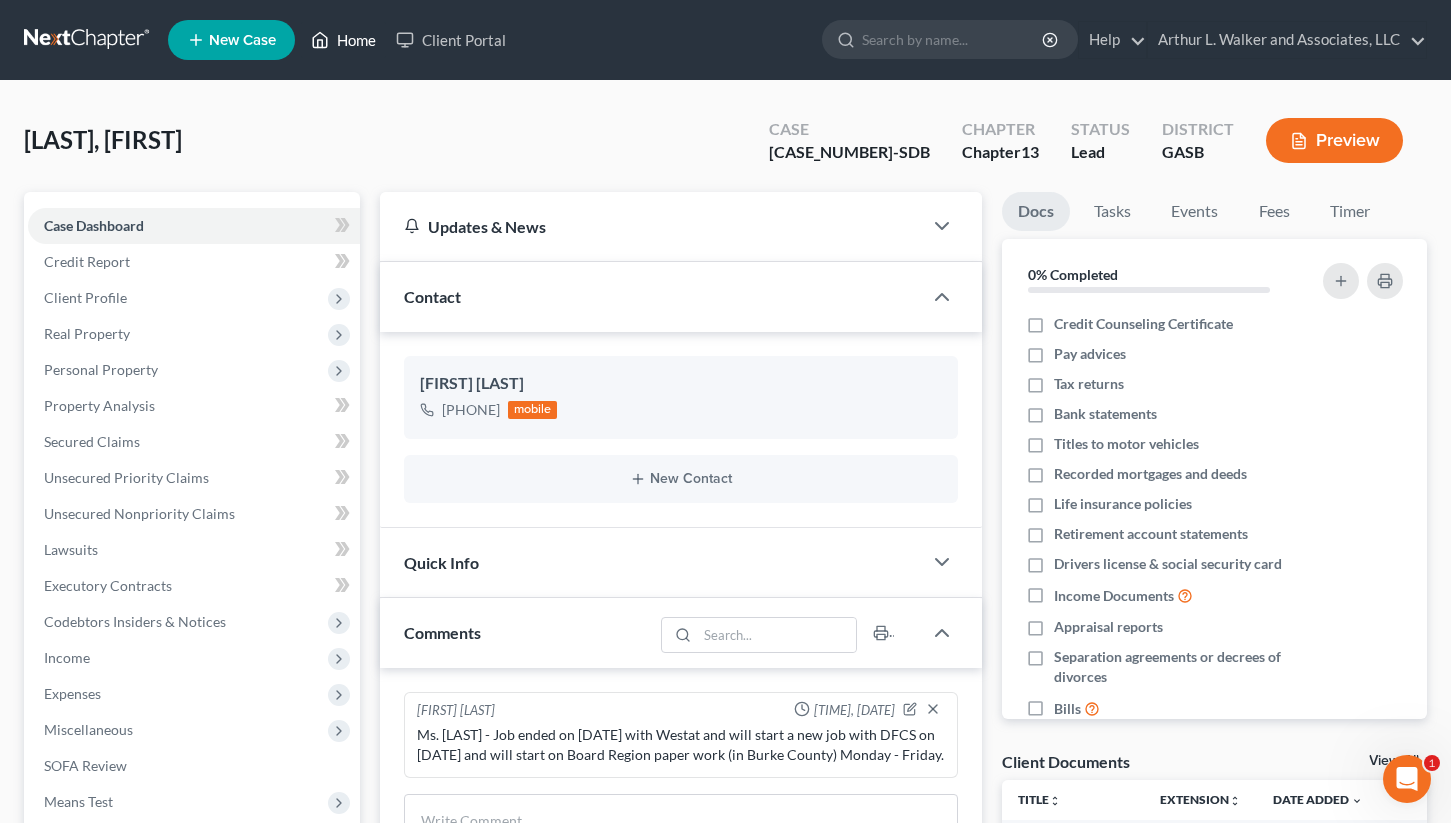 click on "Home" at bounding box center [343, 40] 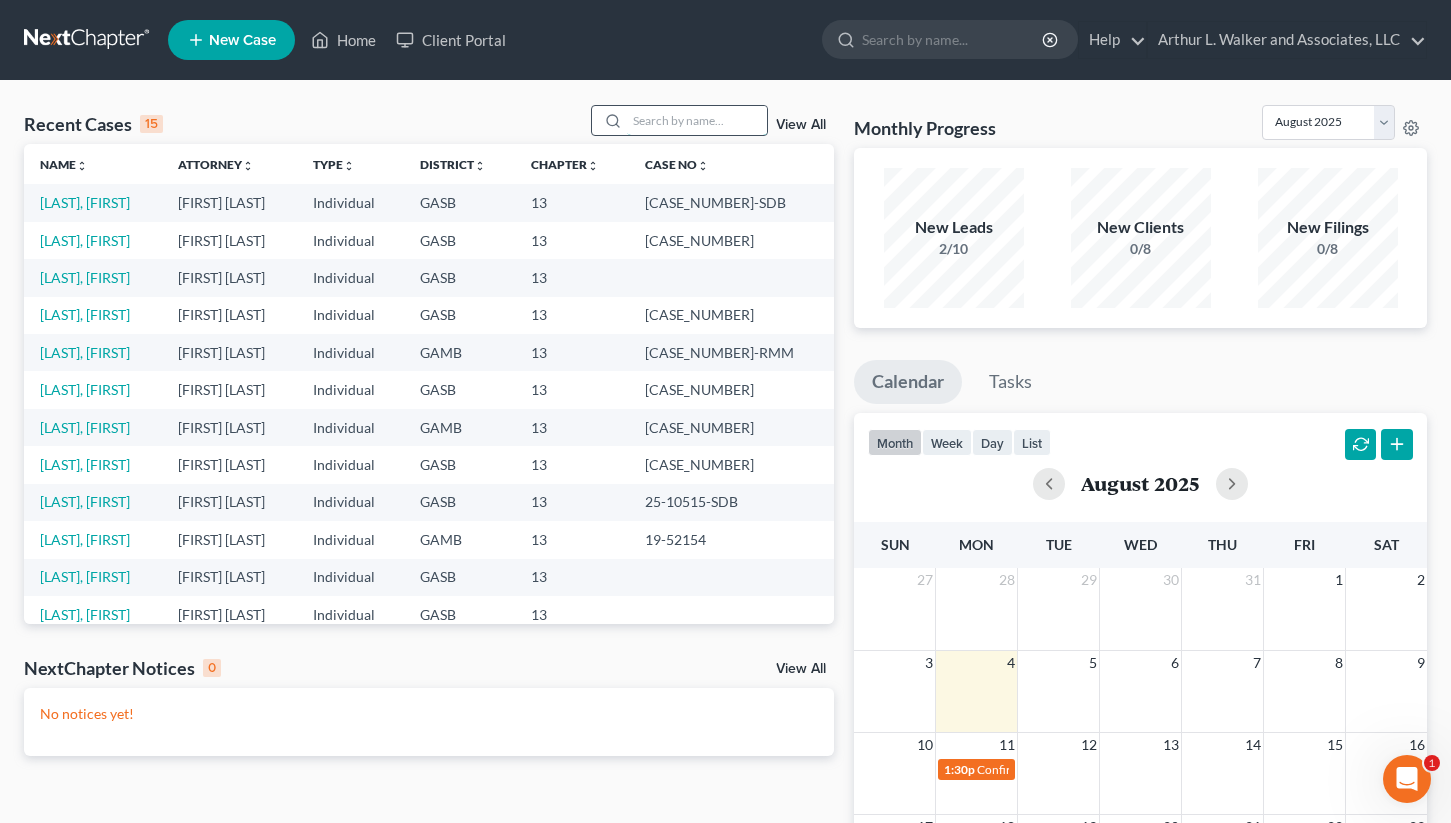 click at bounding box center (697, 120) 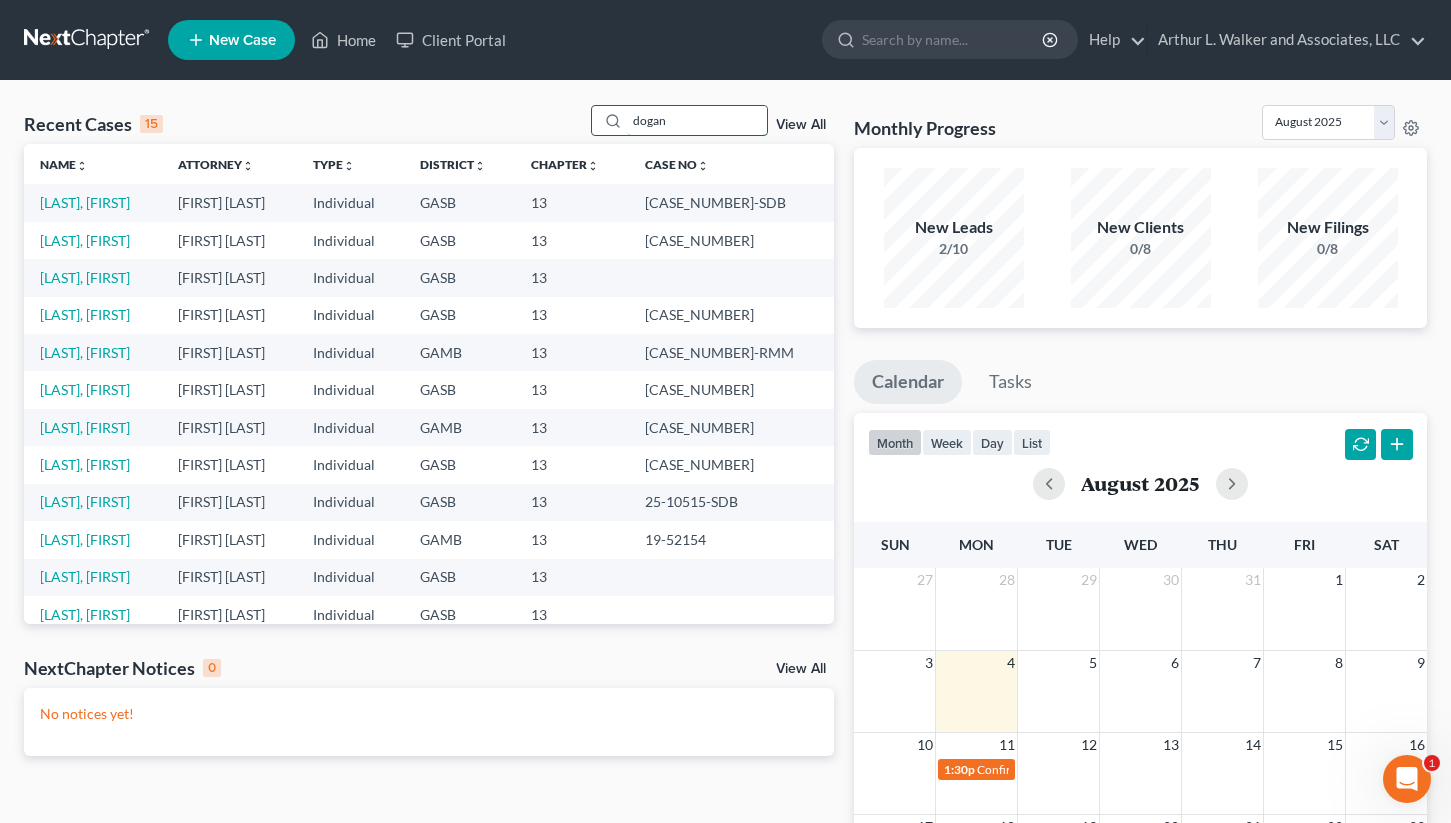 type on "dogan" 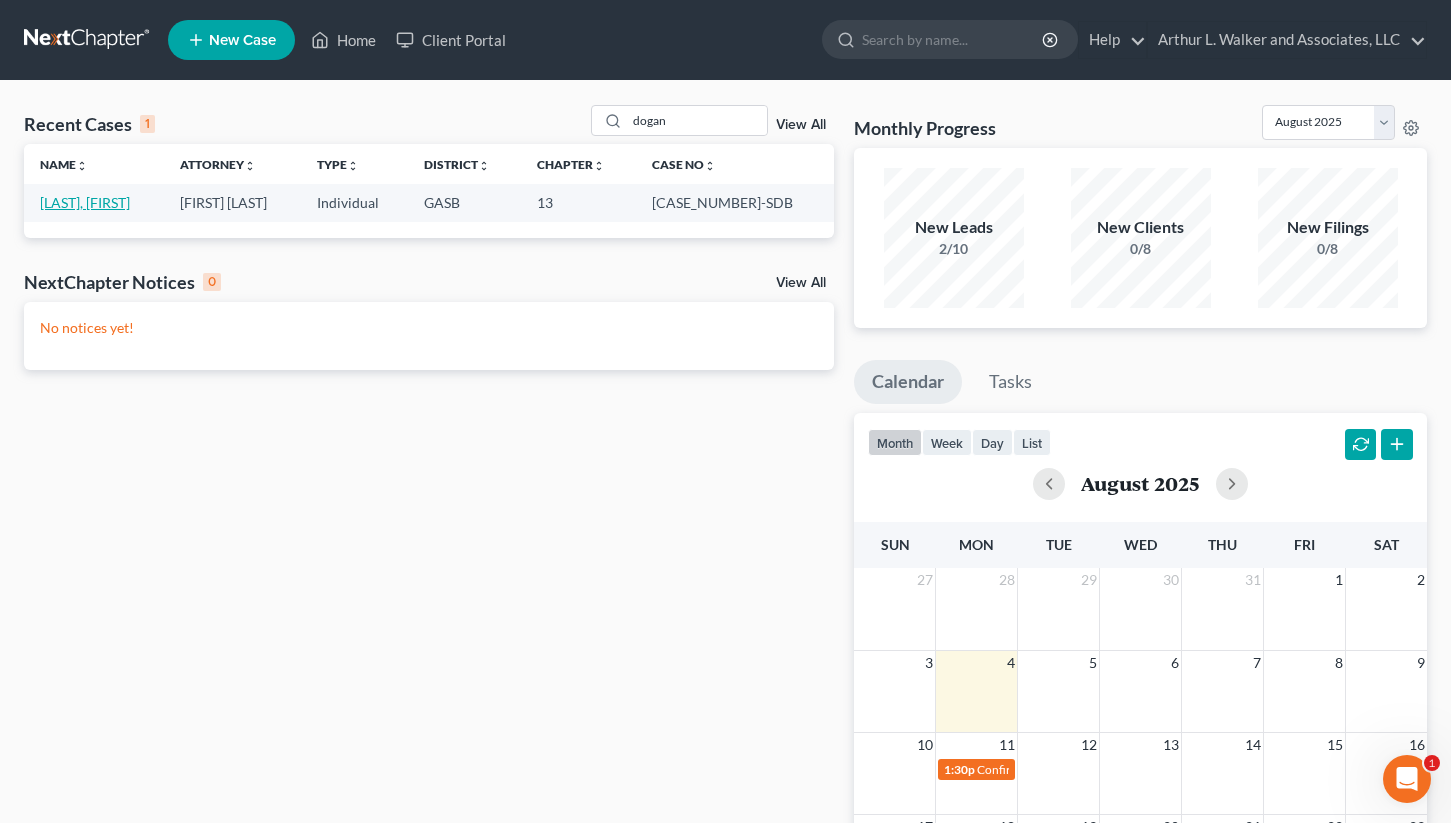 click on "[LAST], [FIRST]" at bounding box center (85, 202) 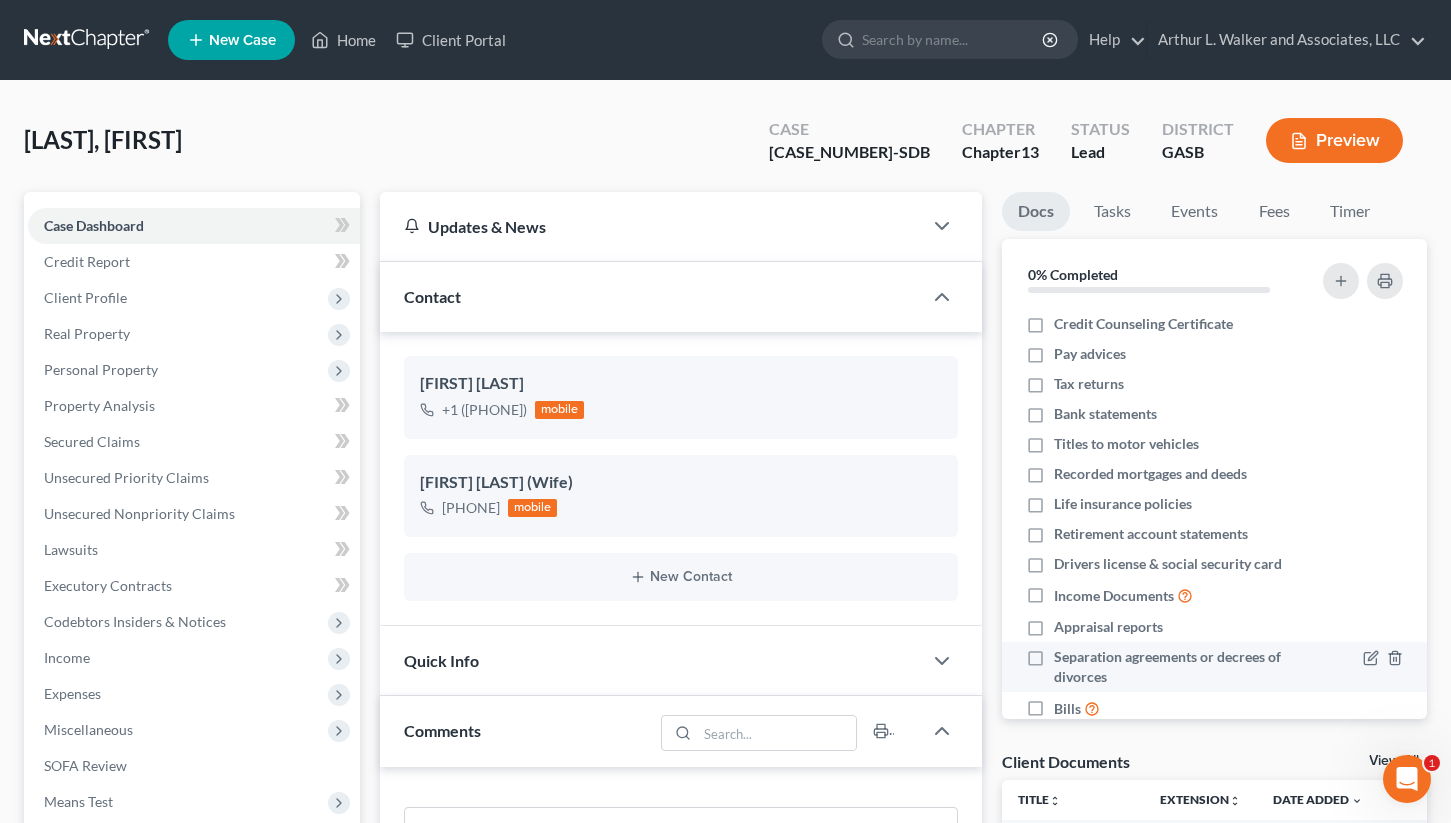 scroll, scrollTop: 5547, scrollLeft: 0, axis: vertical 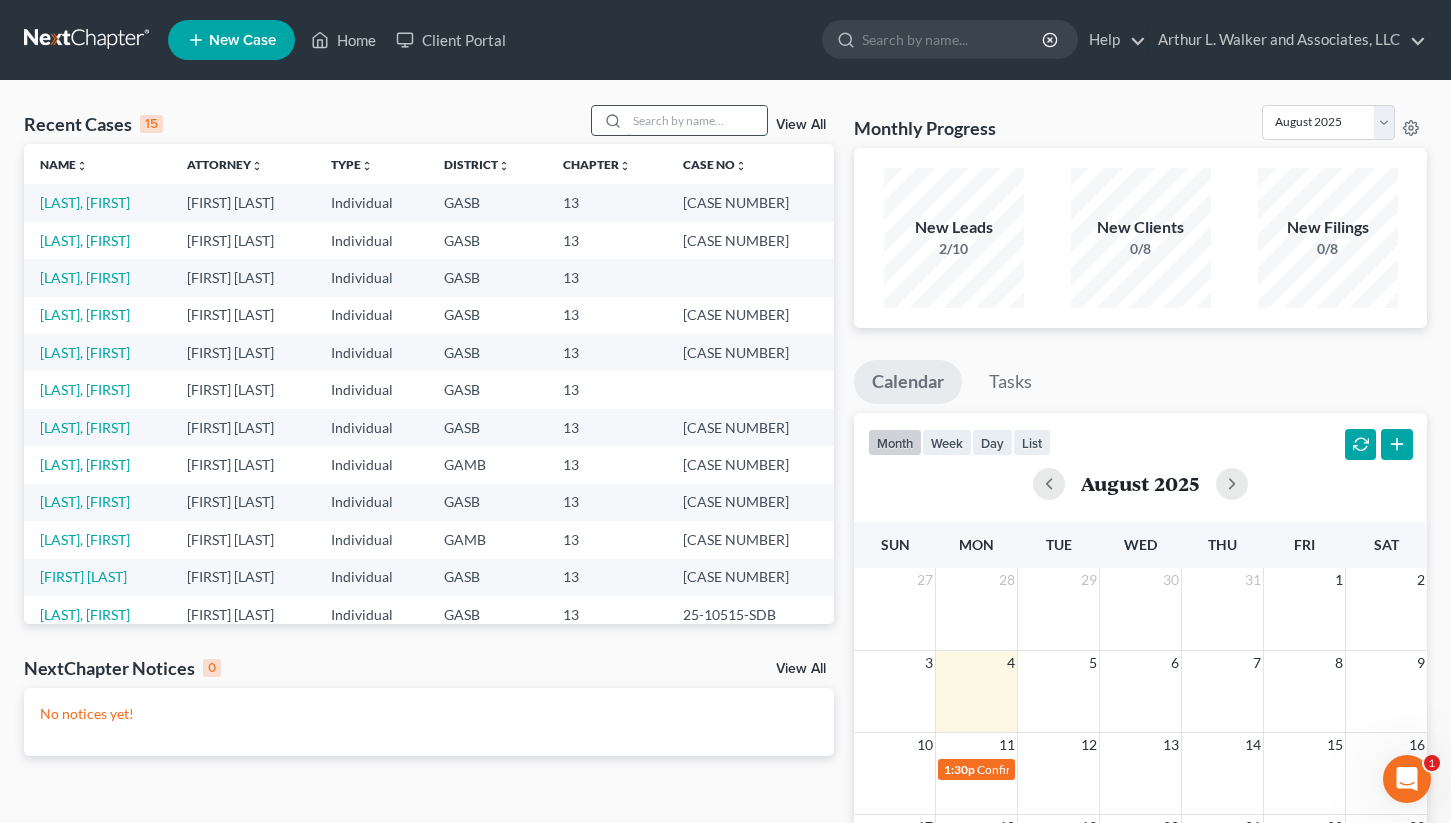 click at bounding box center (697, 120) 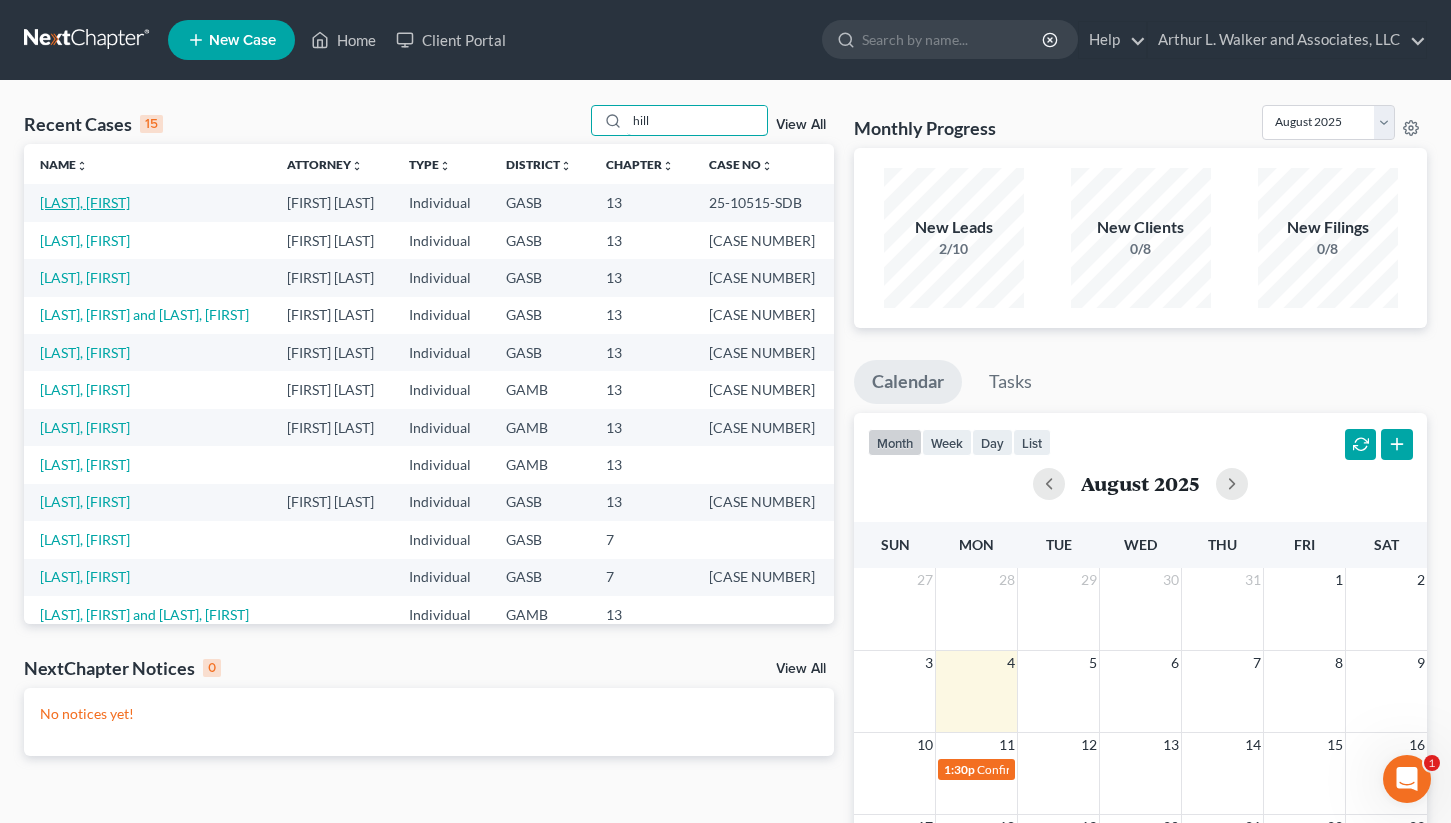 type on "hill" 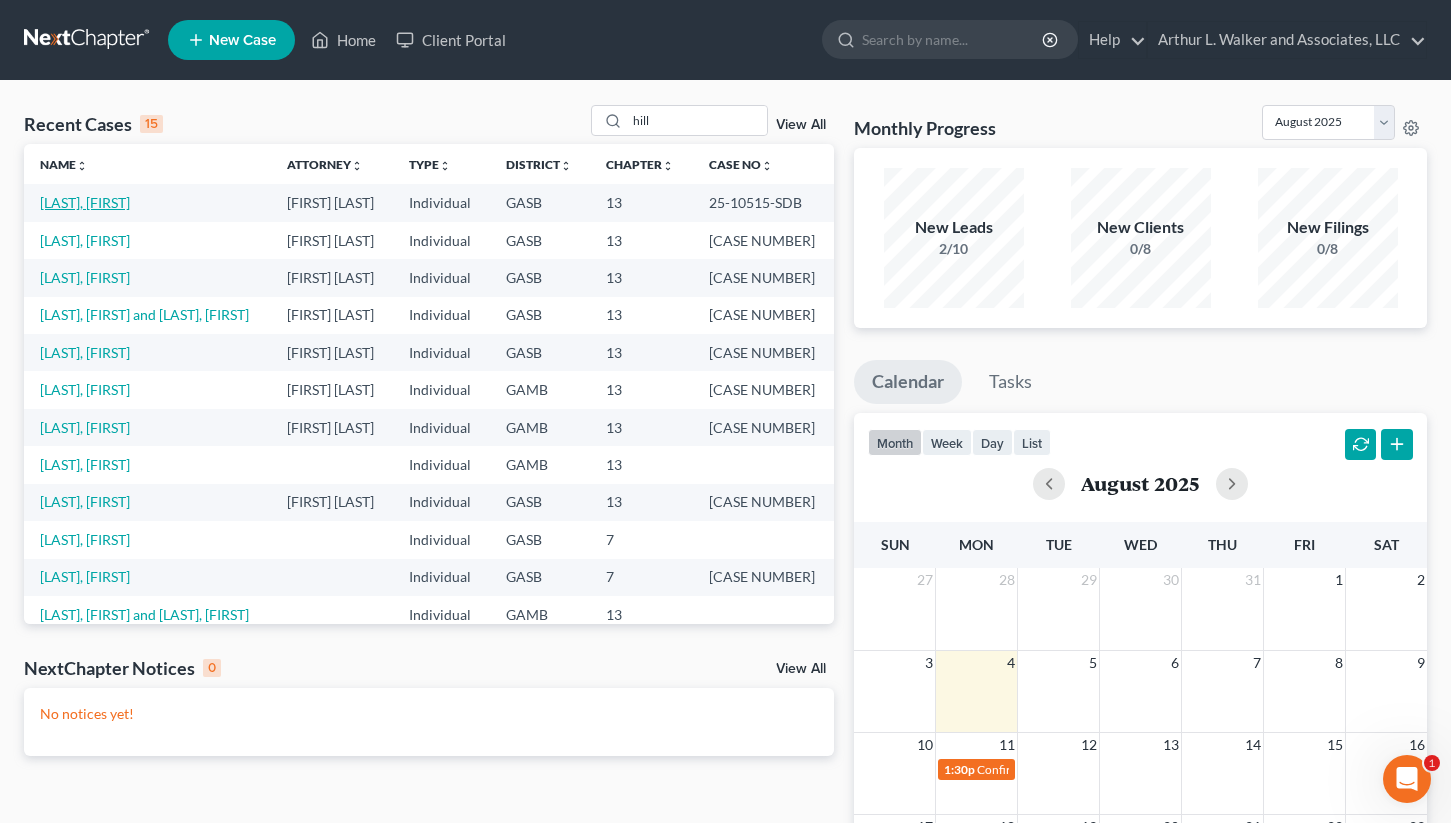 click on "[LAST], [FIRST]" at bounding box center [85, 202] 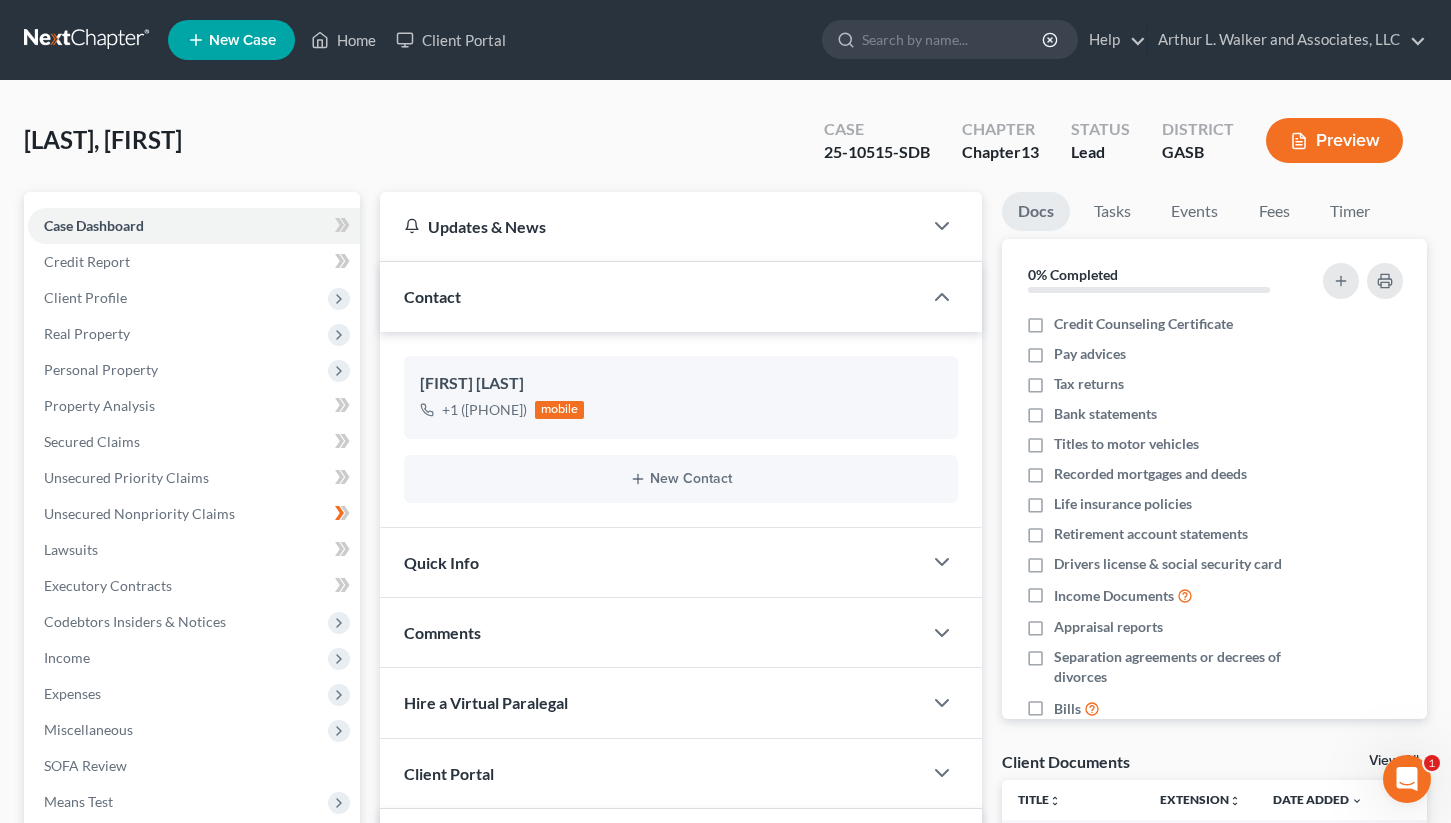 scroll, scrollTop: 5132, scrollLeft: 0, axis: vertical 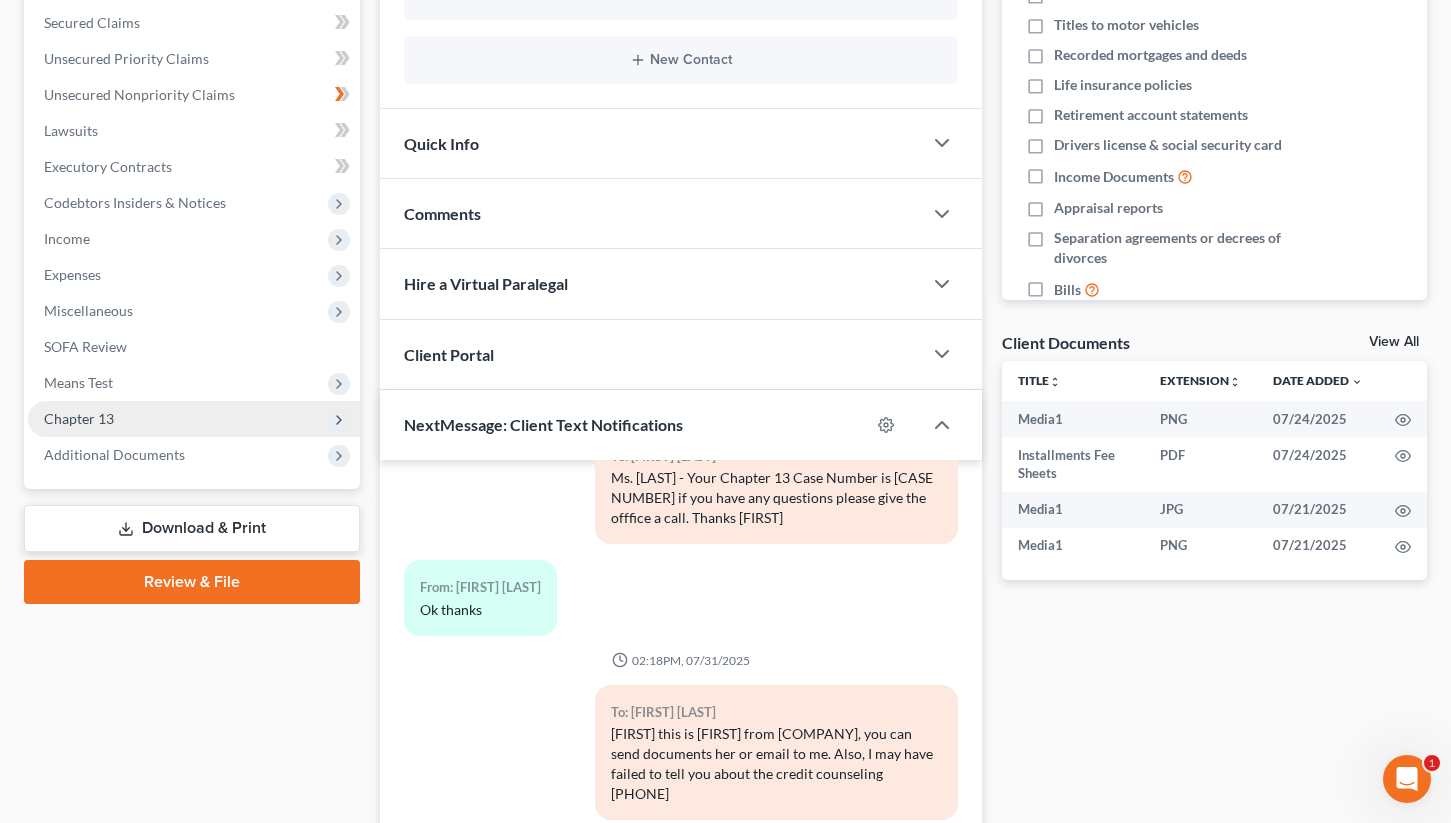 click on "Chapter 13" at bounding box center [79, 418] 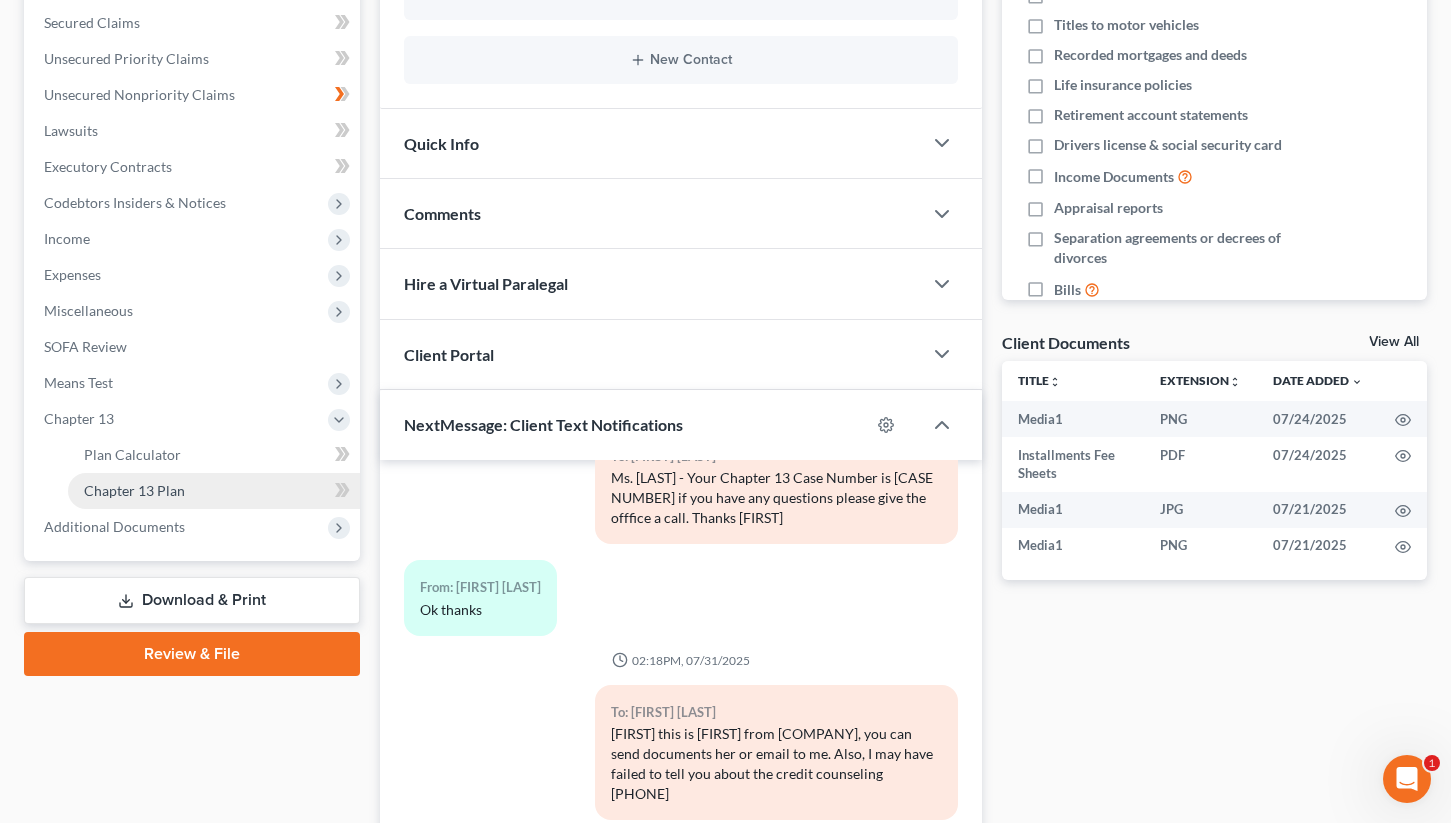 click on "Chapter 13 Plan" at bounding box center [134, 490] 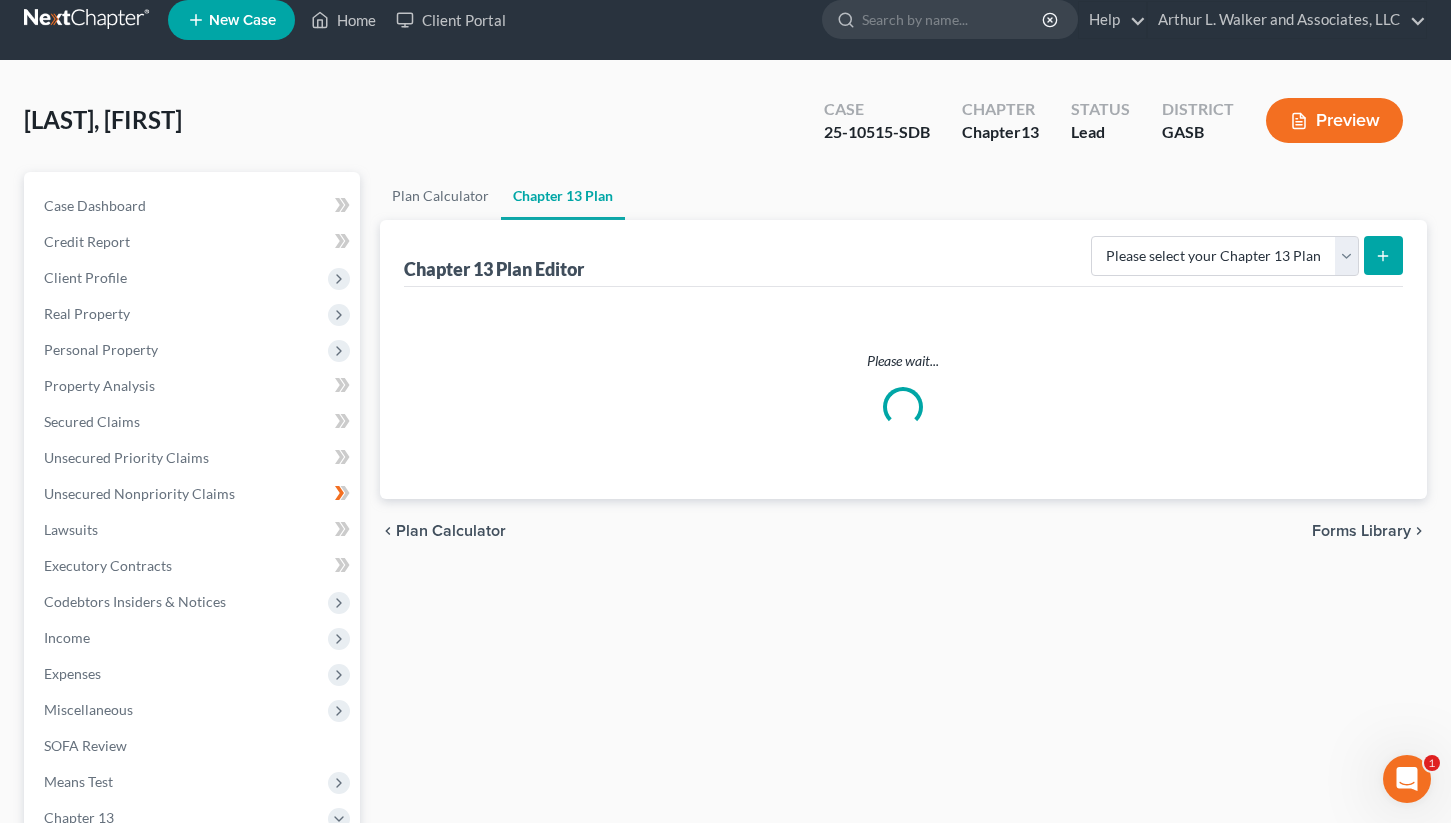 scroll, scrollTop: 0, scrollLeft: 0, axis: both 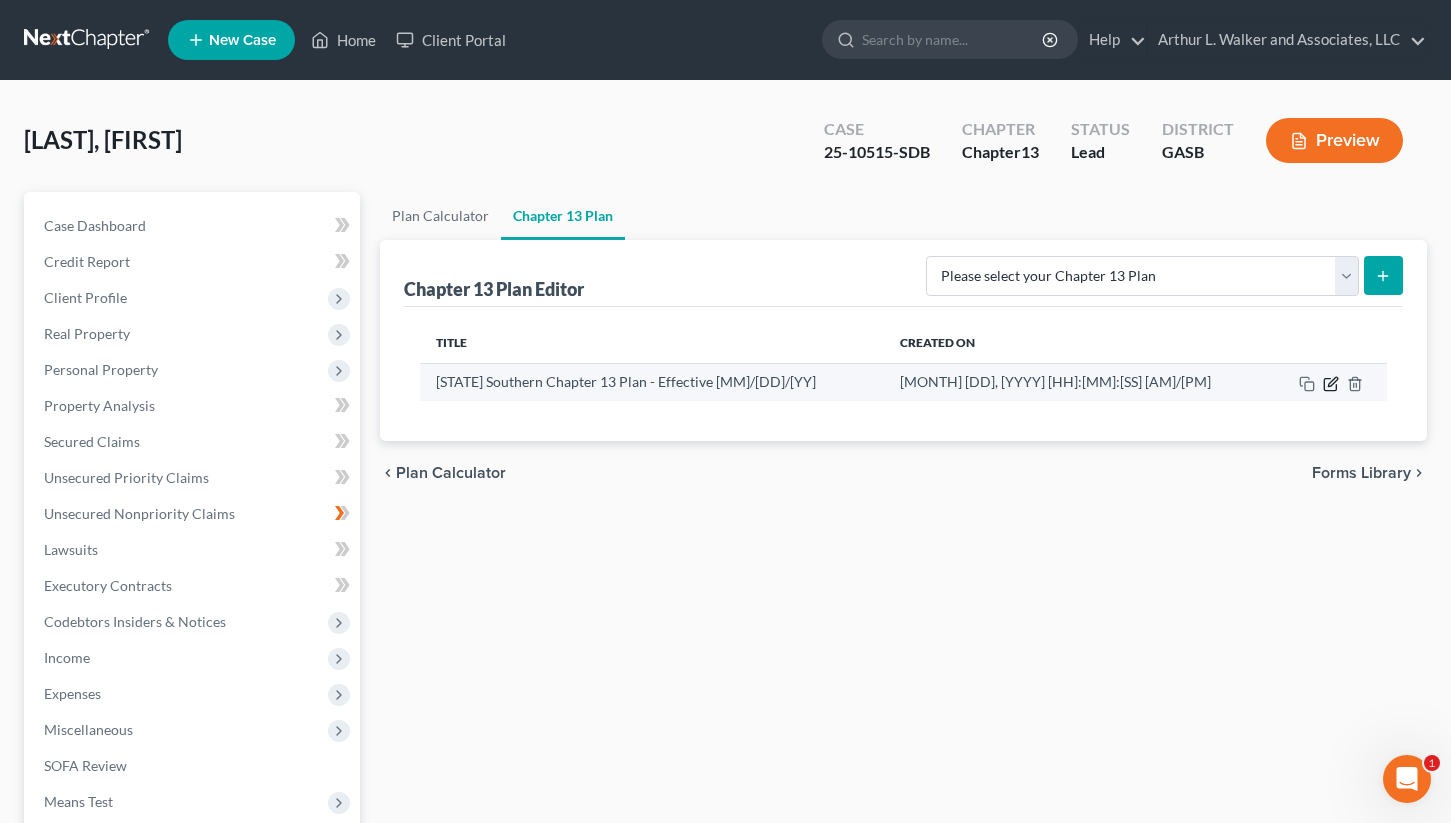 click 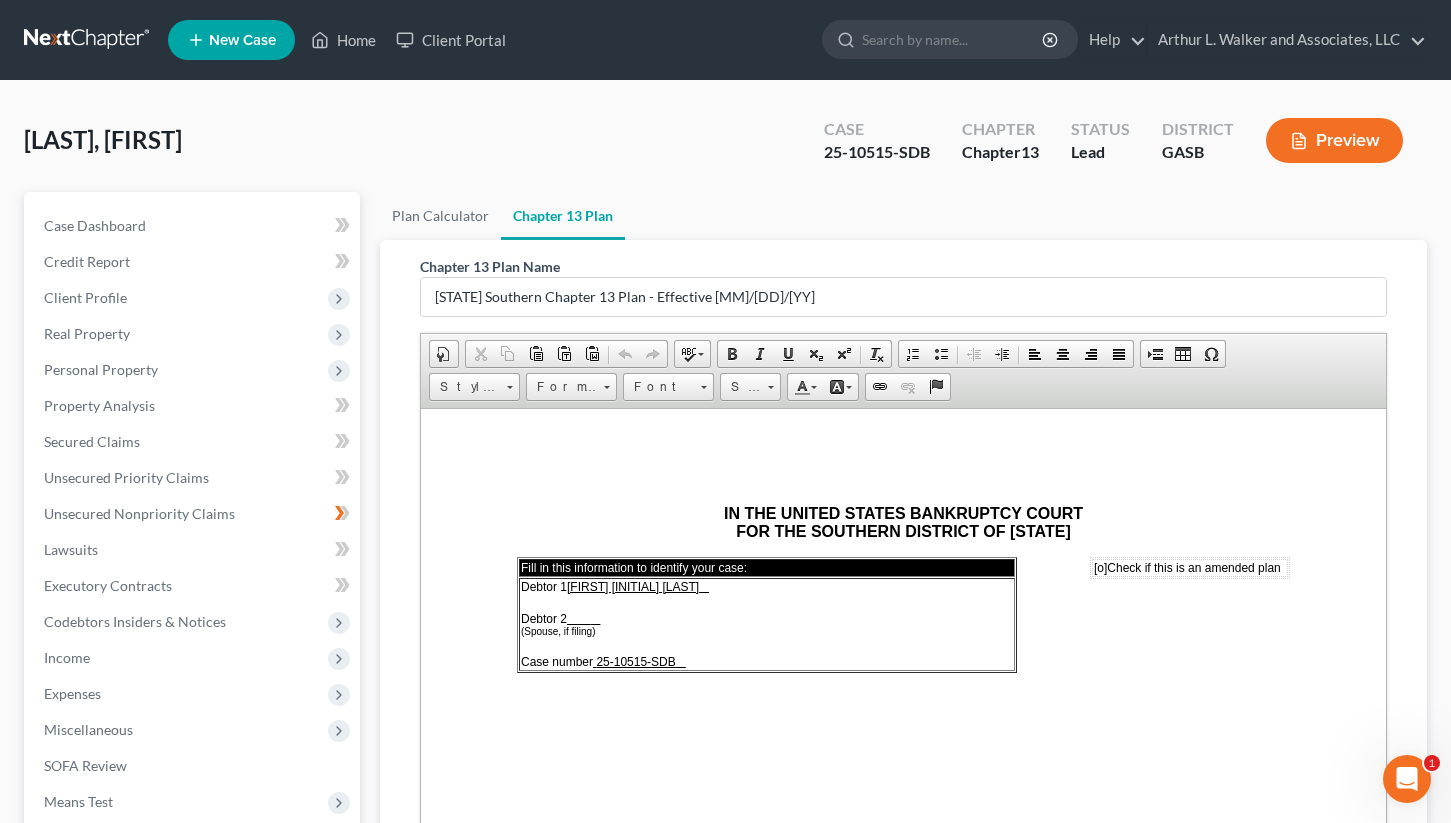scroll, scrollTop: 0, scrollLeft: 0, axis: both 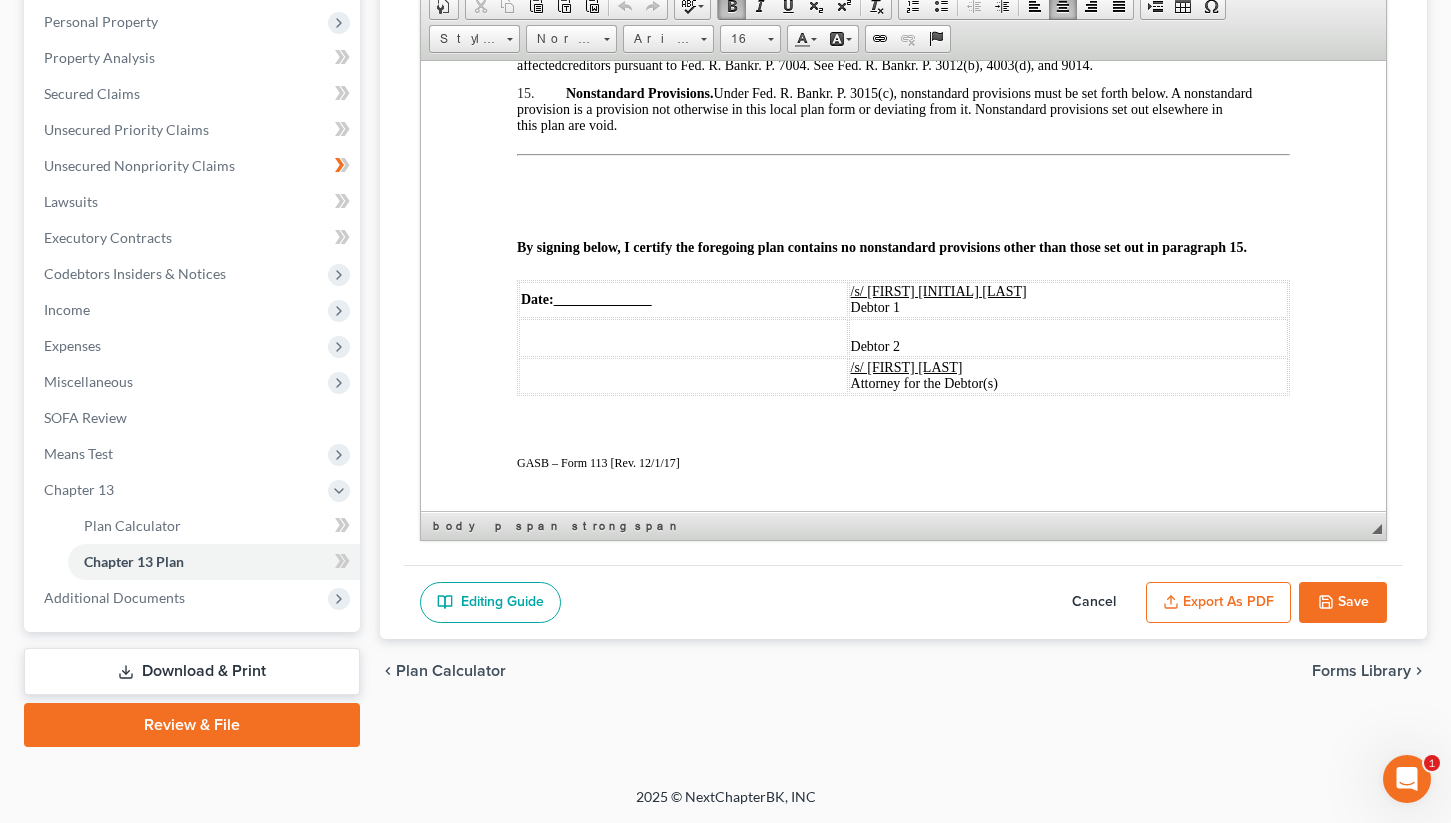 click at bounding box center (602, 298) 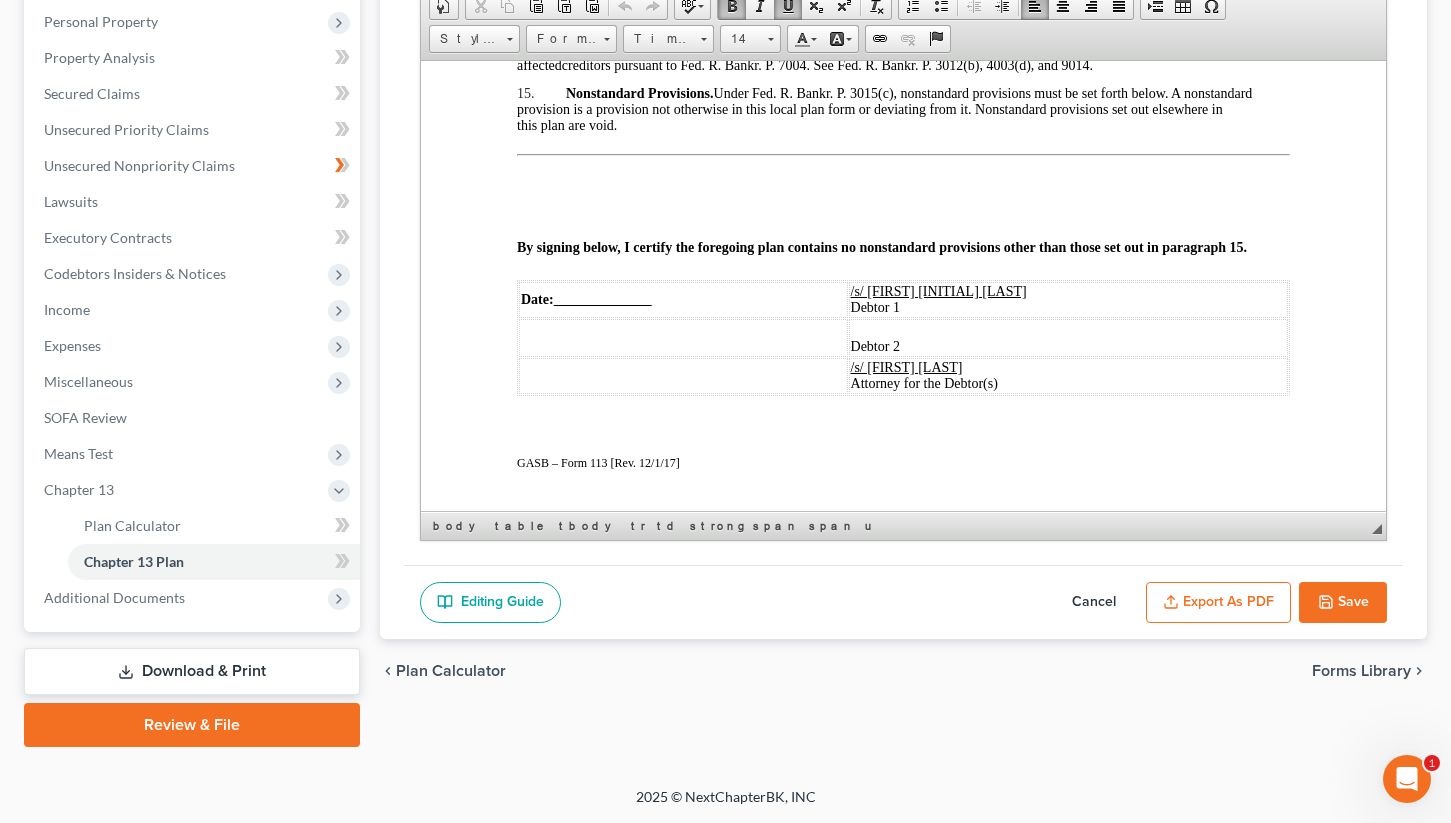 type 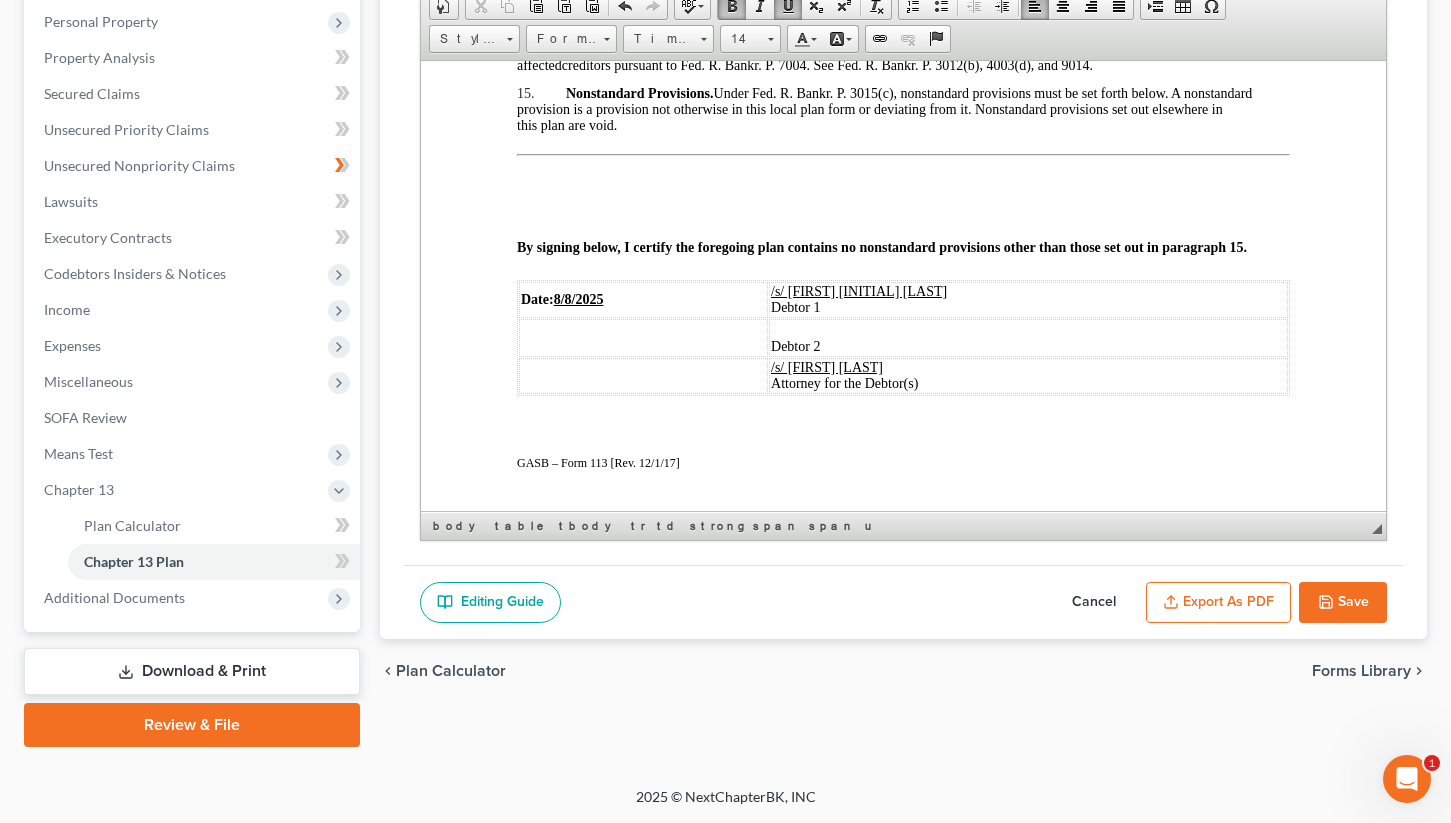 click on "8/8/2025" at bounding box center (578, 298) 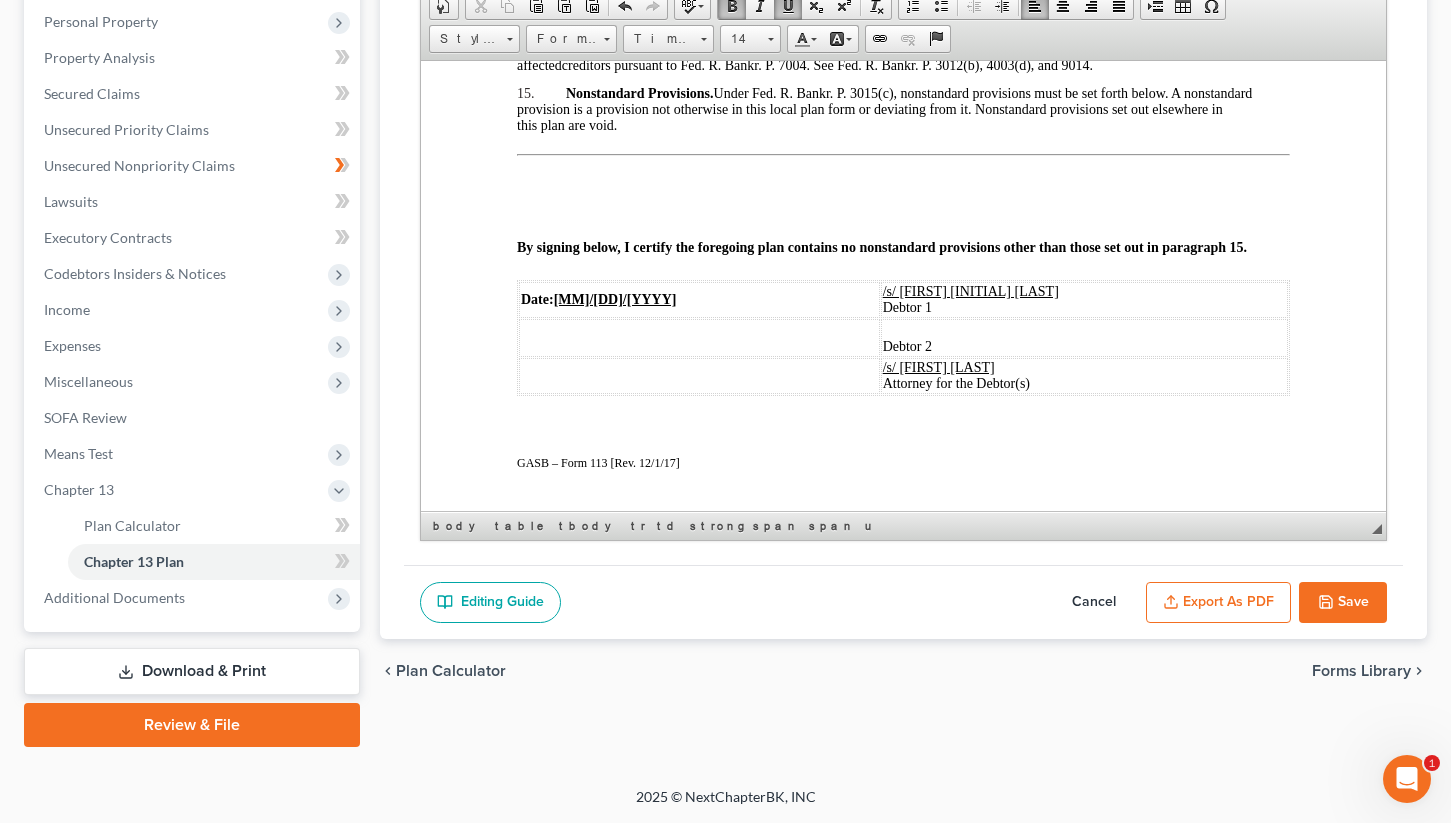 drag, startPoint x: 1358, startPoint y: 596, endPoint x: 1472, endPoint y: 620, distance: 116.498924 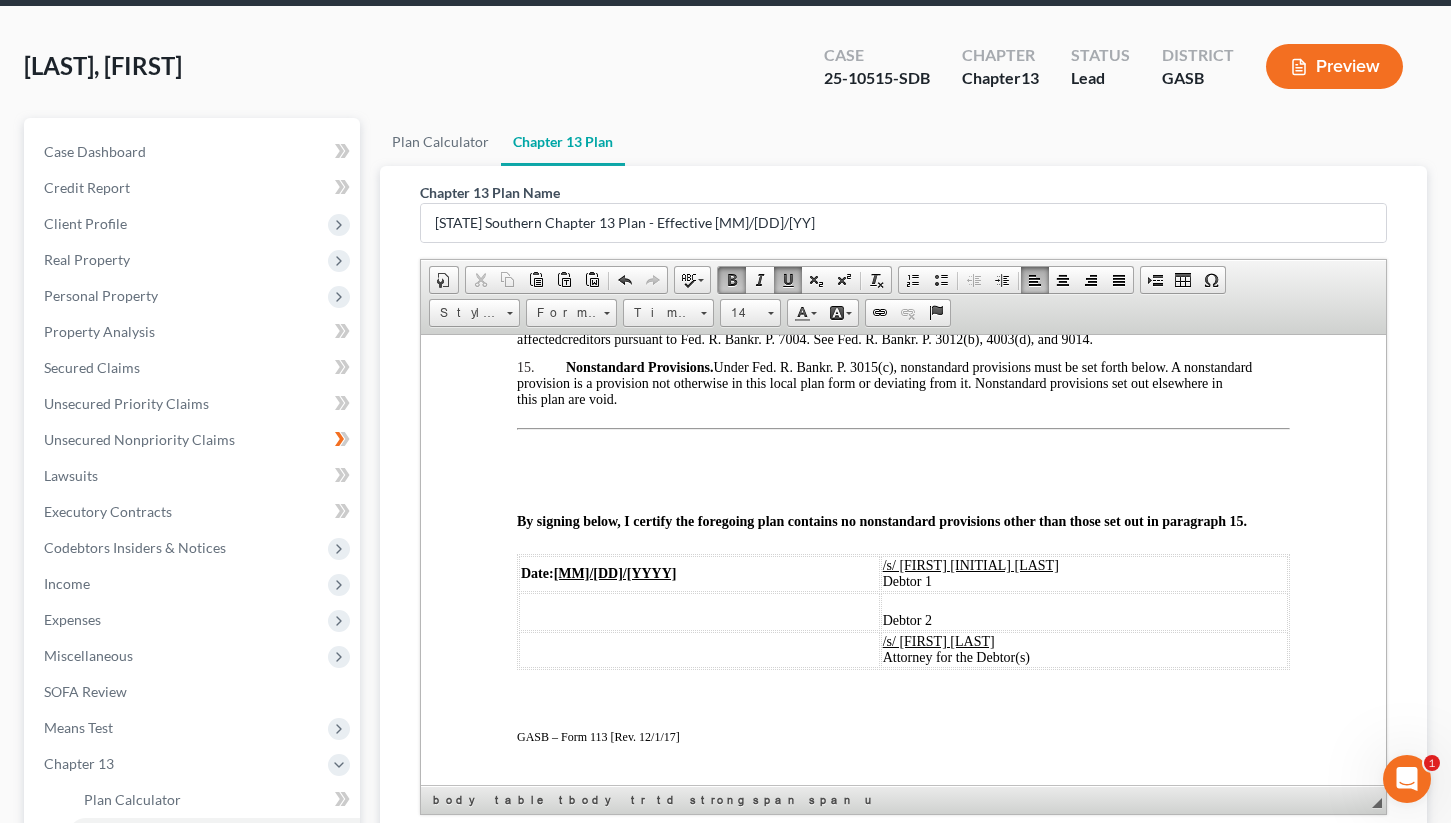 scroll, scrollTop: 0, scrollLeft: 0, axis: both 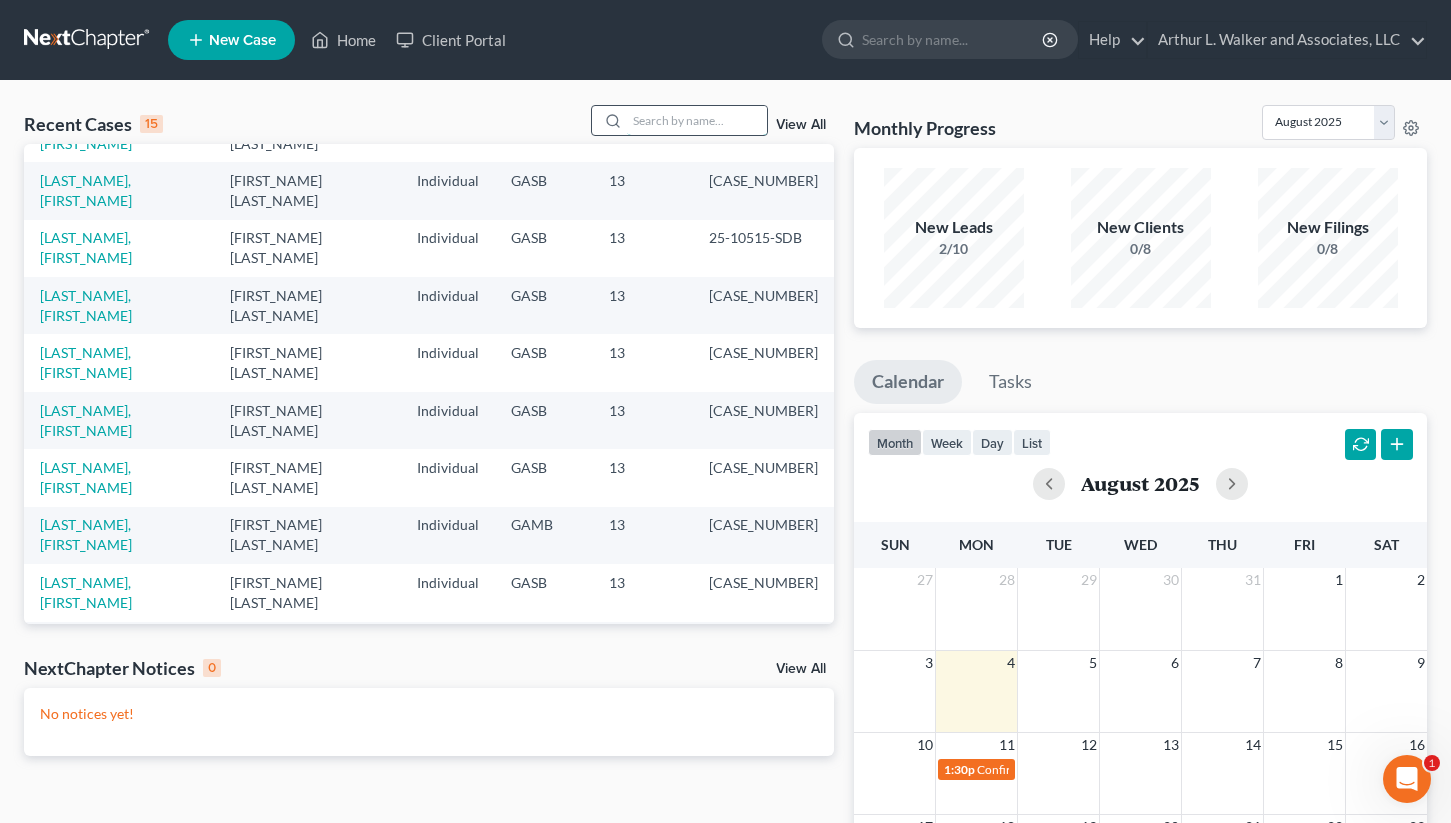 click at bounding box center (697, 120) 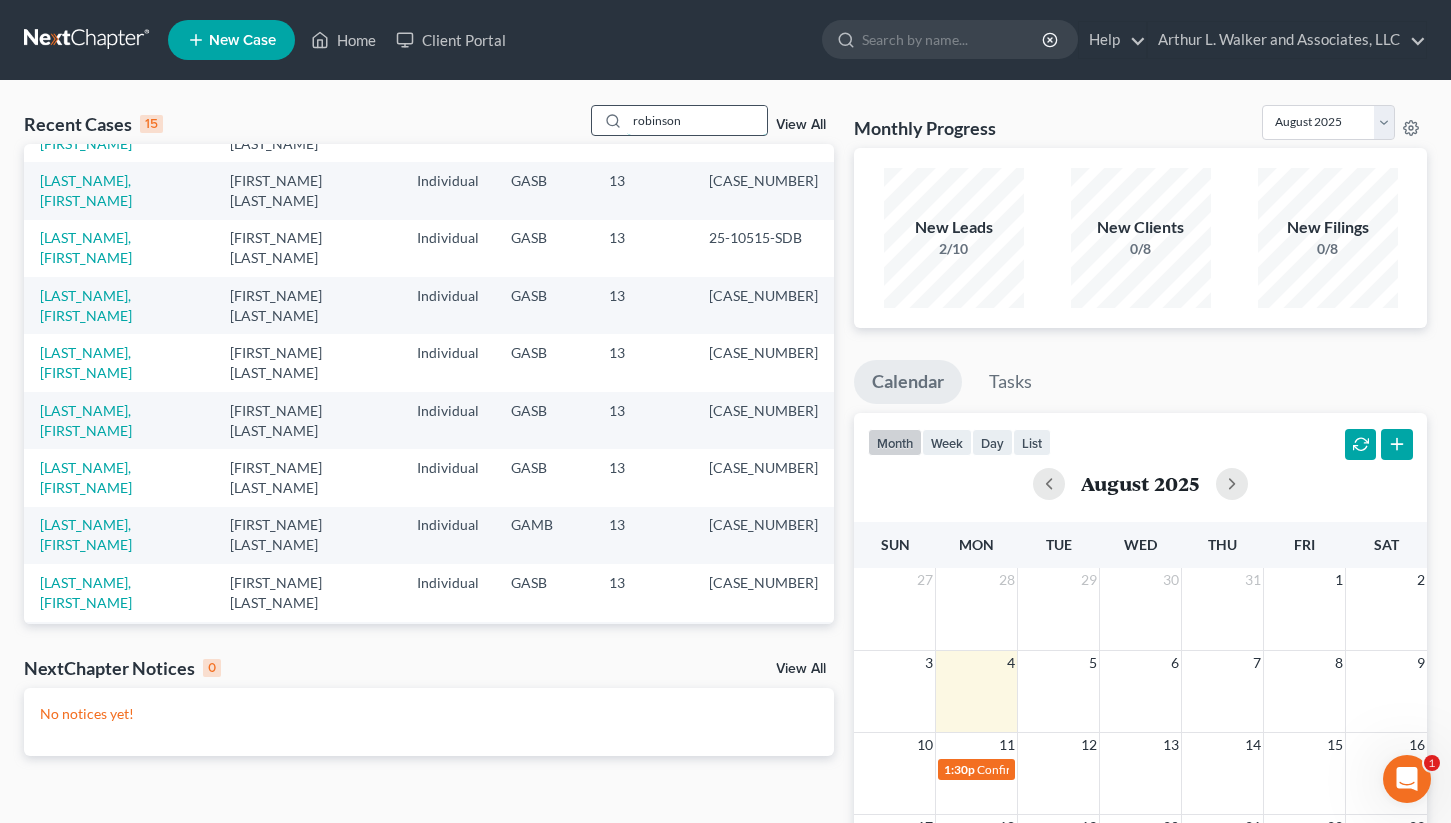 type on "robinson" 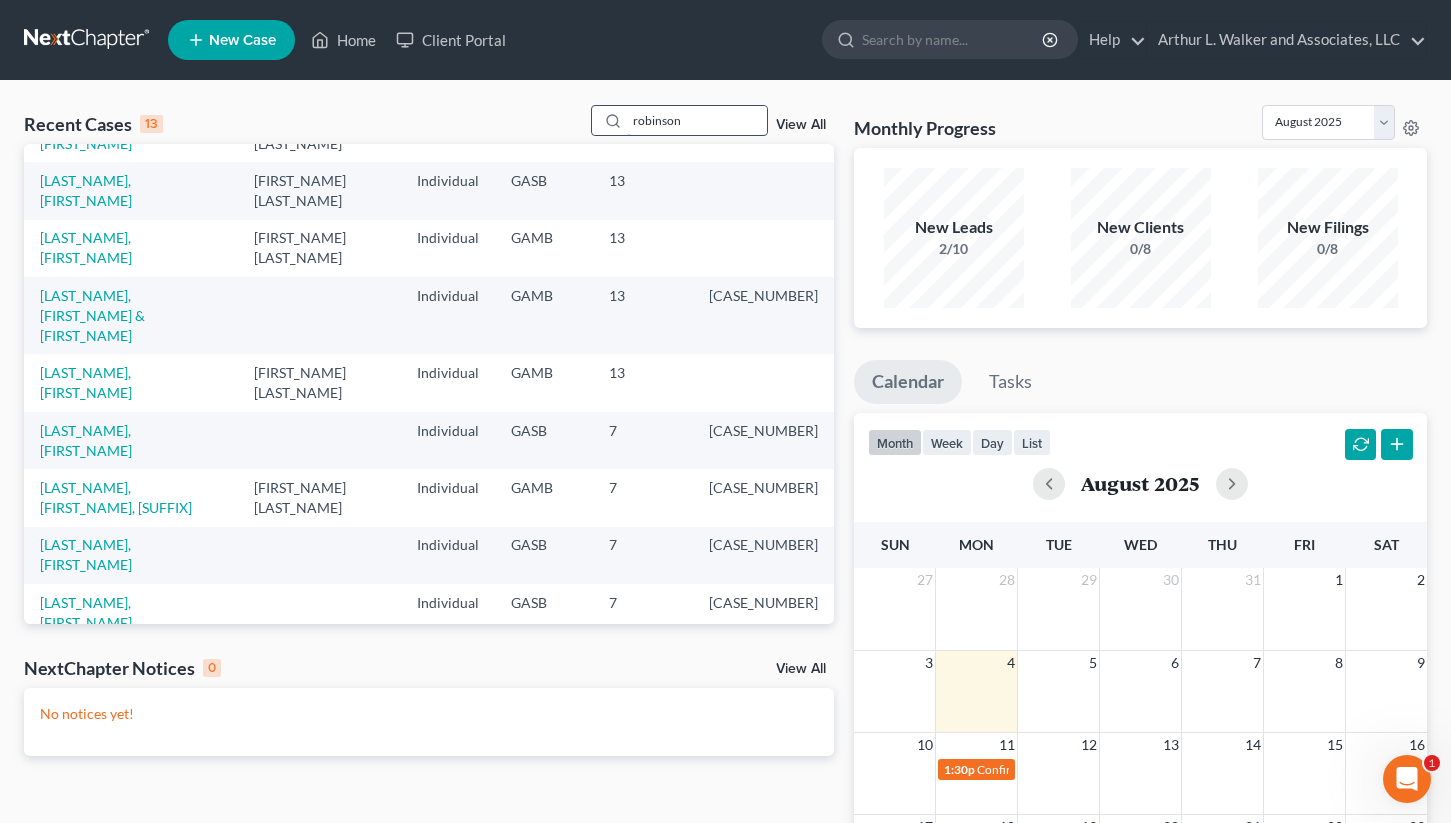 scroll, scrollTop: 62, scrollLeft: 0, axis: vertical 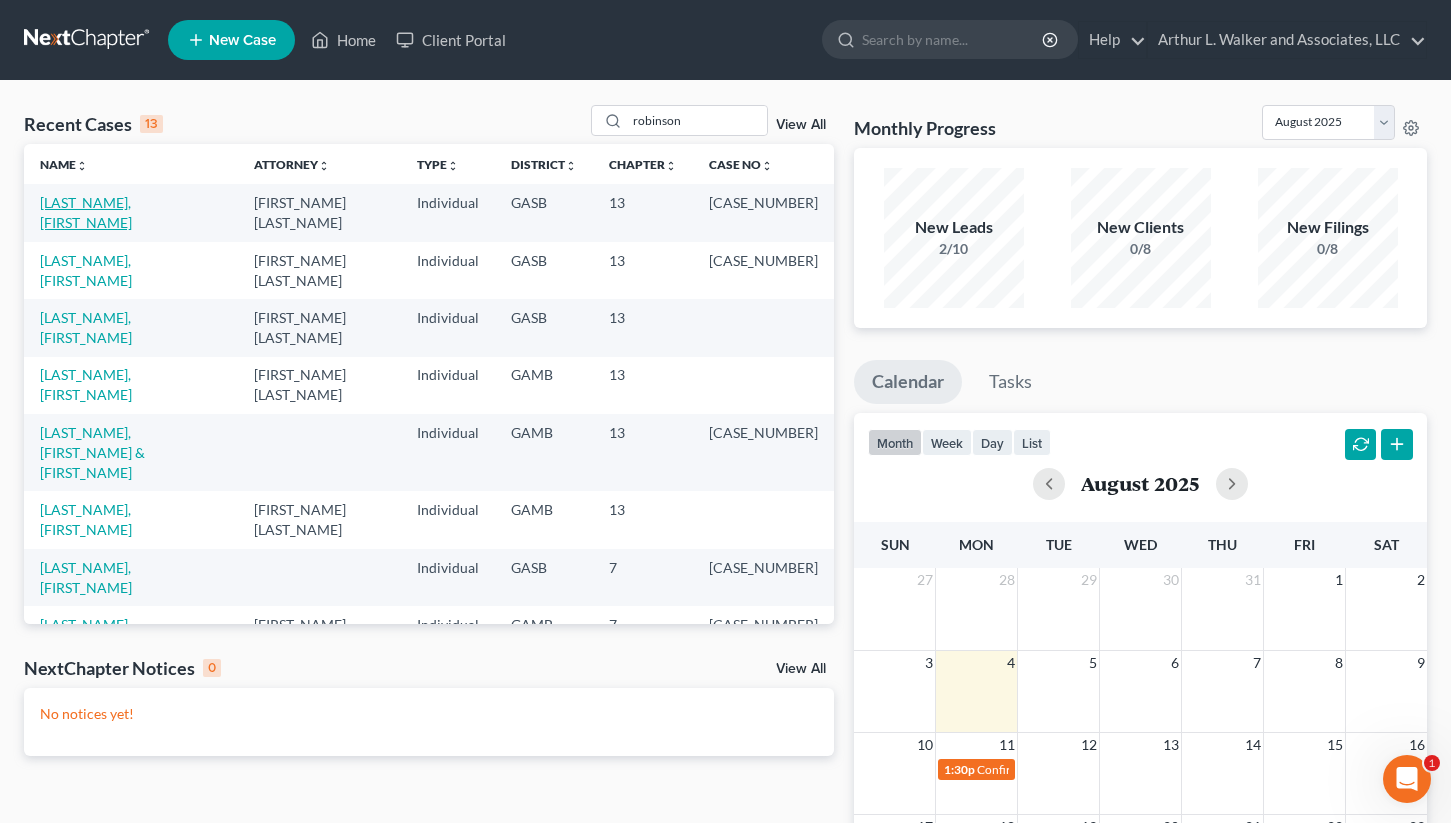click on "[LAST], [FIRST]" at bounding box center [86, 212] 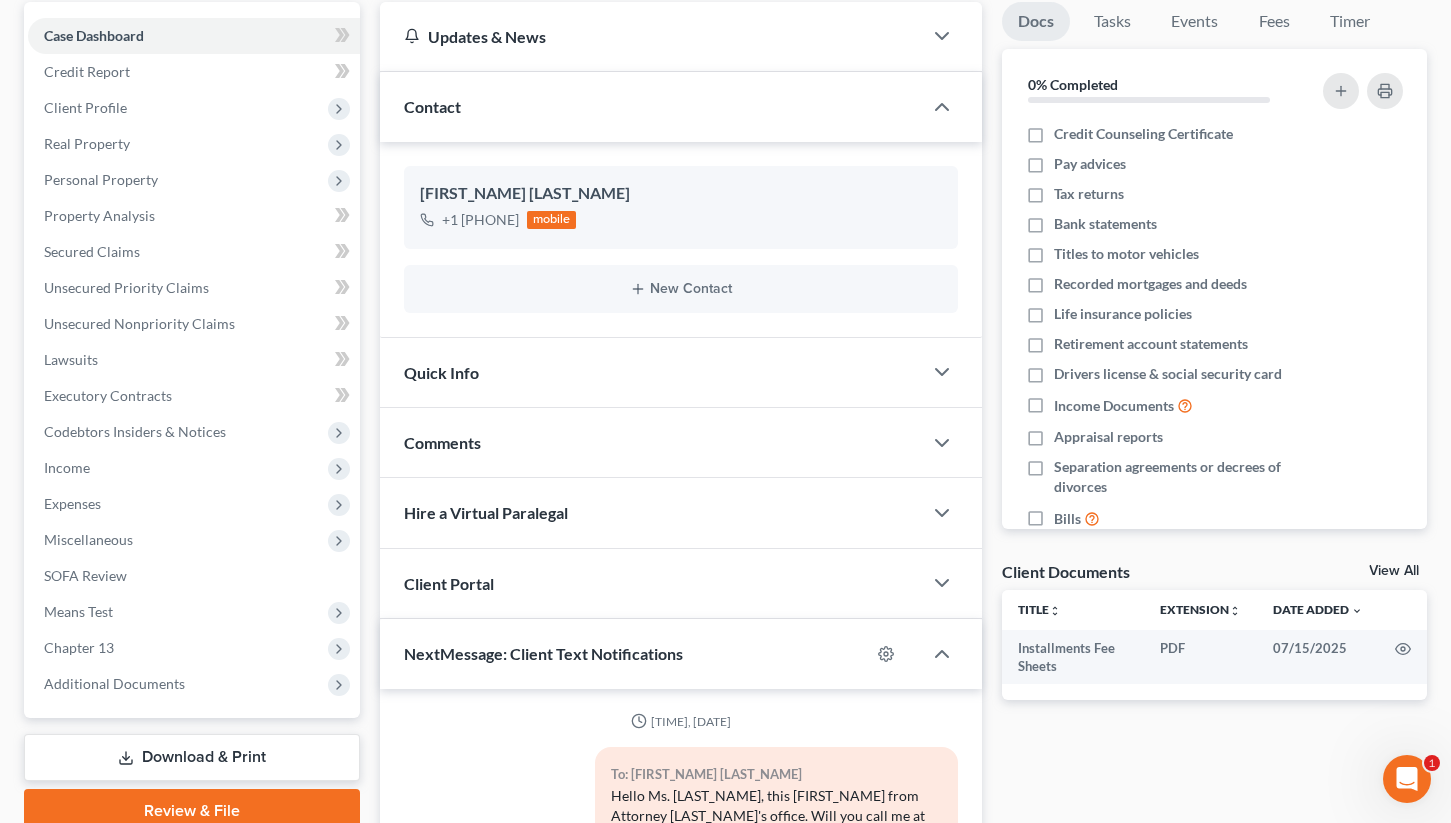 scroll, scrollTop: 195, scrollLeft: 0, axis: vertical 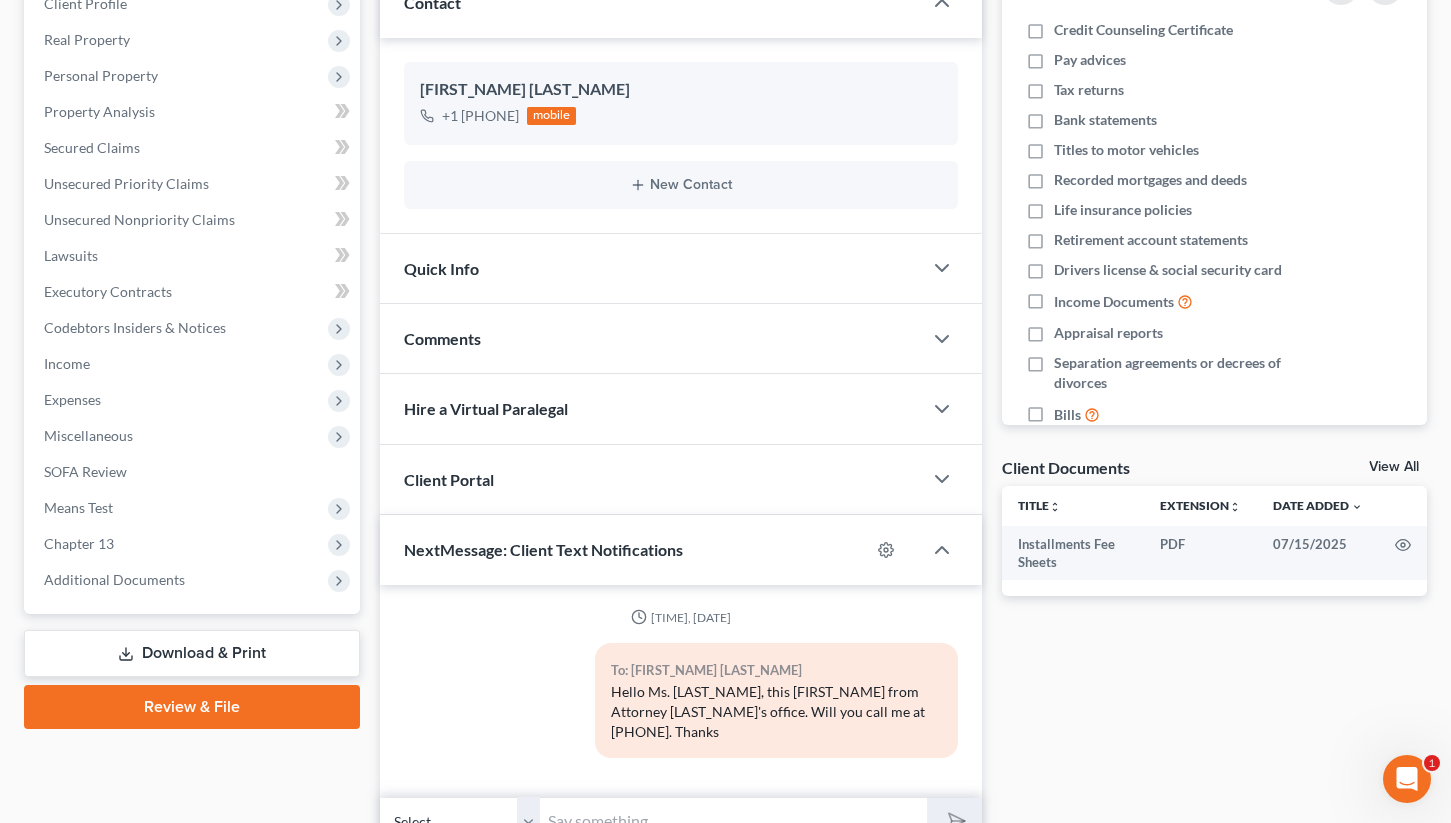 click on "Download & Print" at bounding box center [192, 653] 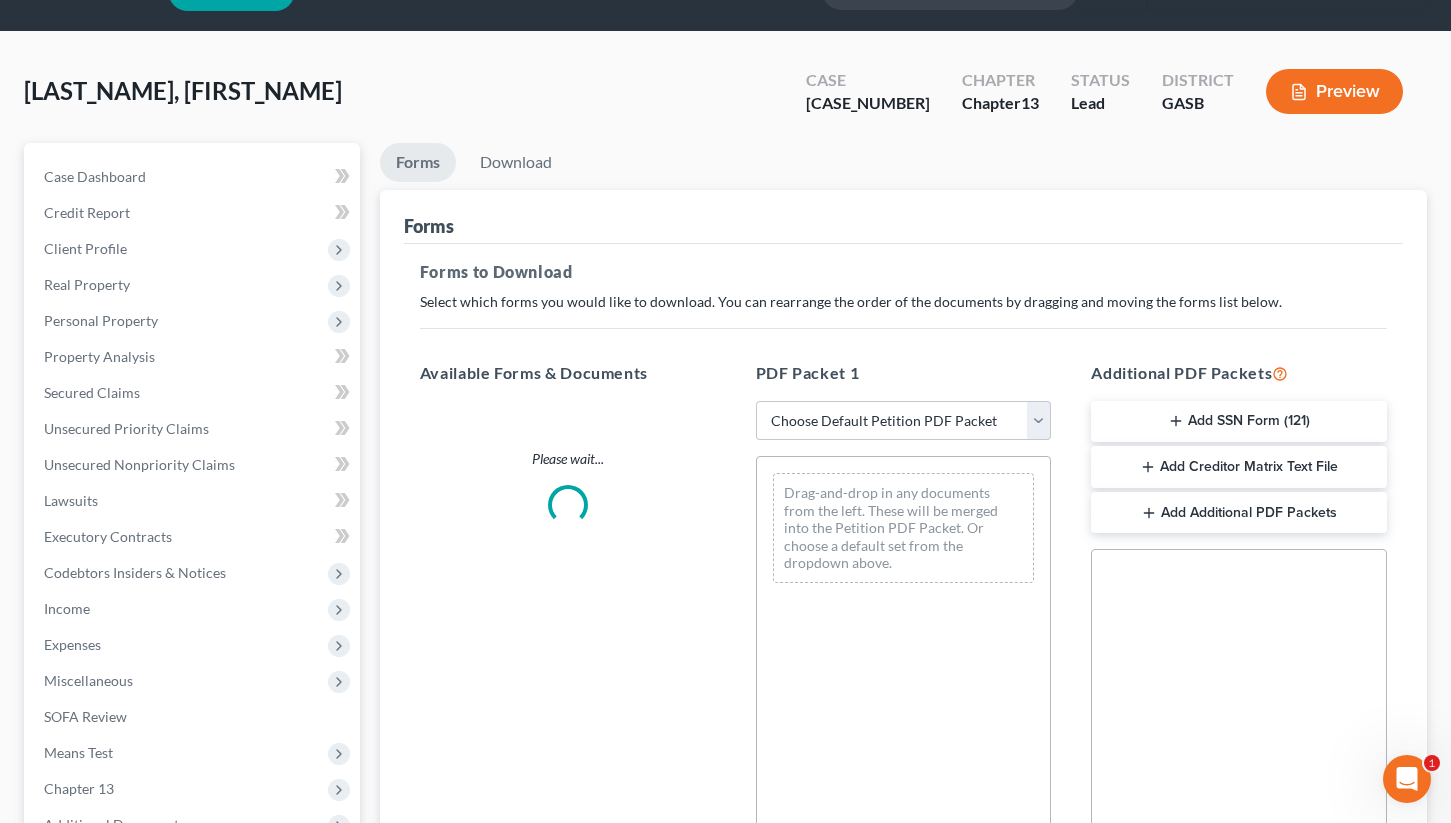 scroll, scrollTop: 0, scrollLeft: 0, axis: both 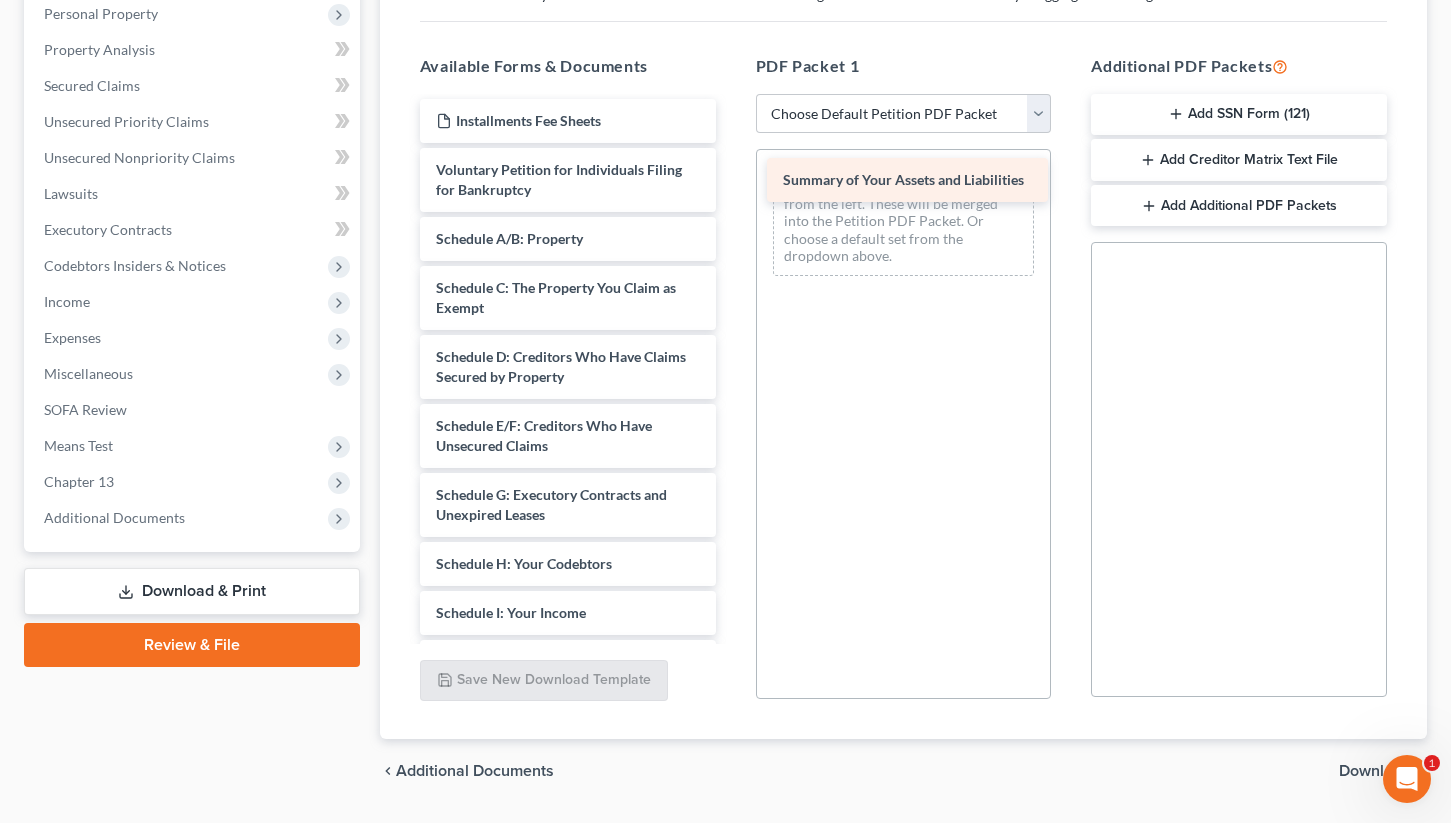 drag, startPoint x: 521, startPoint y: 235, endPoint x: 868, endPoint y: 176, distance: 351.9801 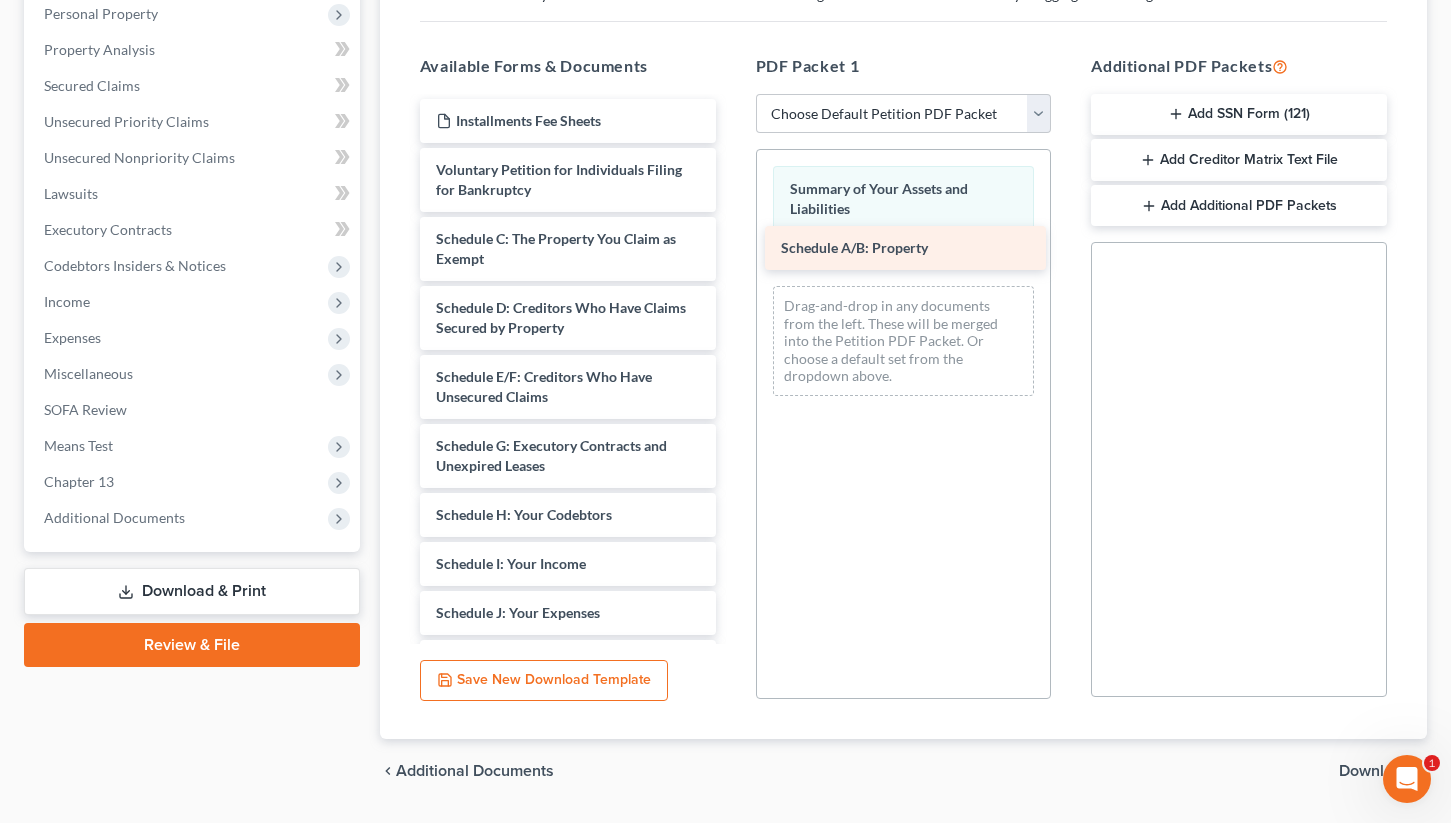 drag, startPoint x: 500, startPoint y: 246, endPoint x: 845, endPoint y: 255, distance: 345.11737 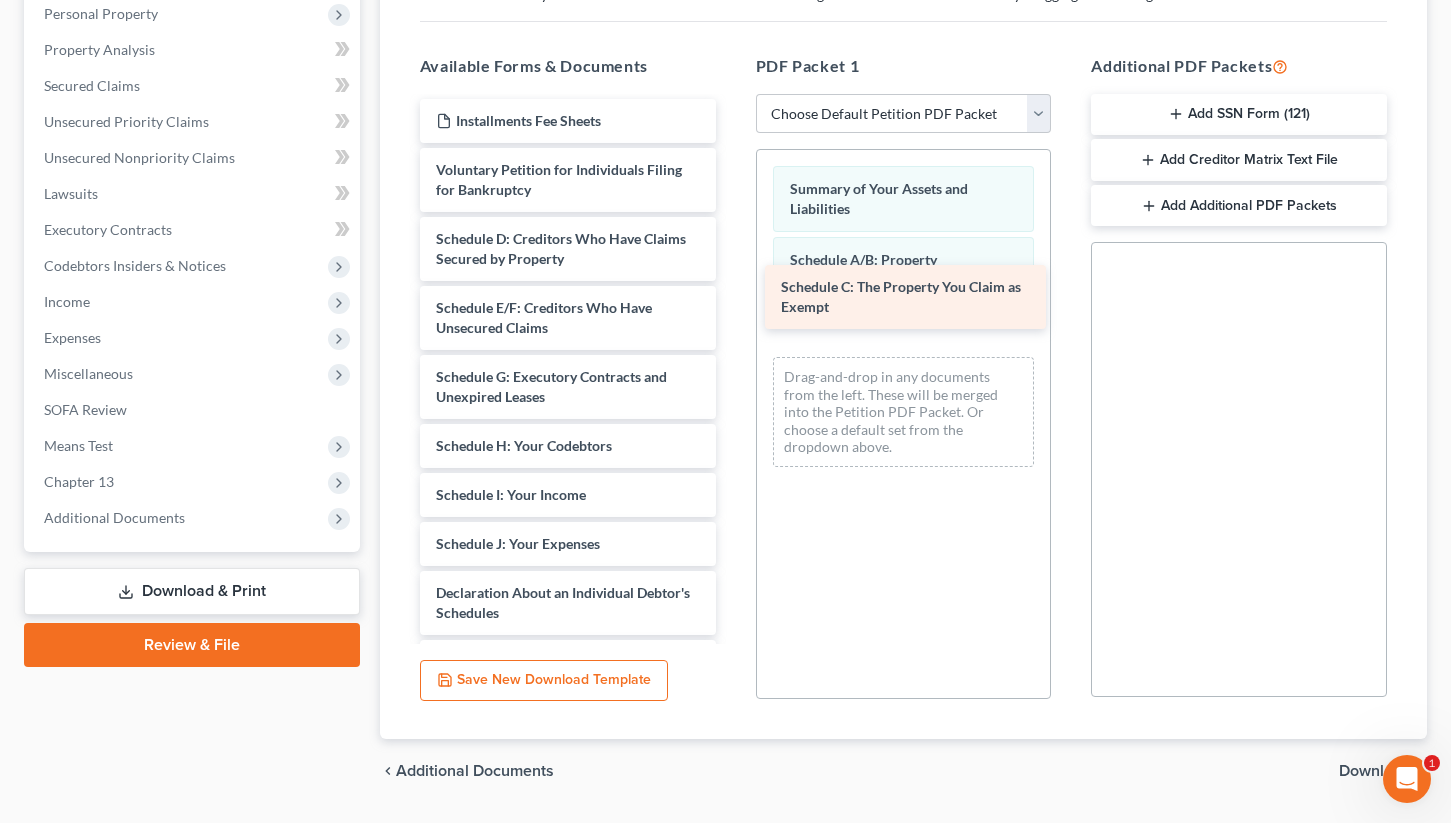 drag, startPoint x: 443, startPoint y: 250, endPoint x: 788, endPoint y: 298, distance: 348.32312 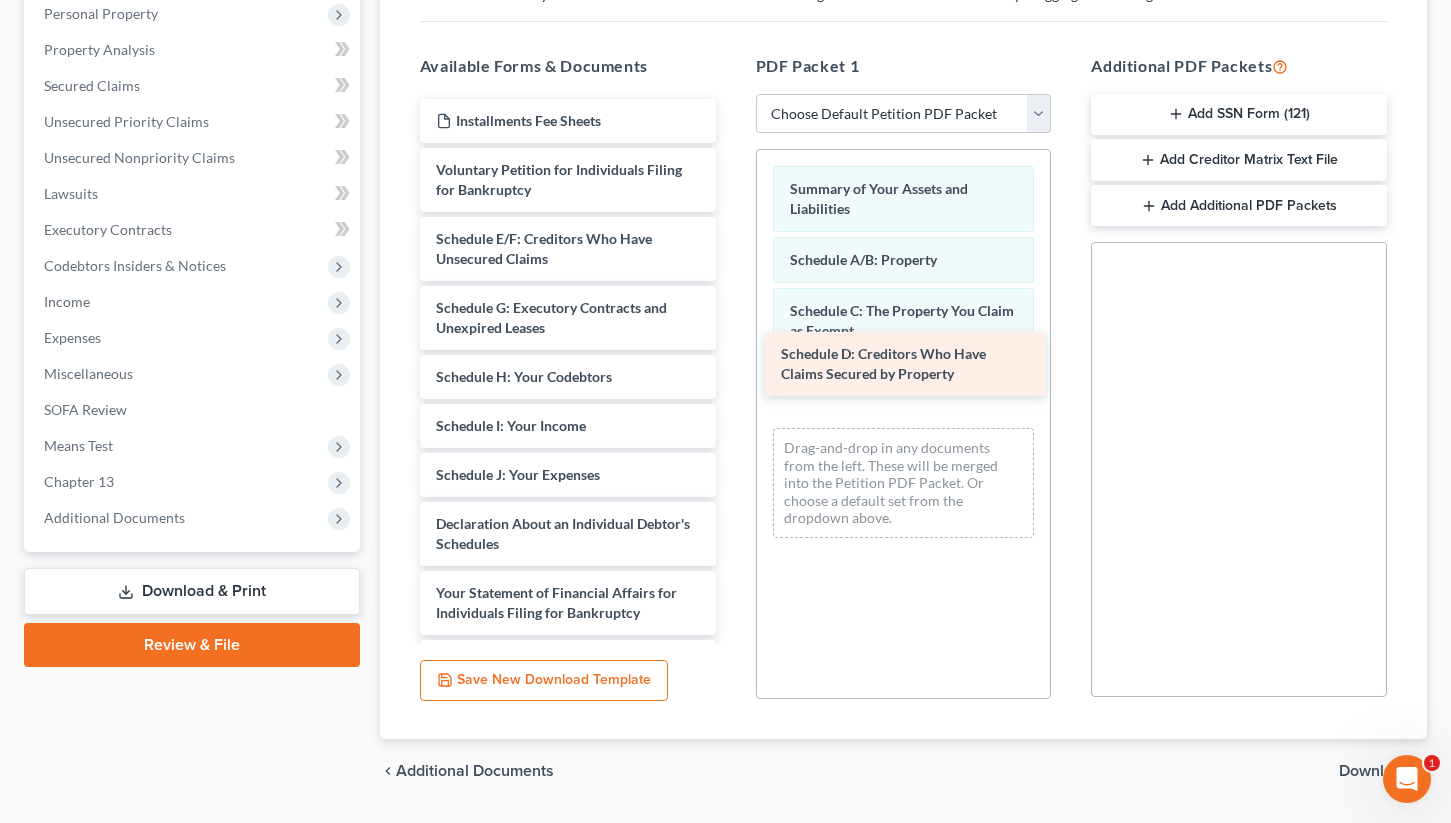 drag, startPoint x: 579, startPoint y: 241, endPoint x: 924, endPoint y: 356, distance: 363.66193 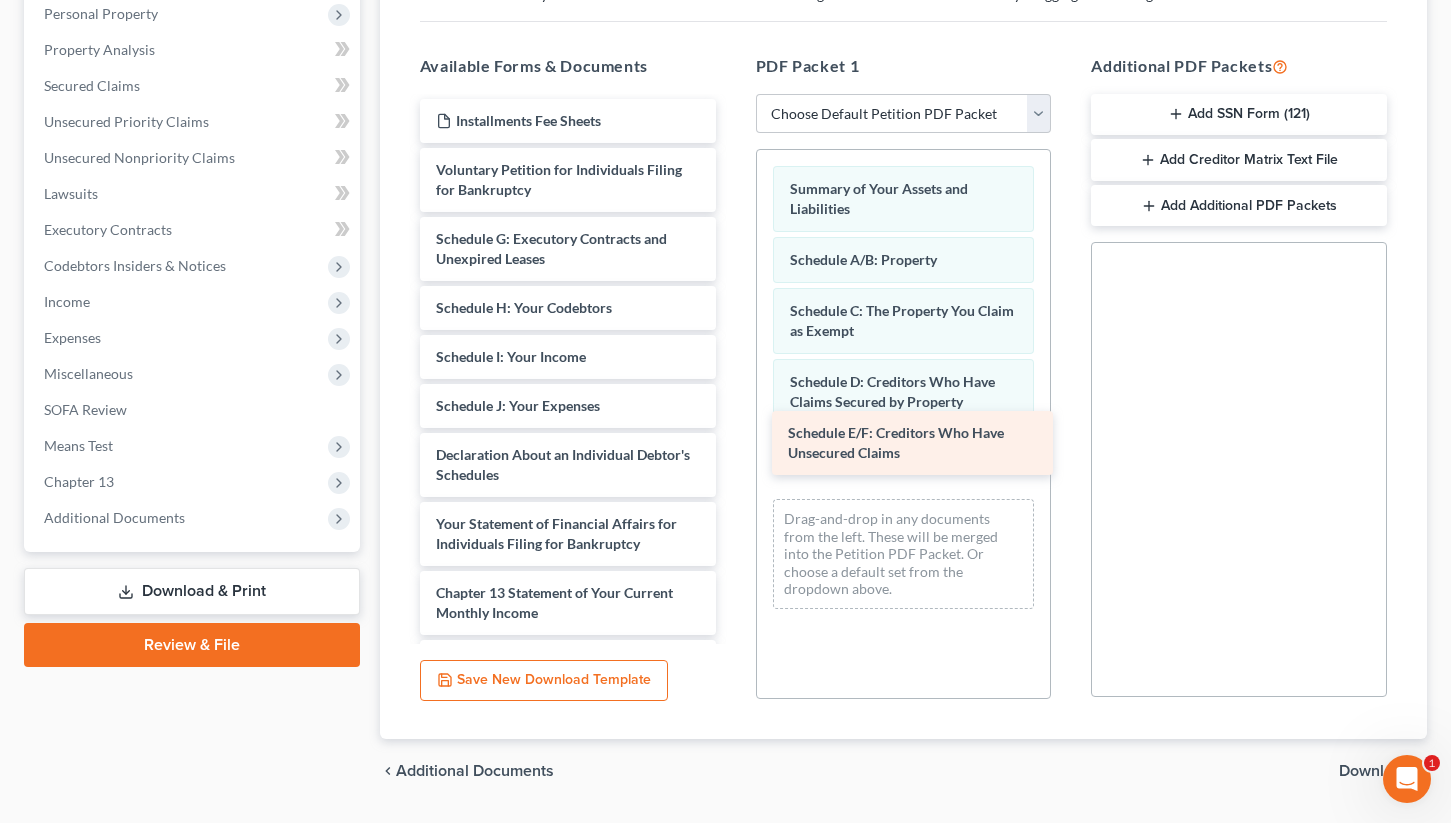 drag, startPoint x: 562, startPoint y: 249, endPoint x: 914, endPoint y: 443, distance: 401.92038 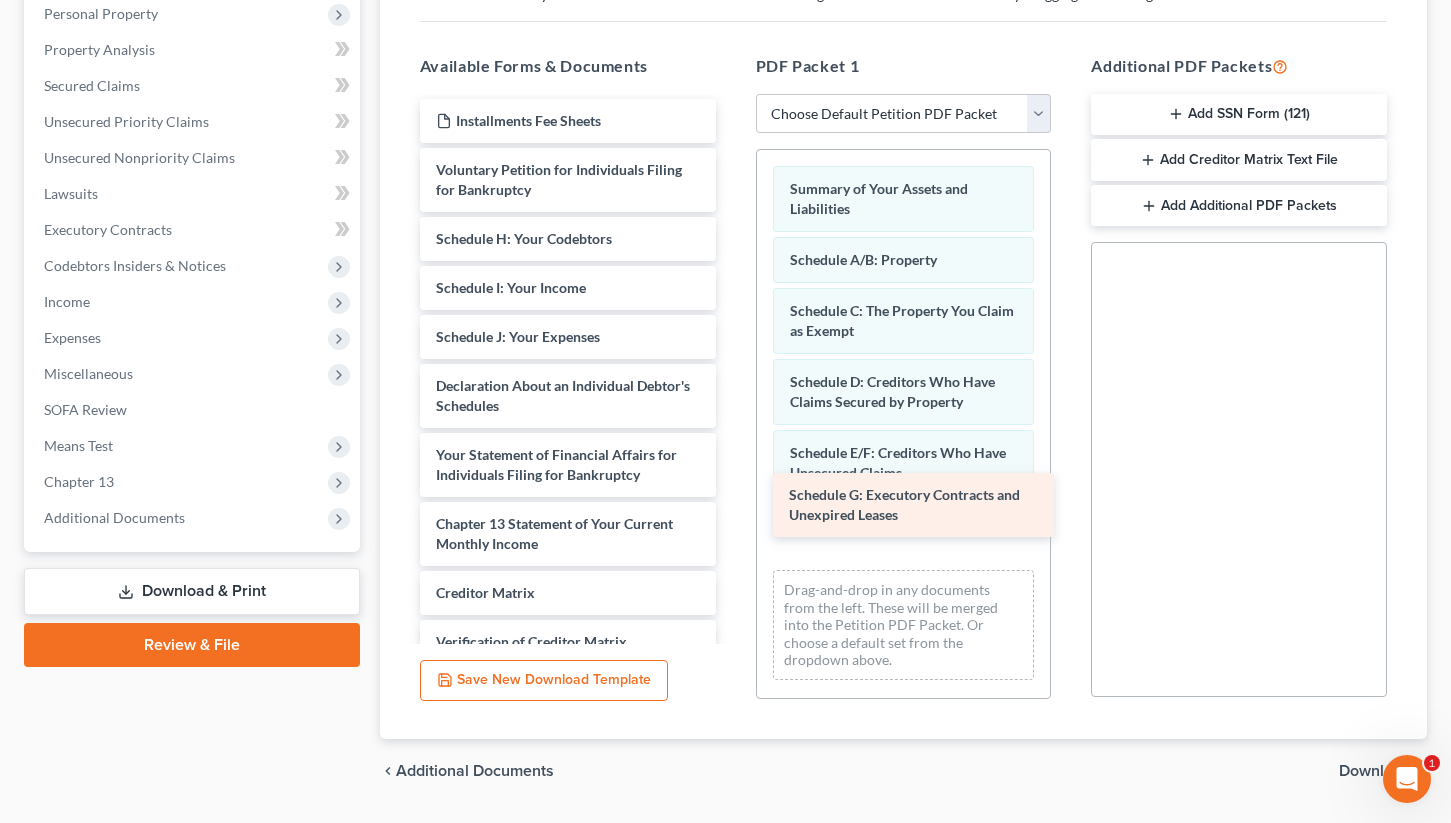 drag, startPoint x: 550, startPoint y: 250, endPoint x: 903, endPoint y: 506, distance: 436.05618 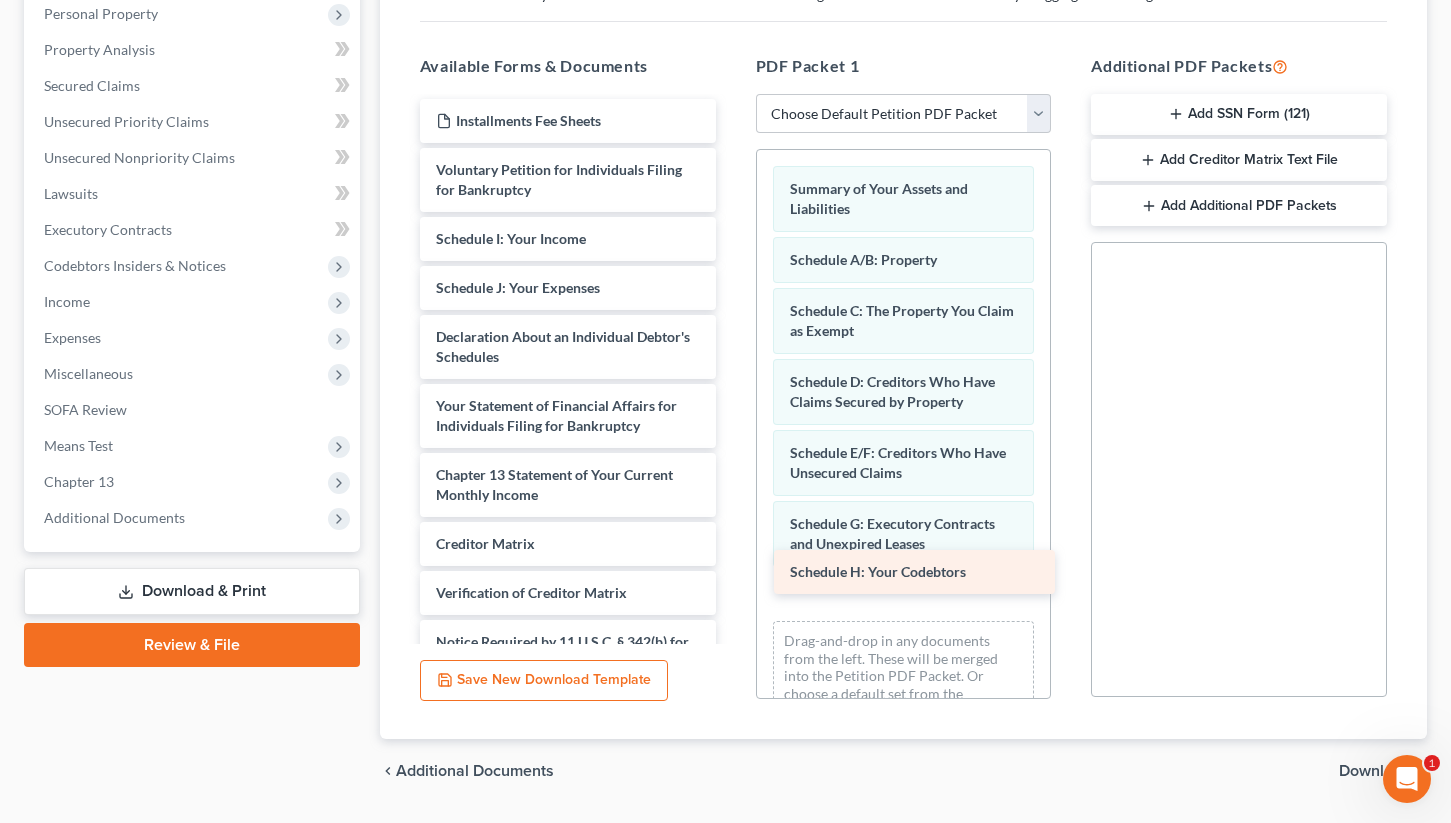 drag, startPoint x: 523, startPoint y: 236, endPoint x: 877, endPoint y: 569, distance: 486.00925 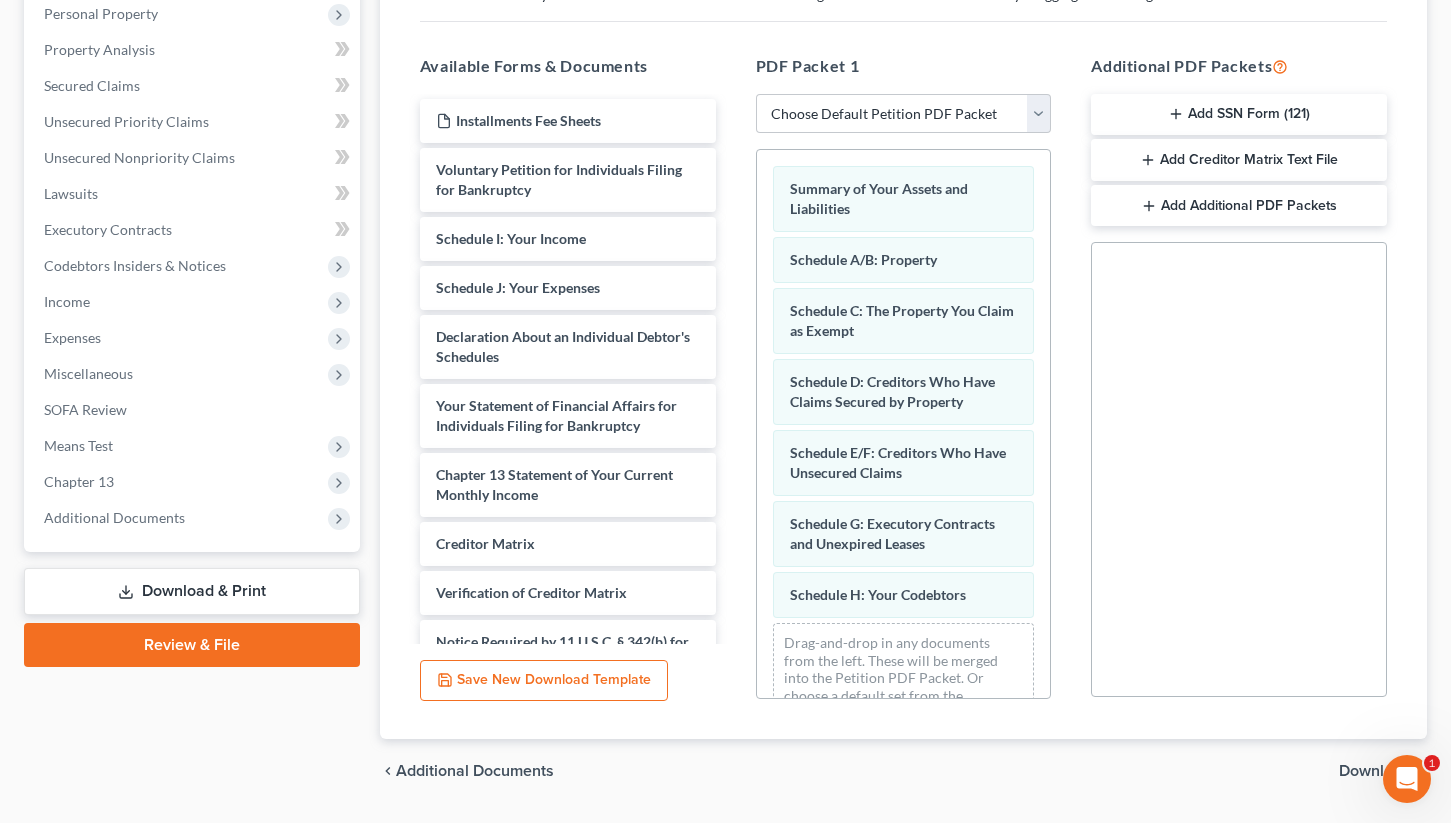 scroll, scrollTop: 51, scrollLeft: 0, axis: vertical 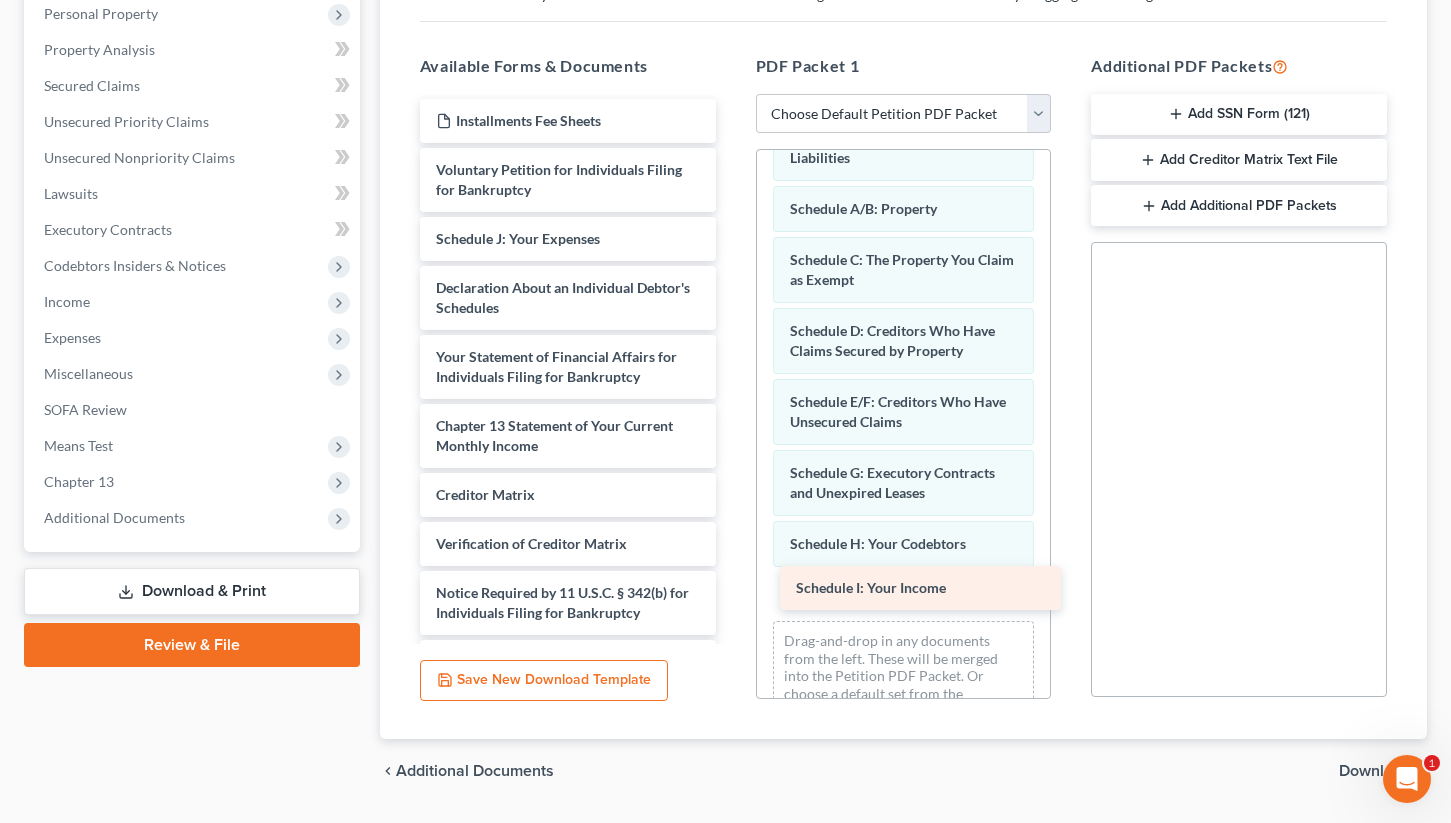 drag, startPoint x: 583, startPoint y: 234, endPoint x: 943, endPoint y: 583, distance: 501.39905 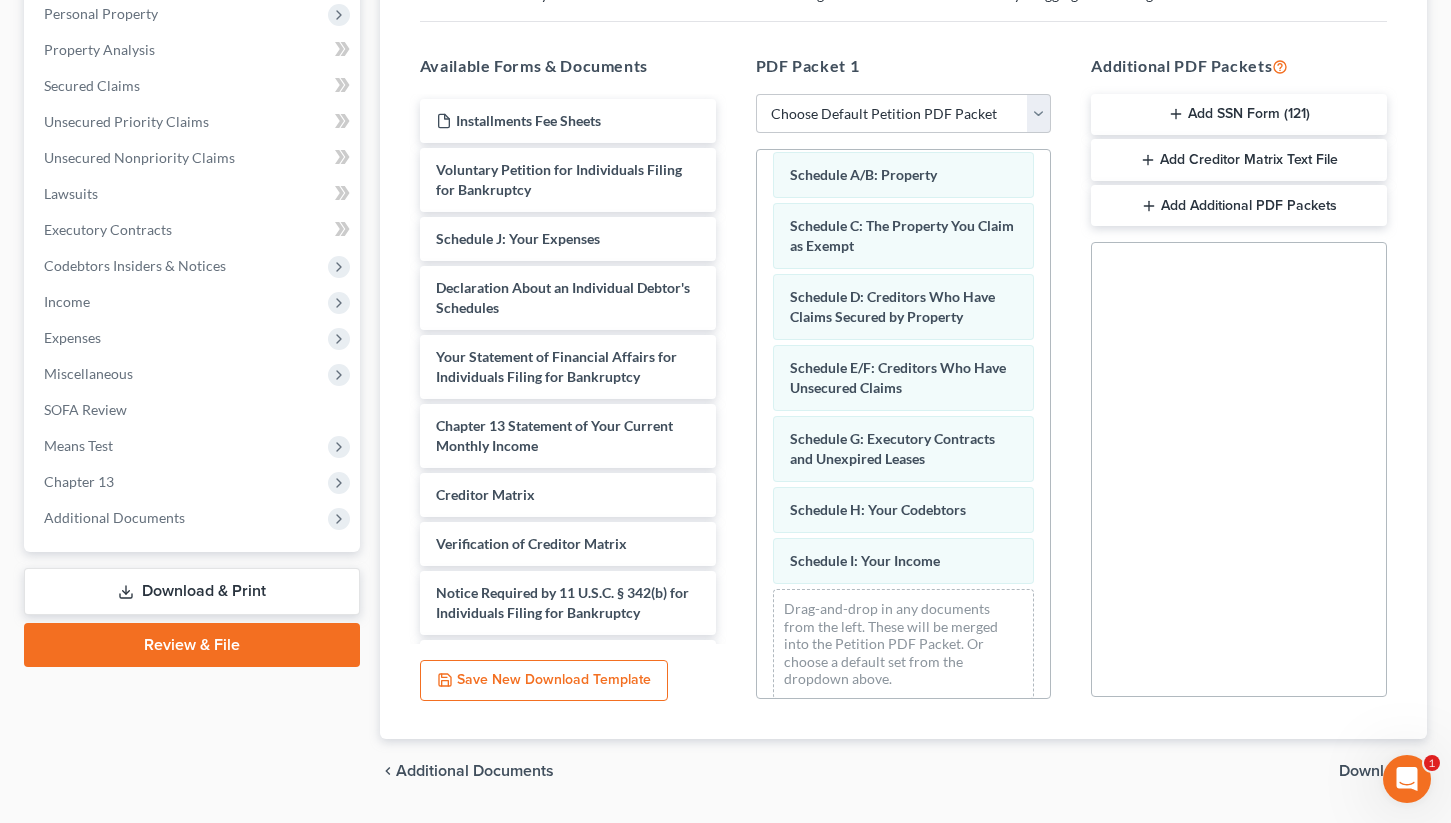 scroll, scrollTop: 102, scrollLeft: 0, axis: vertical 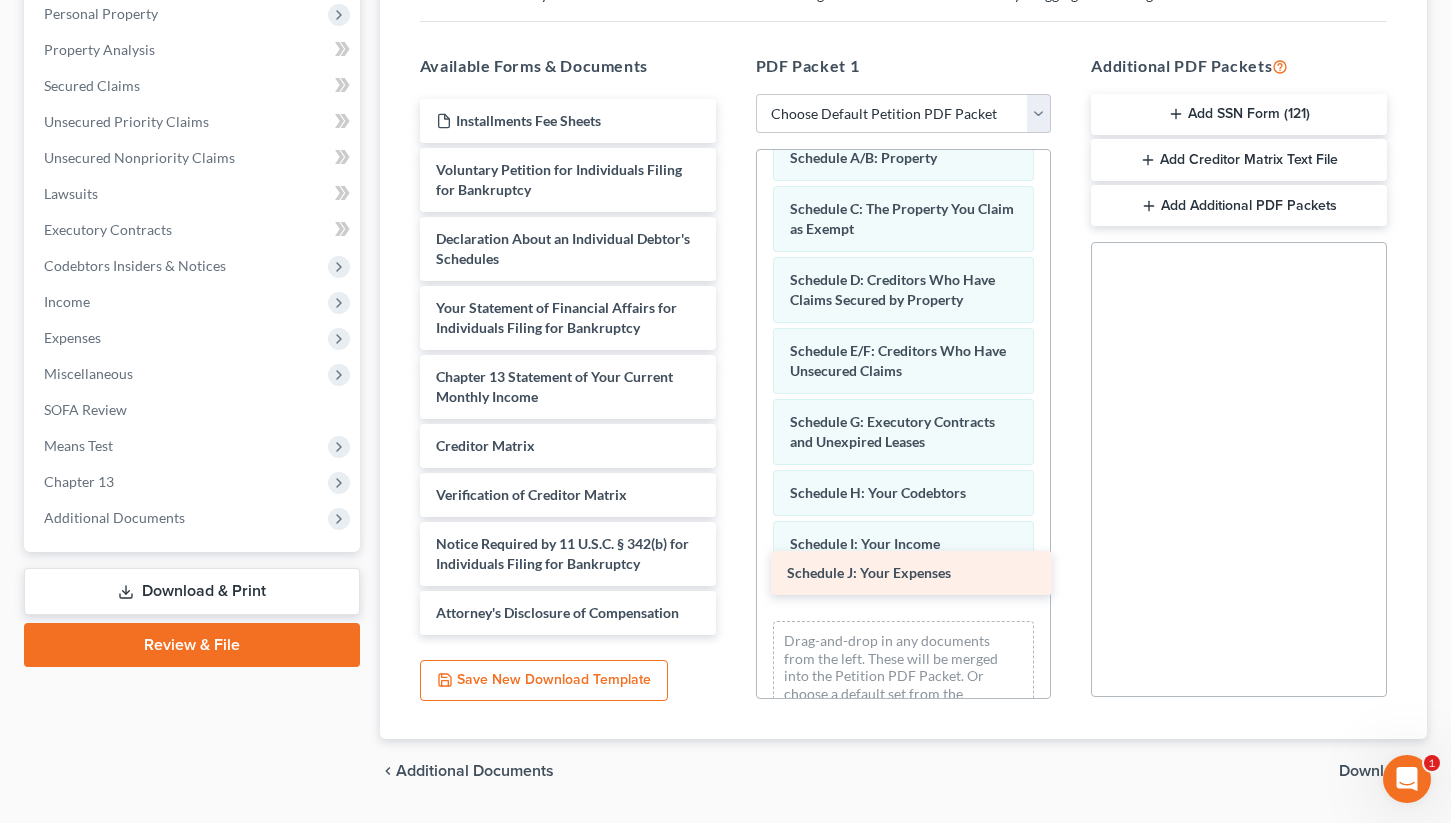 drag, startPoint x: 598, startPoint y: 234, endPoint x: 949, endPoint y: 568, distance: 484.51727 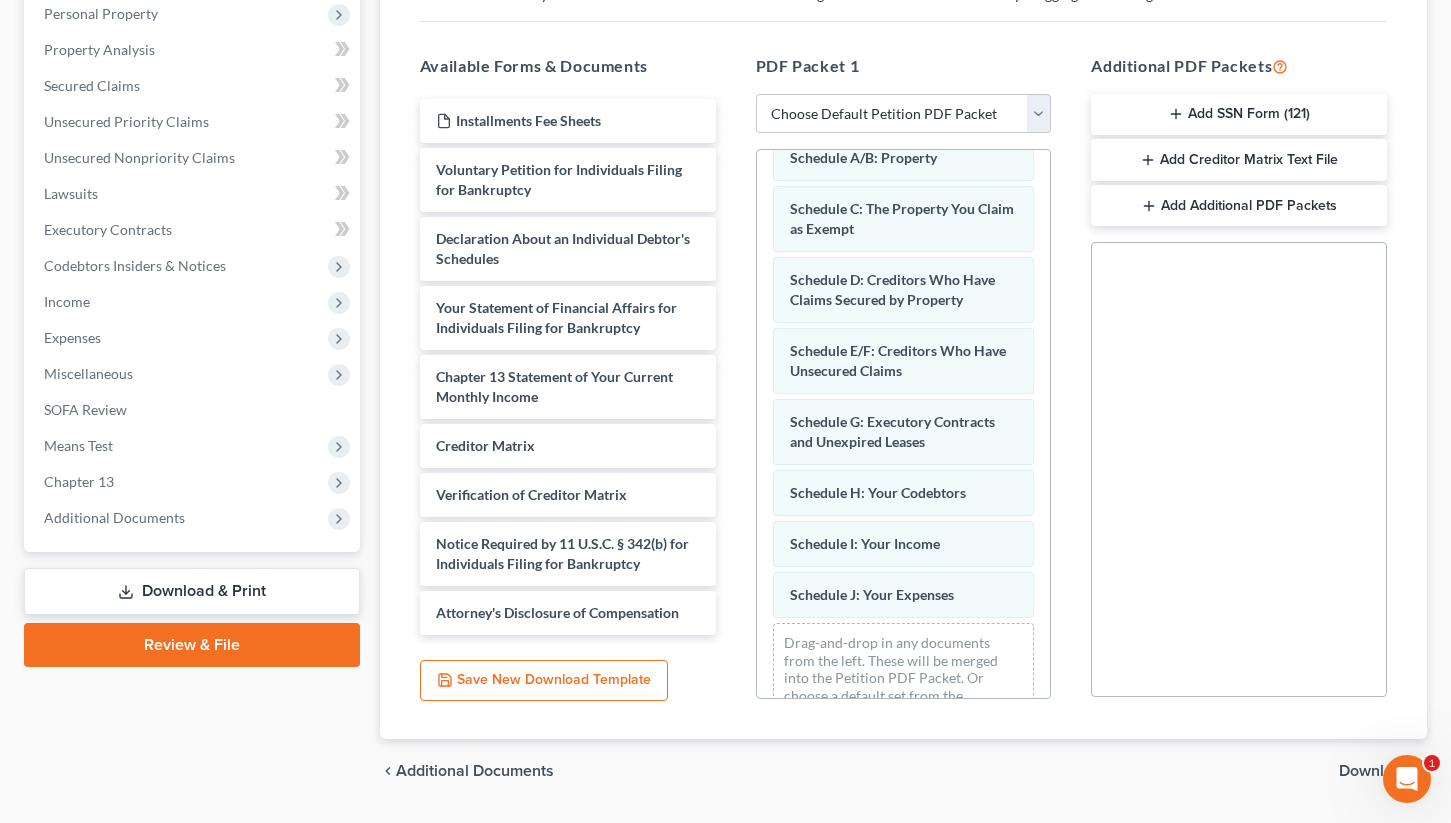 scroll, scrollTop: 153, scrollLeft: 0, axis: vertical 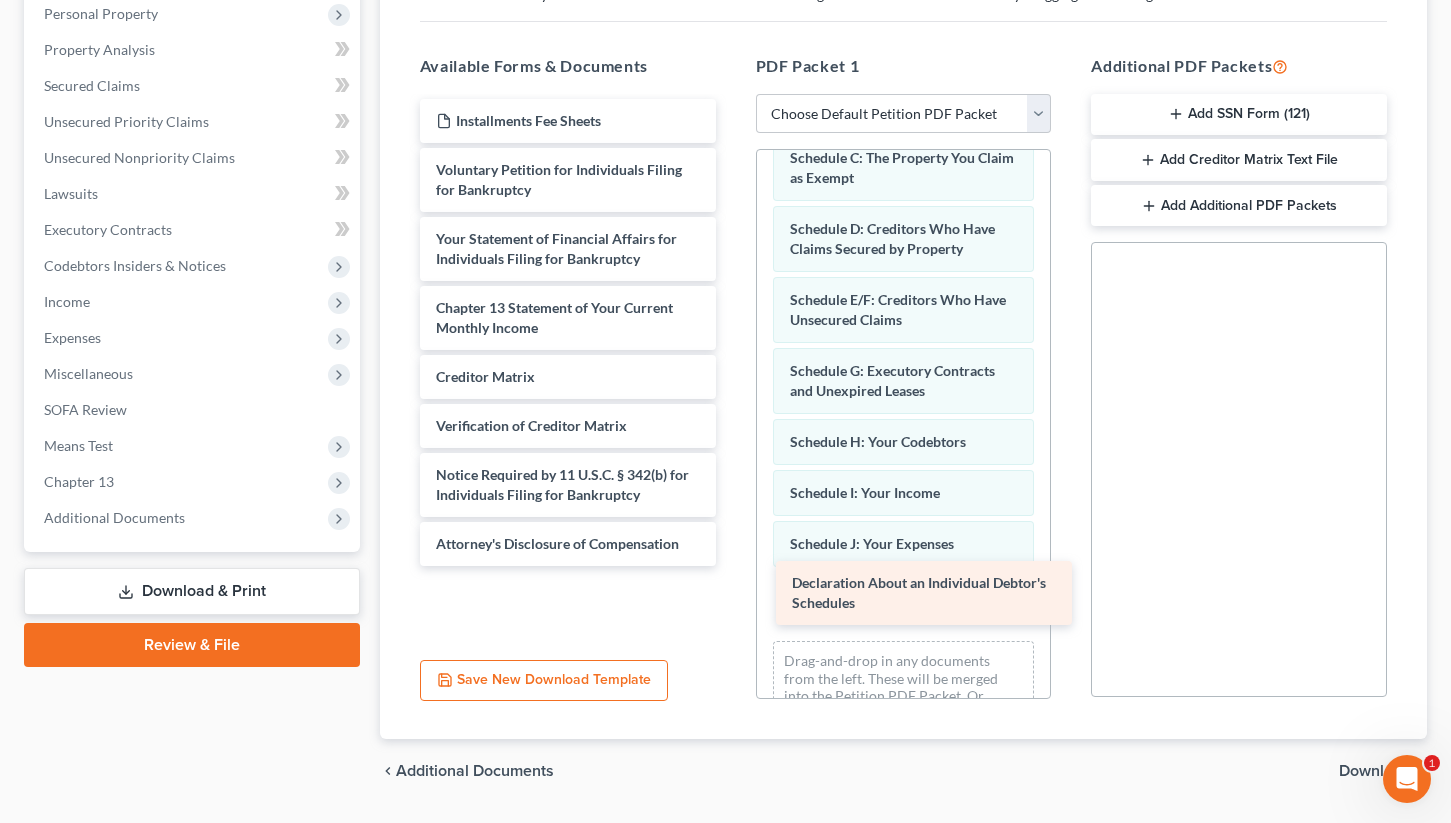 drag, startPoint x: 540, startPoint y: 250, endPoint x: 896, endPoint y: 594, distance: 495.0475 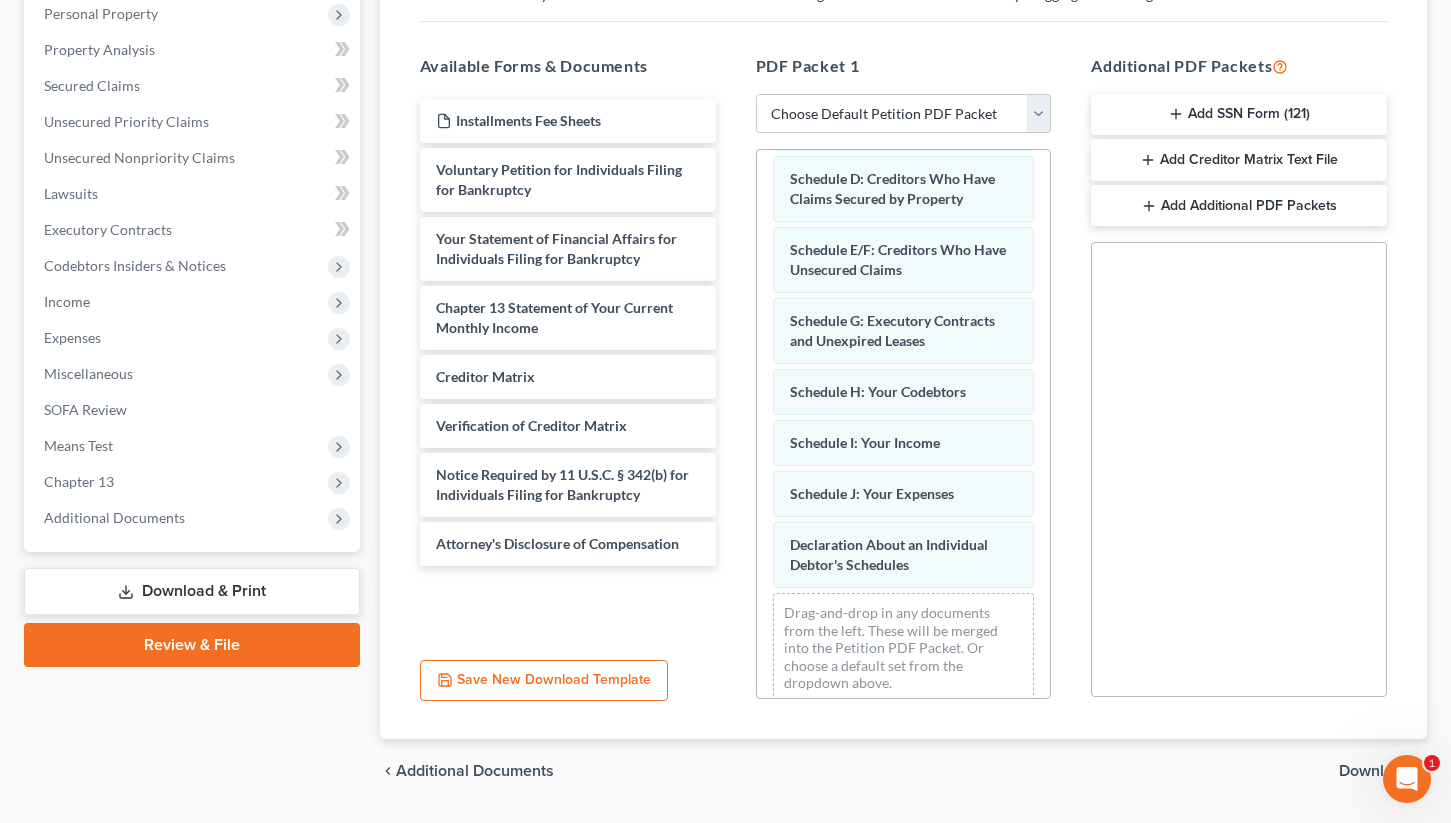 scroll, scrollTop: 224, scrollLeft: 0, axis: vertical 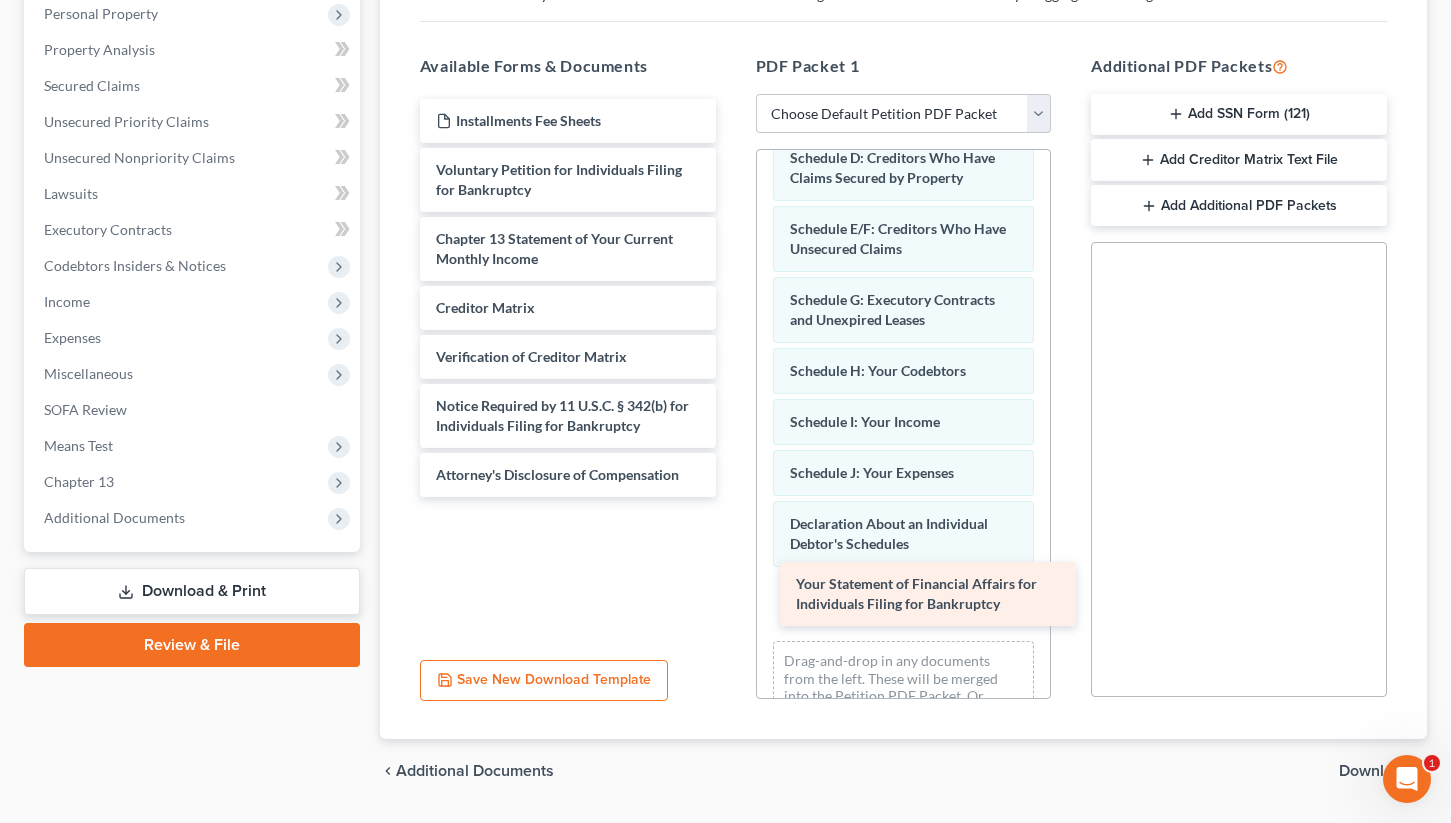 drag, startPoint x: 435, startPoint y: 251, endPoint x: 795, endPoint y: 596, distance: 498.6231 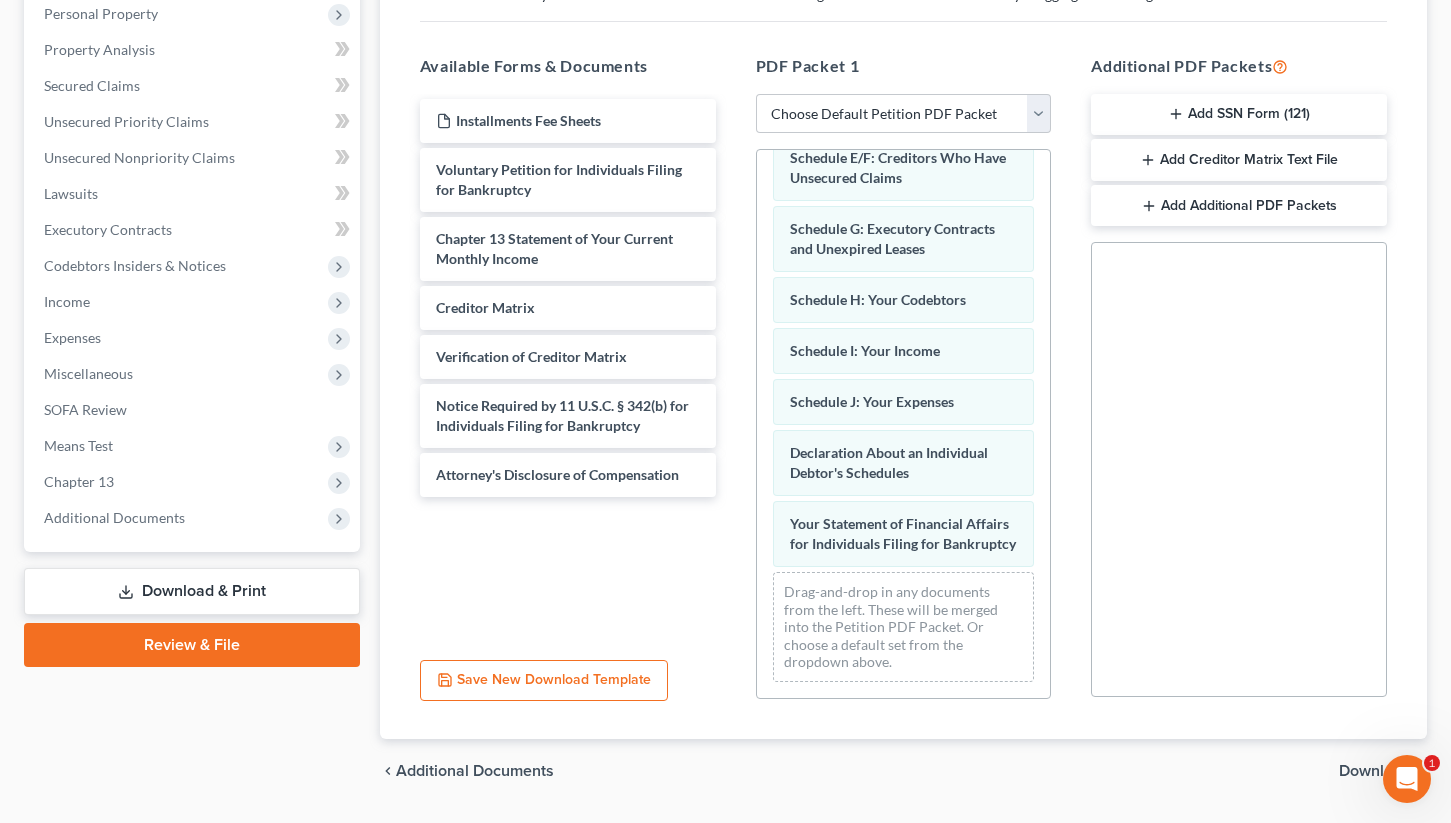 scroll, scrollTop: 315, scrollLeft: 0, axis: vertical 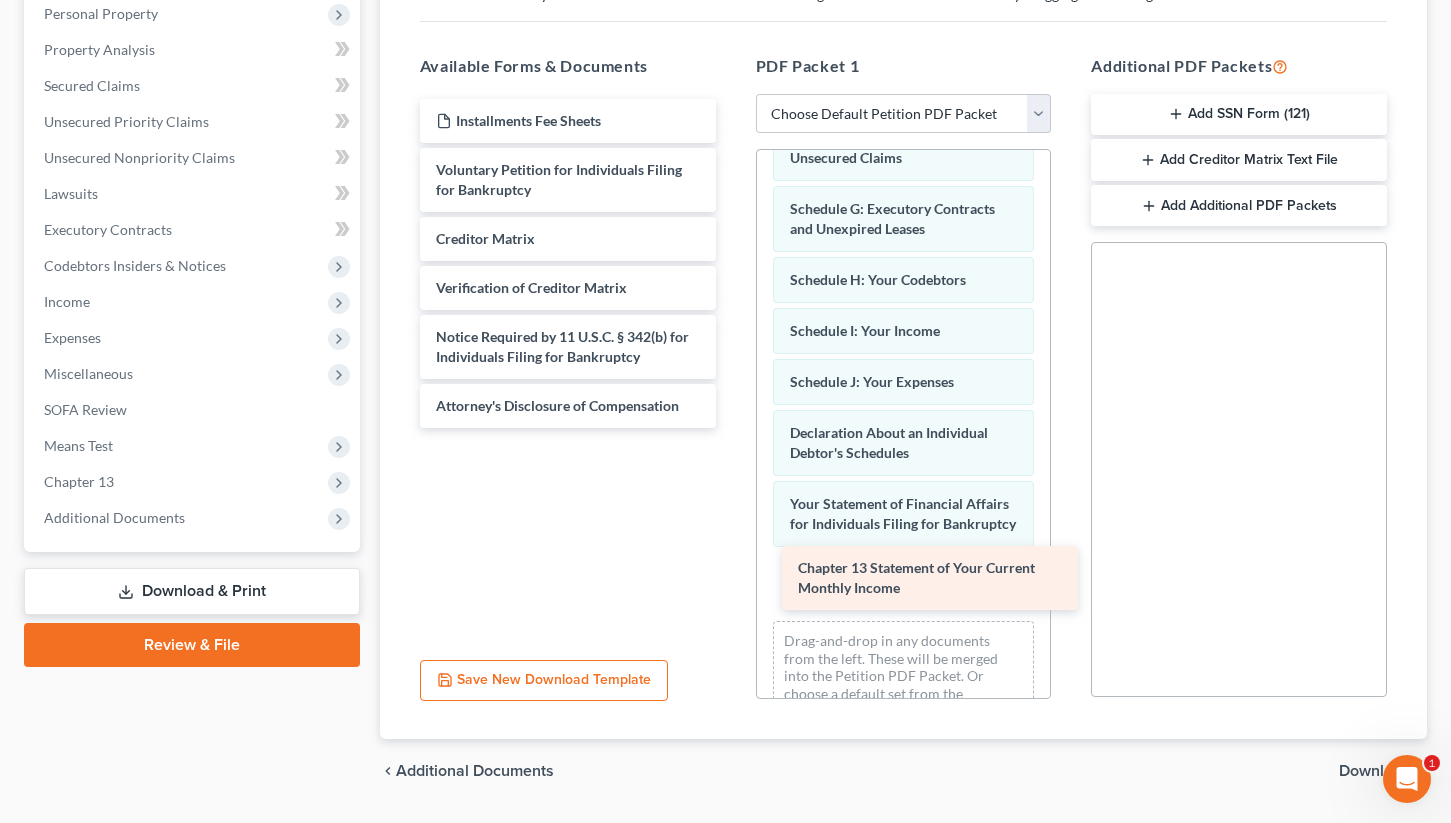 drag, startPoint x: 588, startPoint y: 226, endPoint x: 950, endPoint y: 555, distance: 489.16766 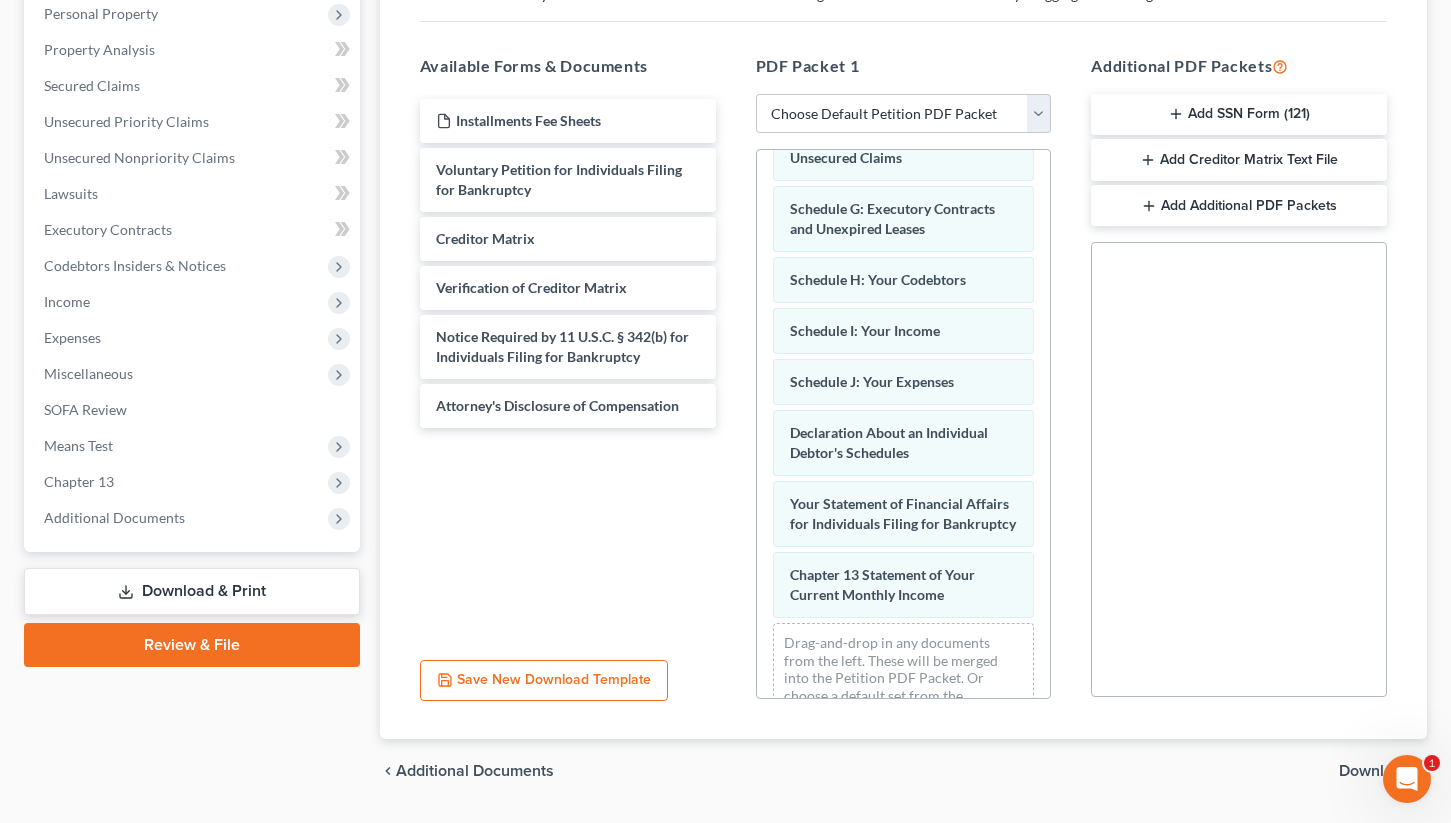 scroll, scrollTop: 412, scrollLeft: 0, axis: vertical 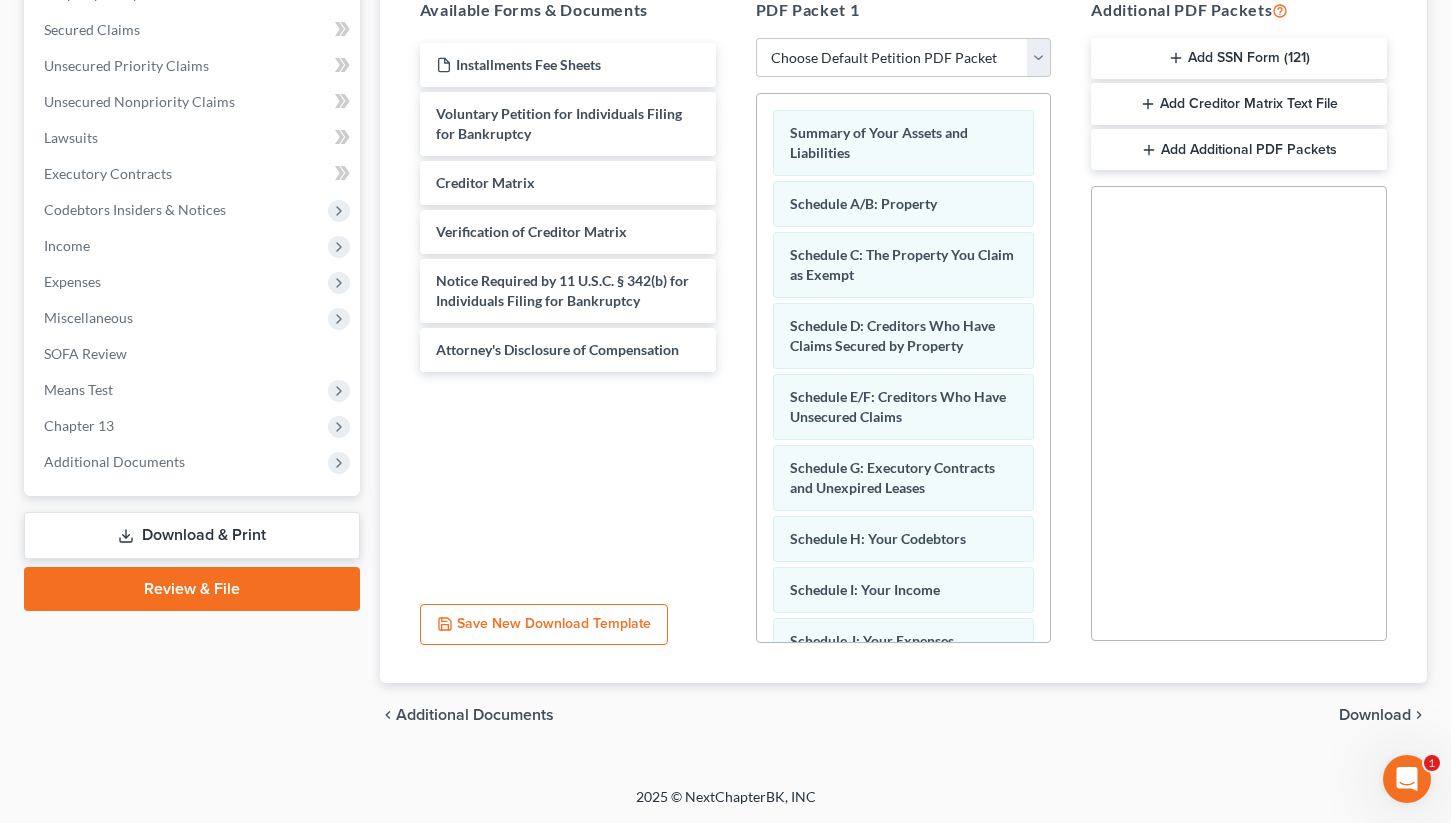 click on "Download & Print" at bounding box center (192, 535) 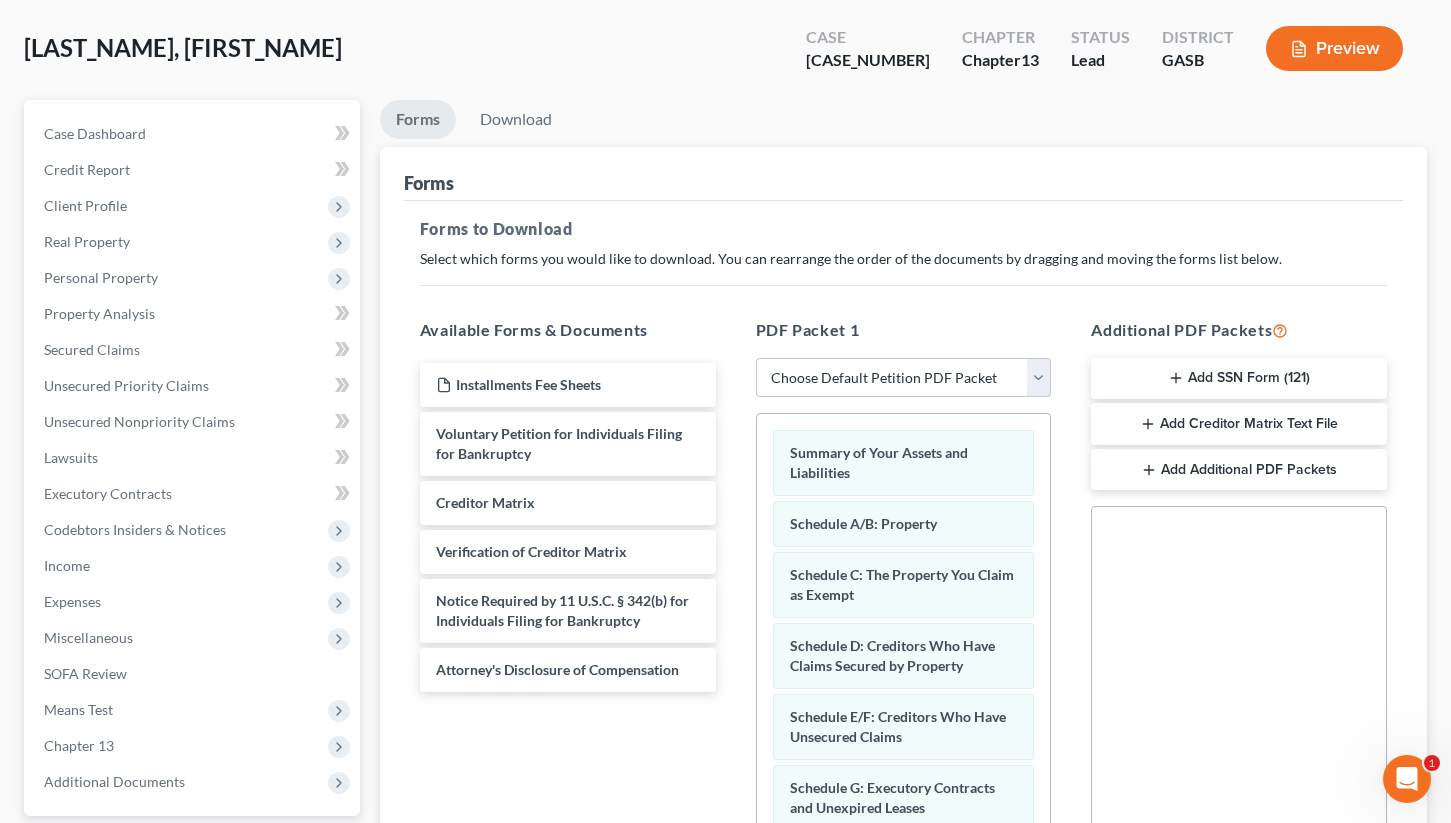 scroll, scrollTop: 0, scrollLeft: 0, axis: both 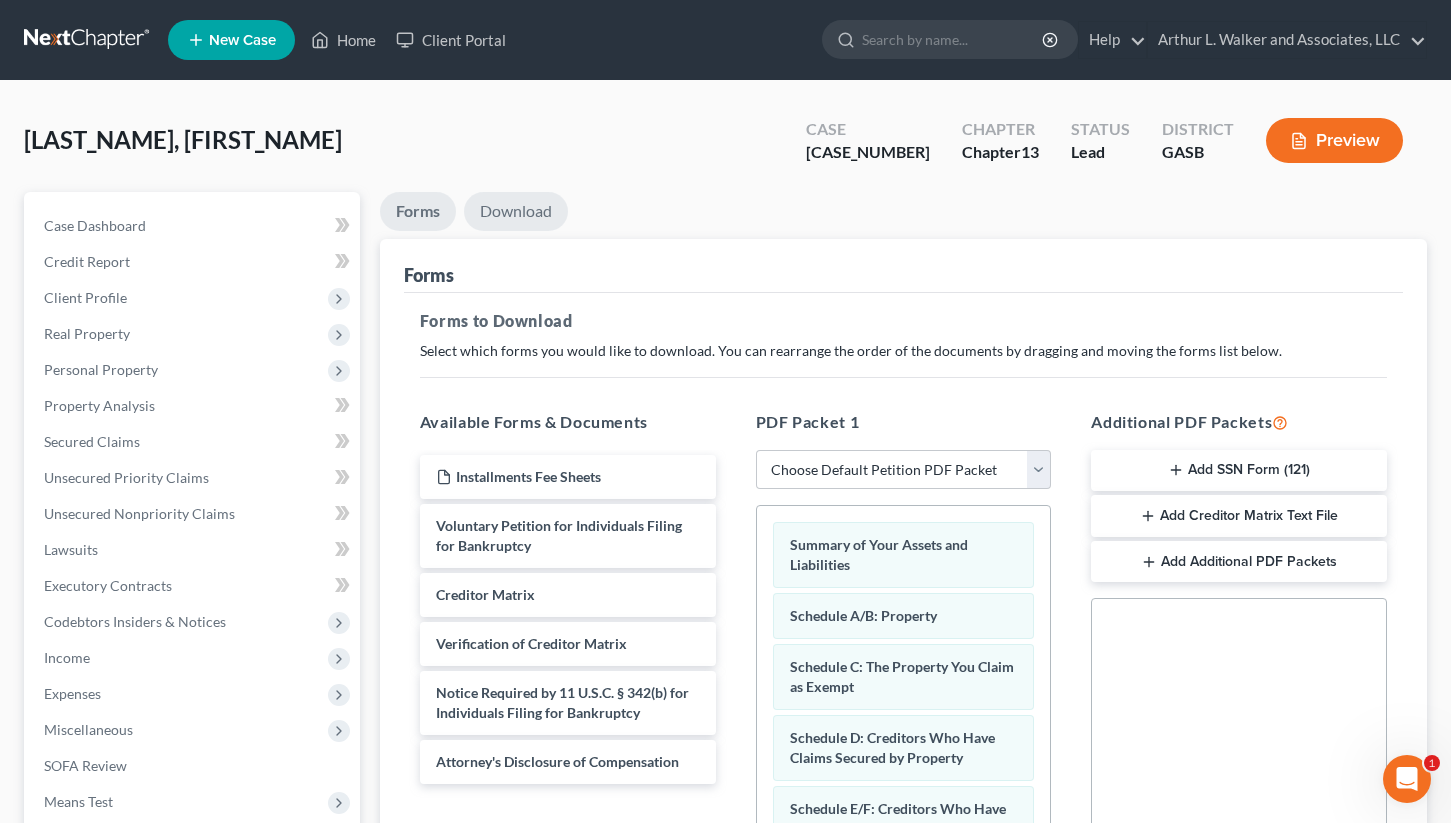 click on "Download" at bounding box center (516, 211) 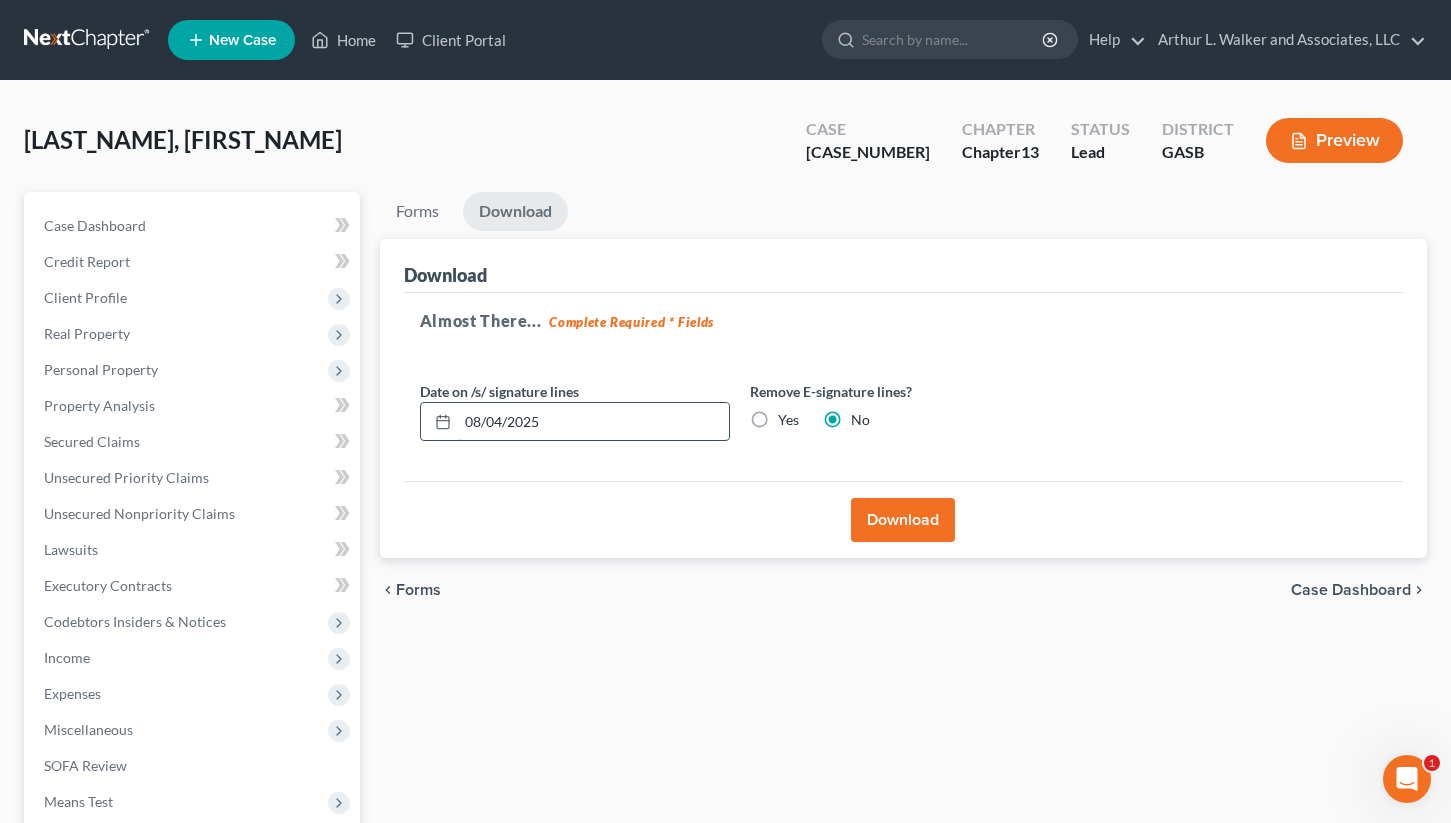 click on "08/04/2025" at bounding box center (593, 422) 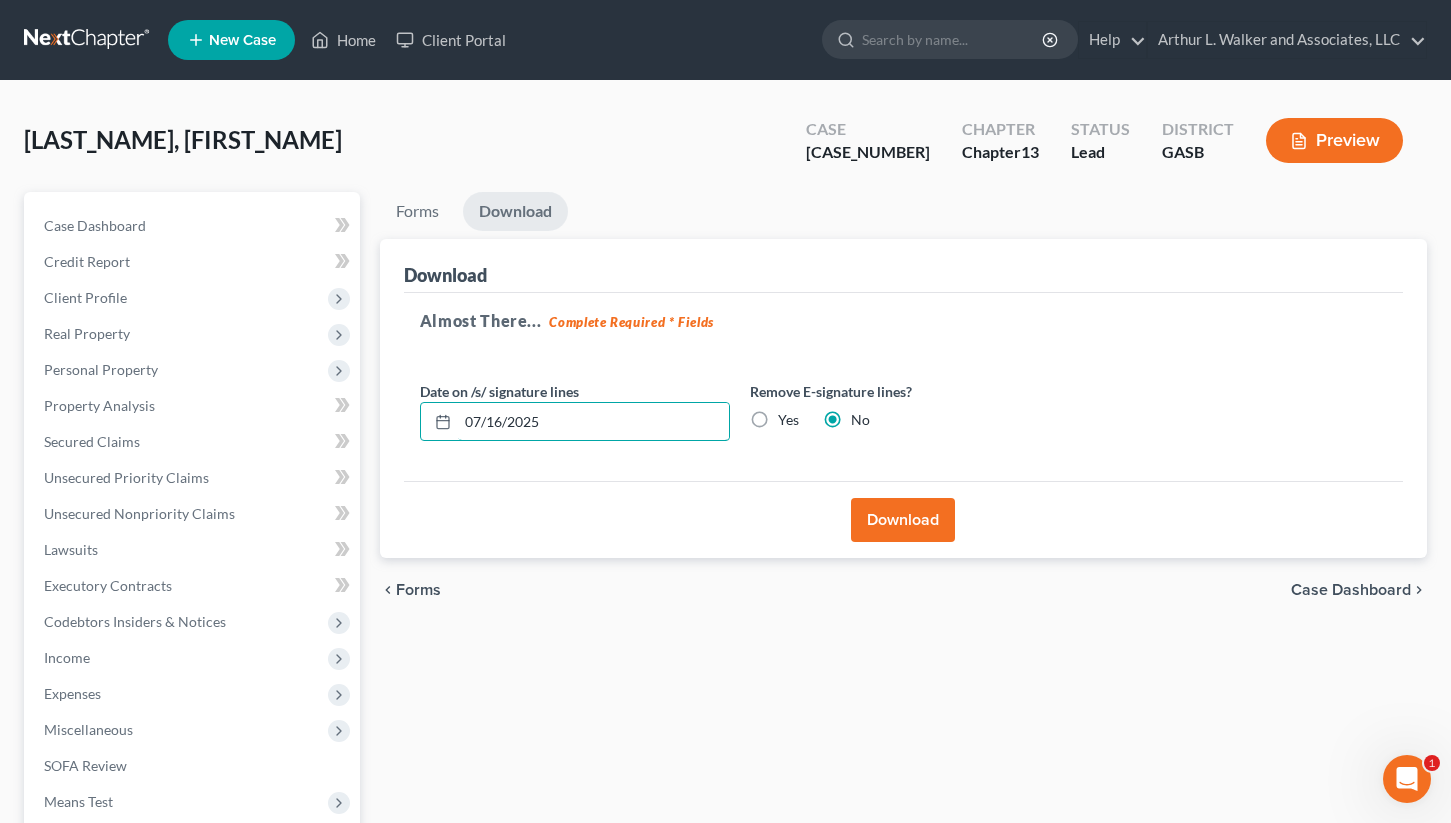 type on "07/16/2025" 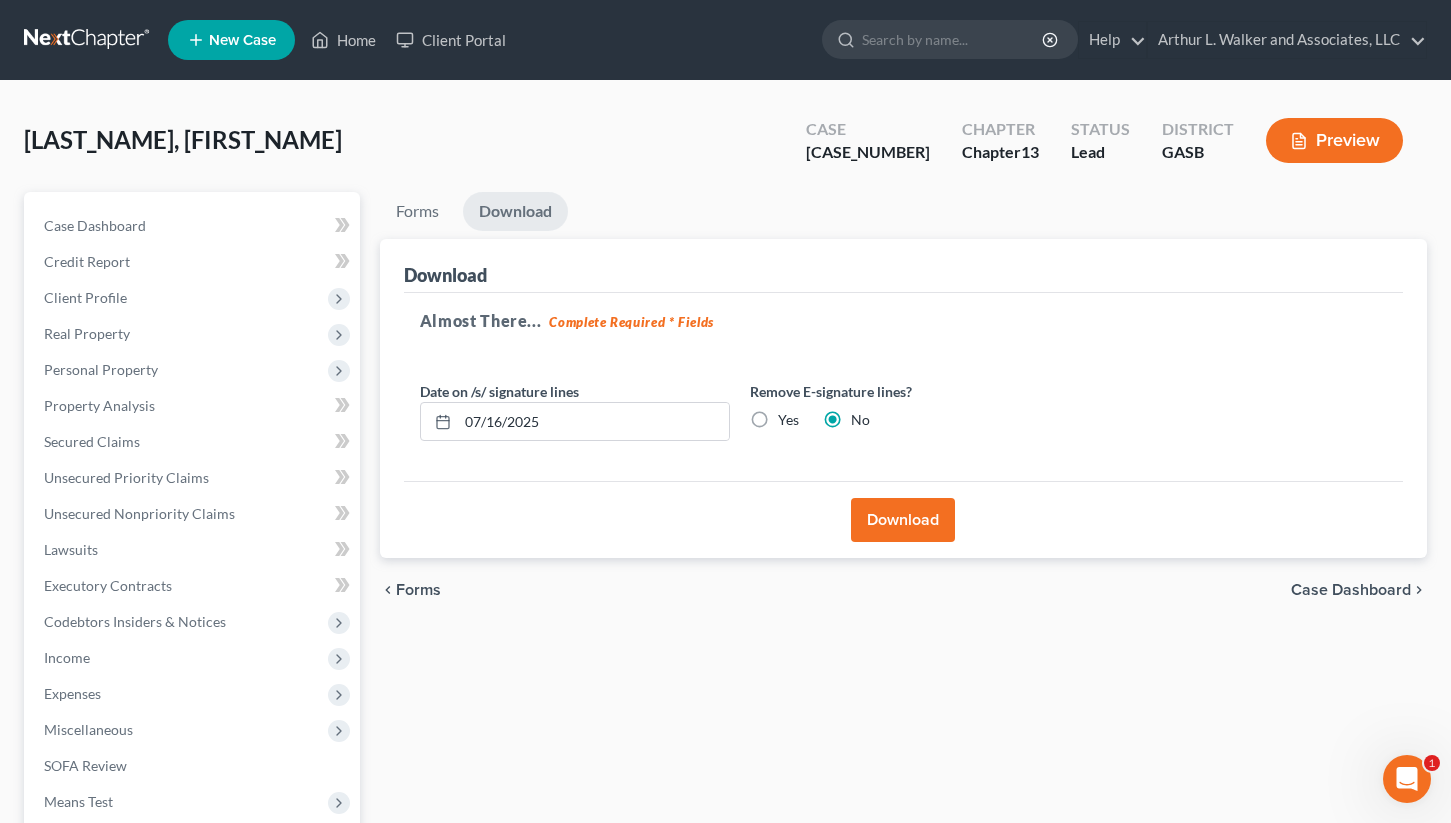 click on "Download" at bounding box center (903, 520) 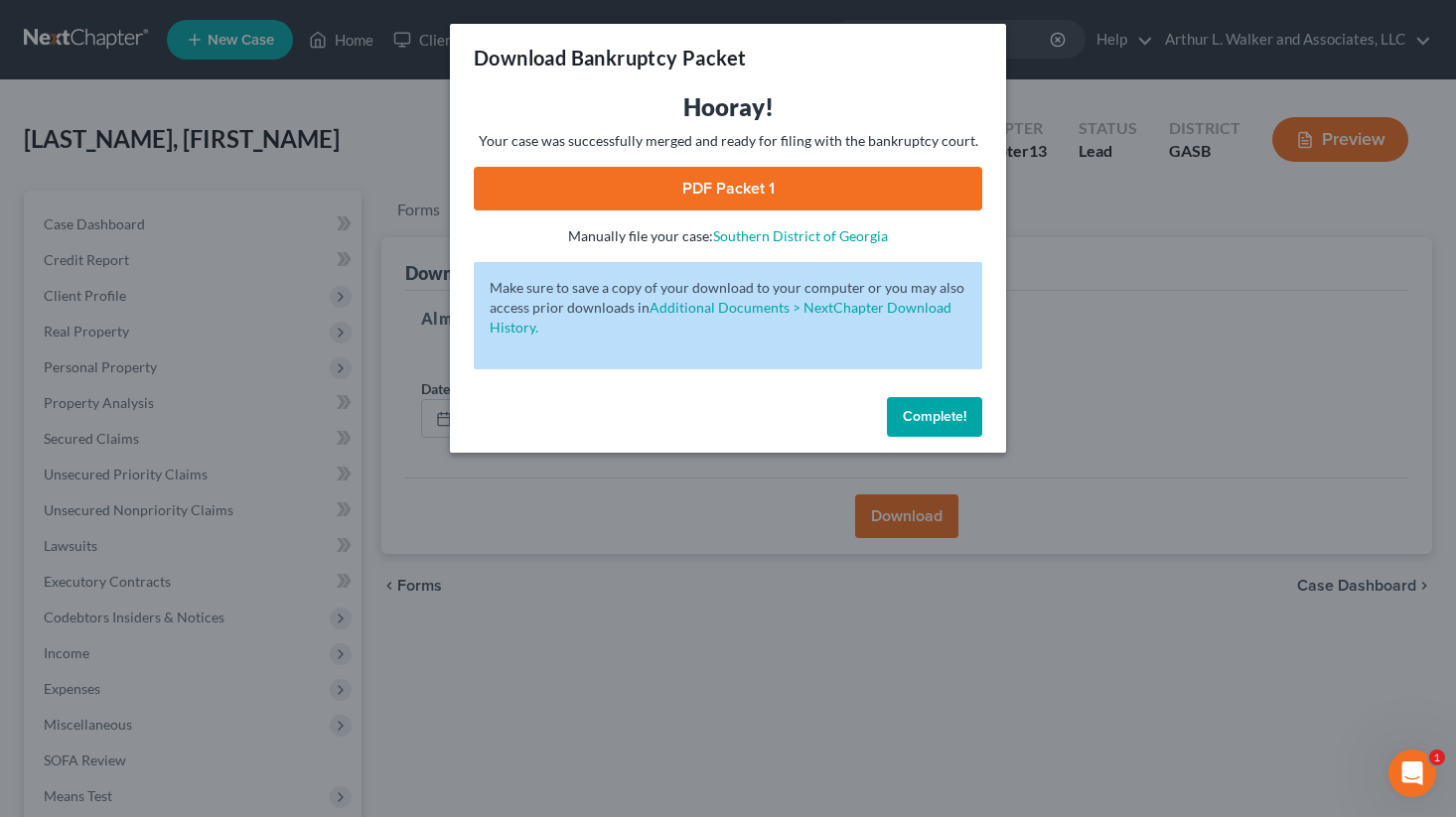 click on "PDF Packet 1" at bounding box center (728, 189) 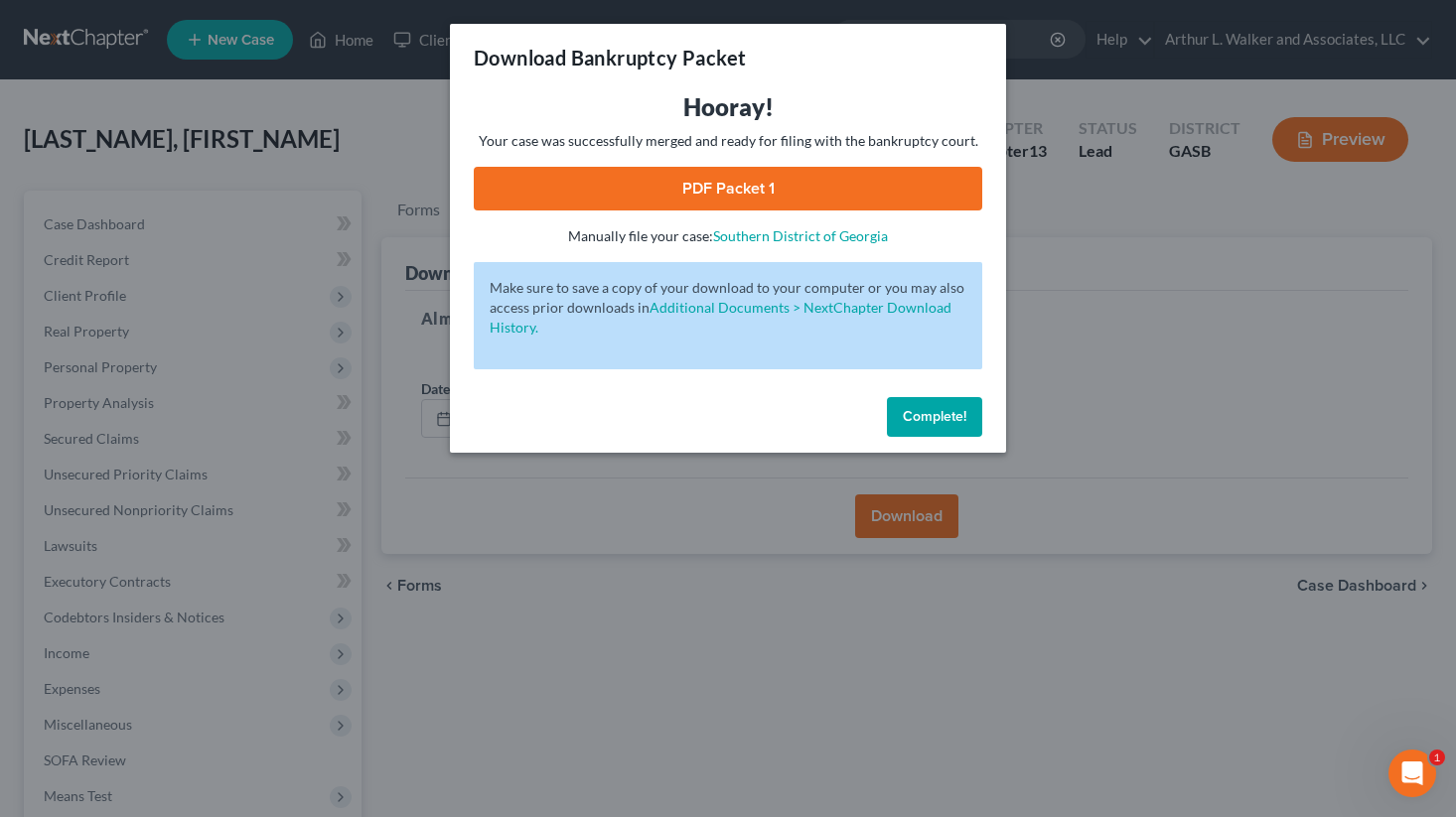 click on "Complete!" at bounding box center (935, 416) 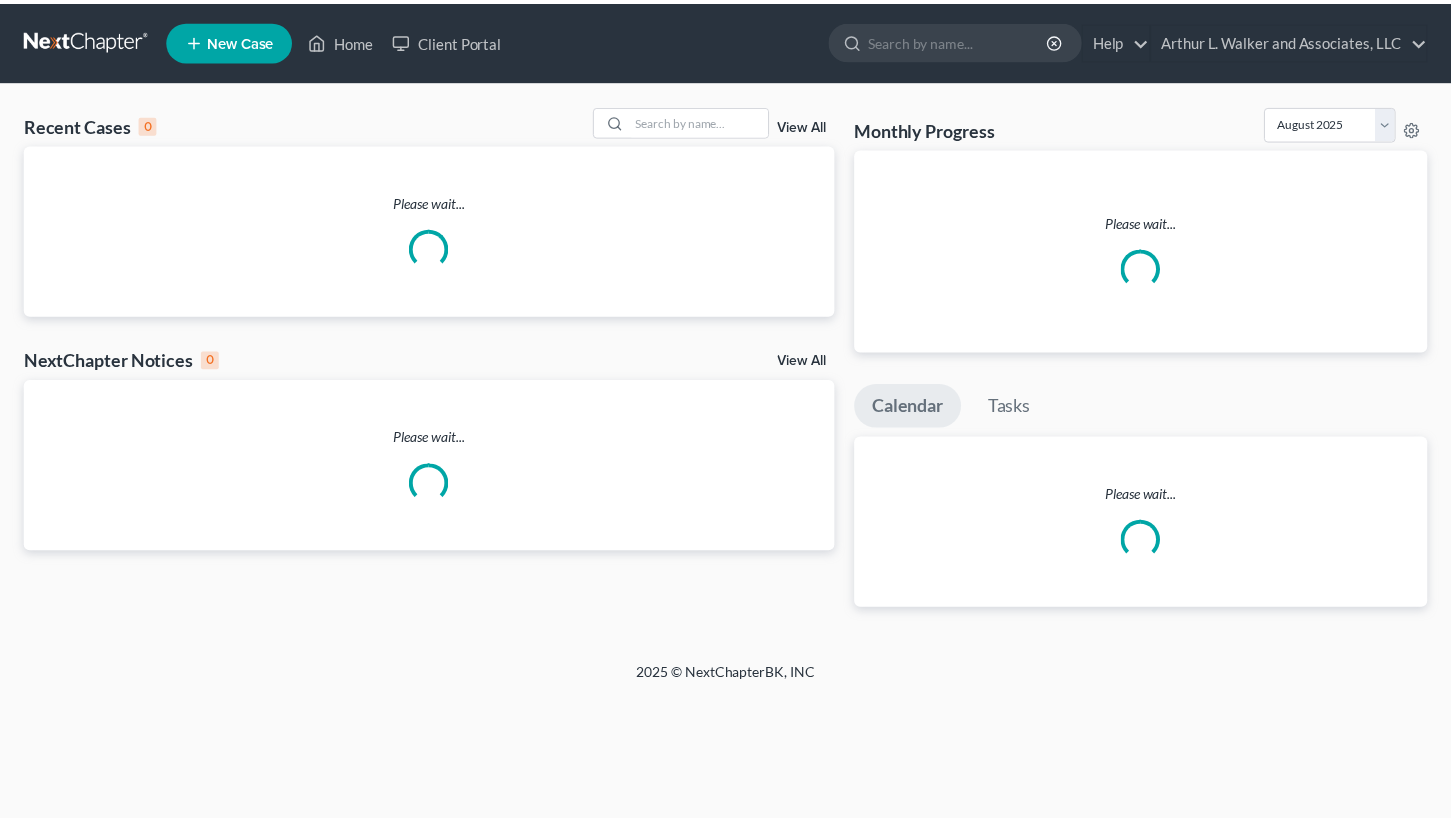 scroll, scrollTop: 0, scrollLeft: 0, axis: both 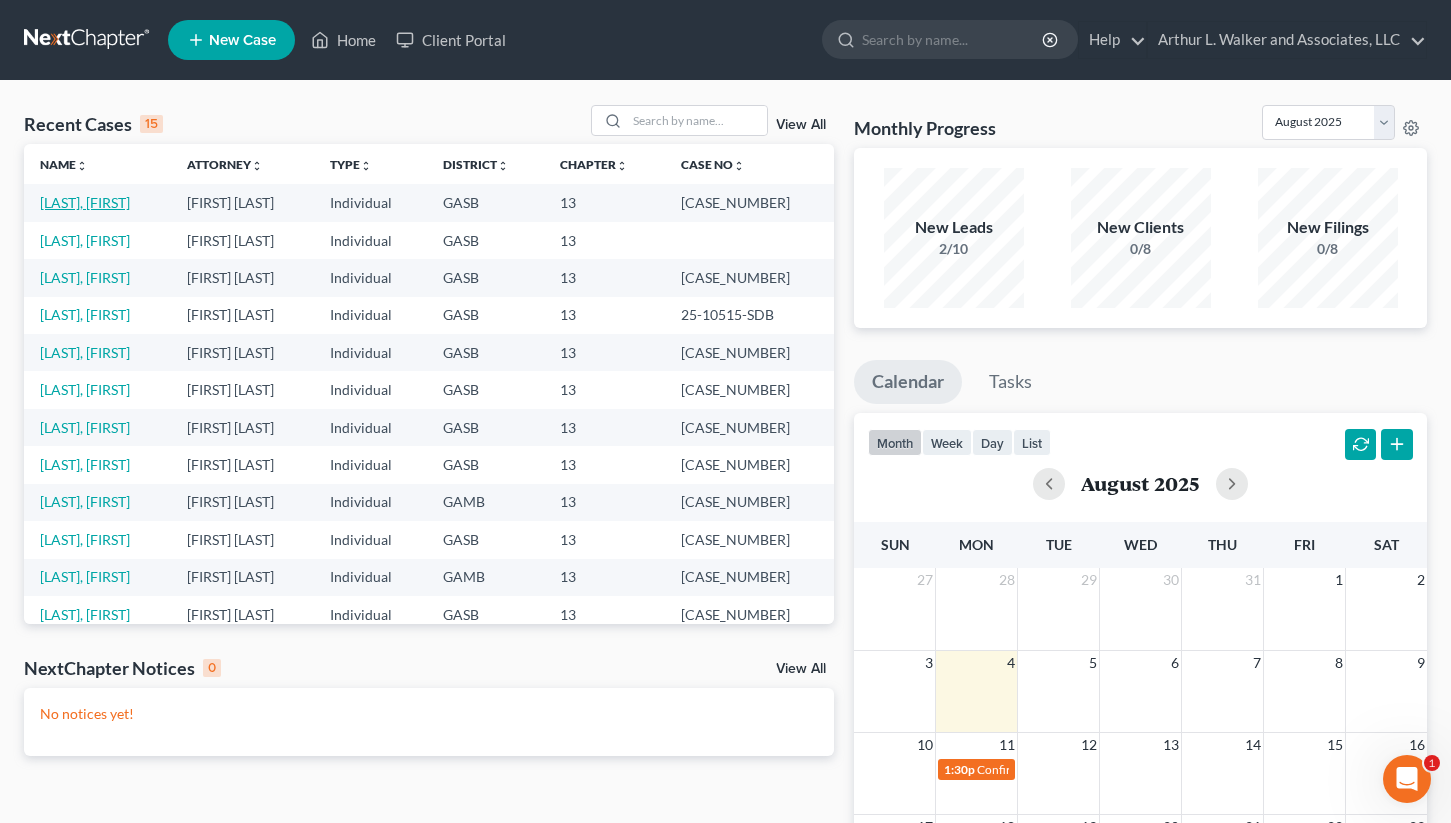 click on "[LAST_NAME], [FIRST_NAME]" at bounding box center [85, 202] 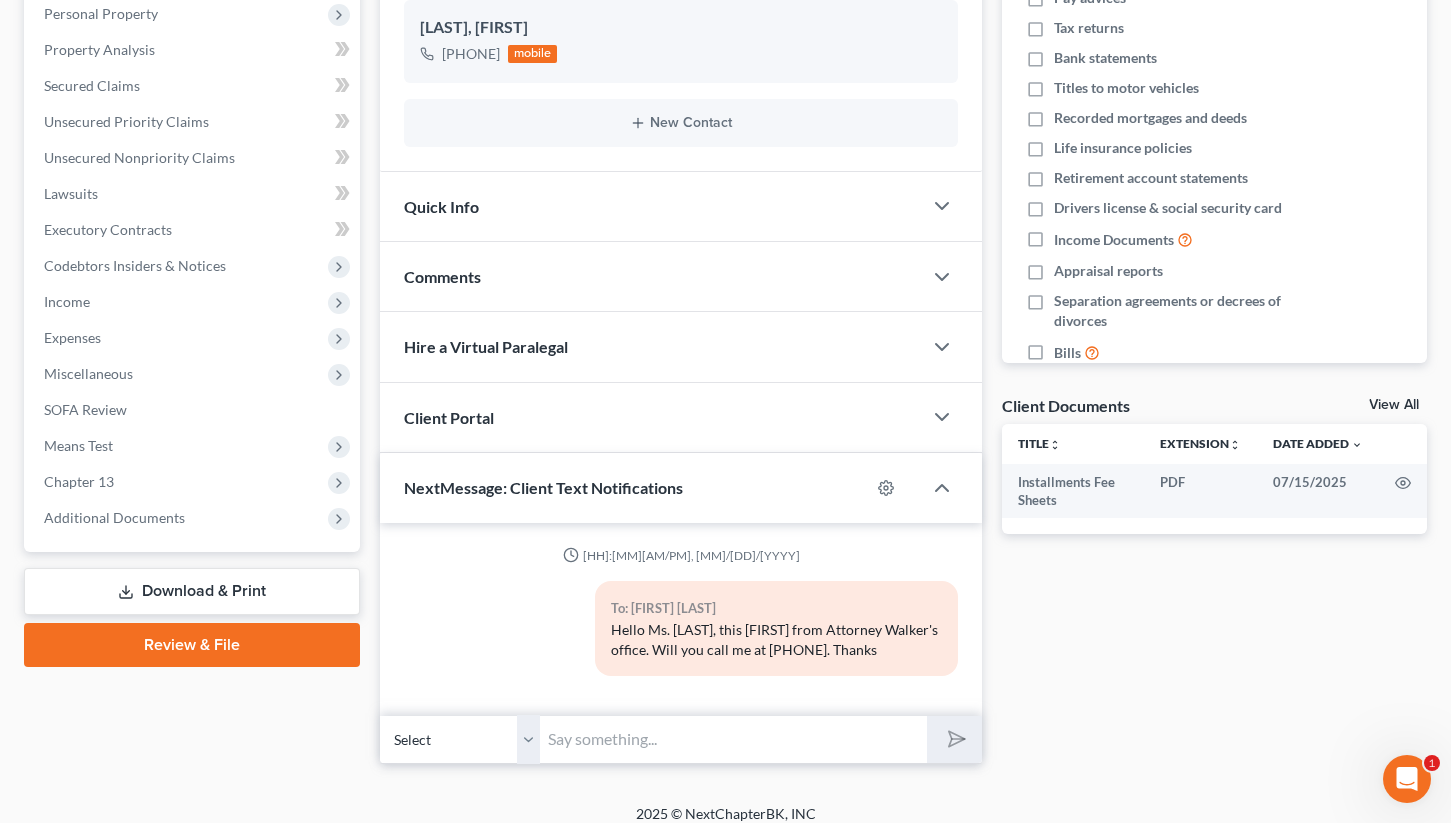 scroll, scrollTop: 393, scrollLeft: 0, axis: vertical 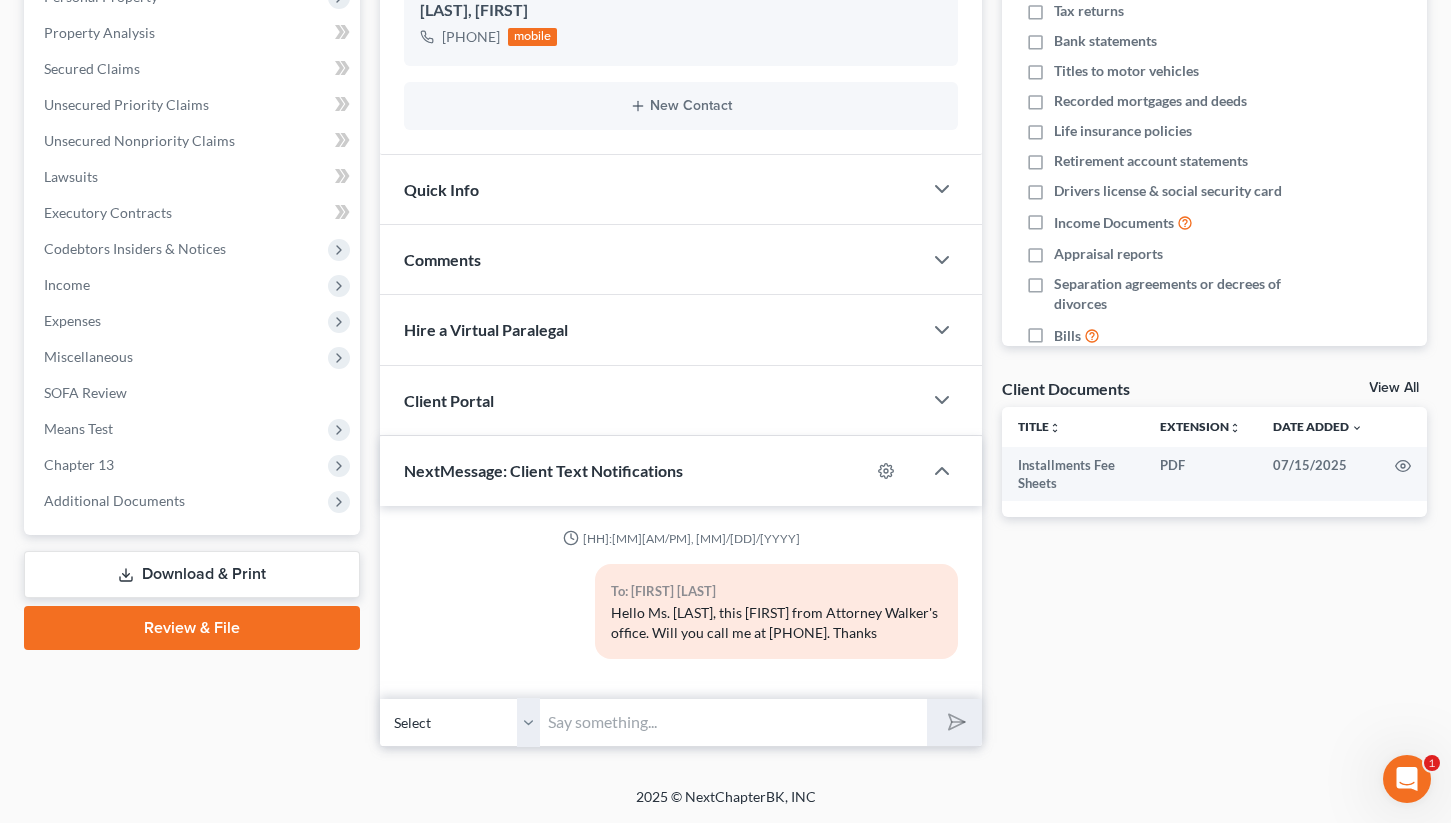 click on "Download & Print" at bounding box center (192, 574) 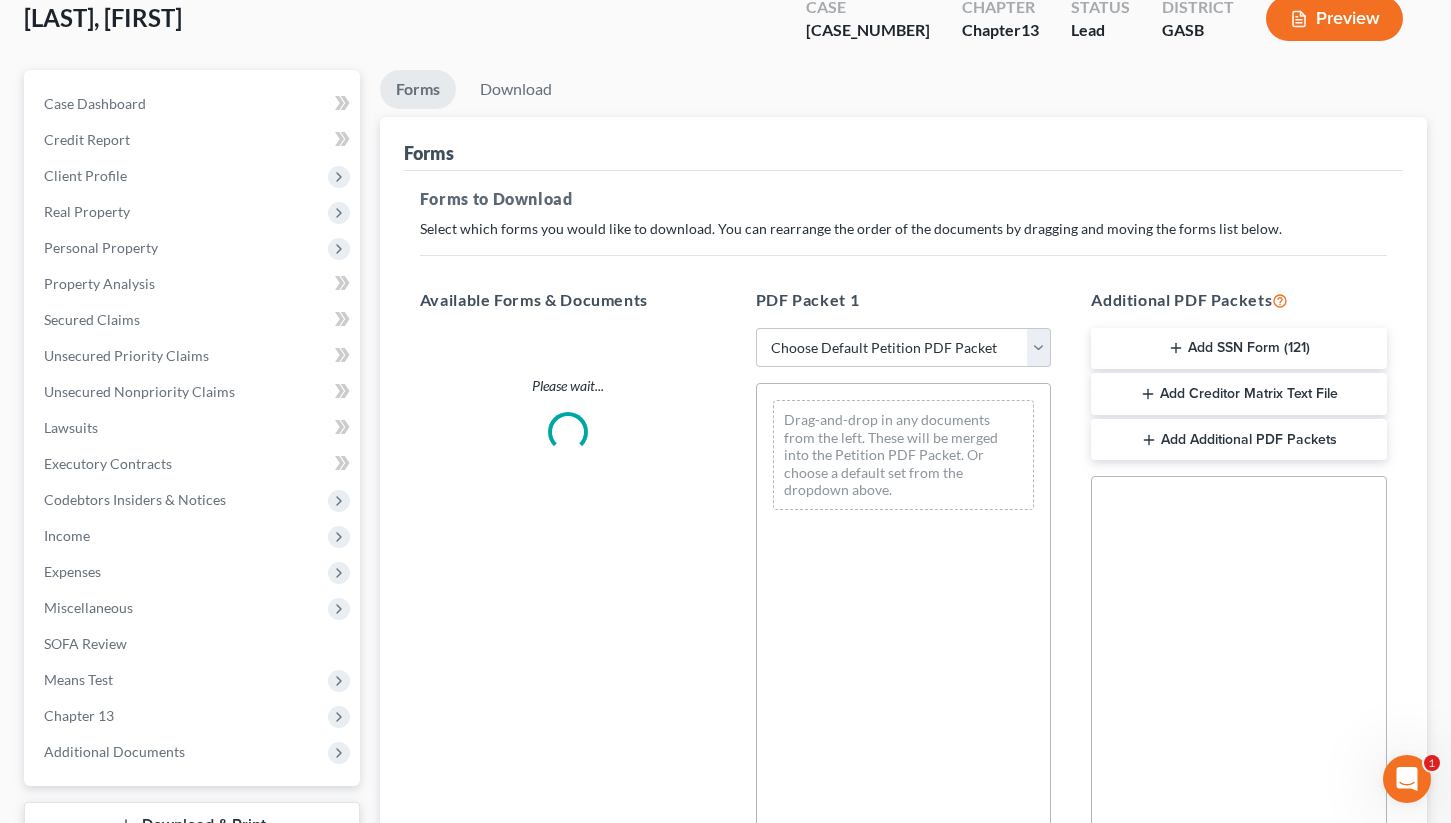 scroll, scrollTop: 0, scrollLeft: 0, axis: both 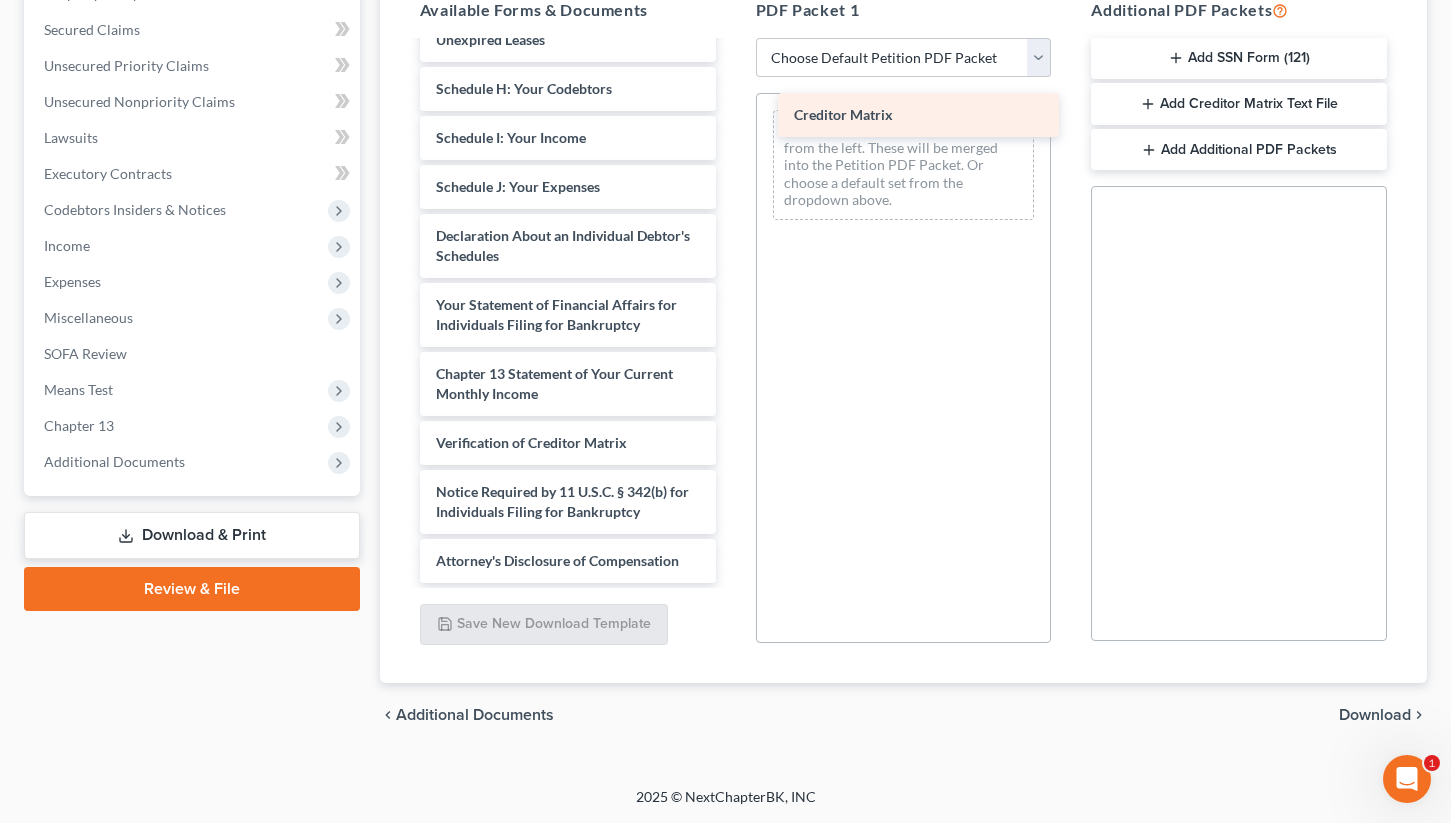 drag, startPoint x: 493, startPoint y: 393, endPoint x: 851, endPoint y: 114, distance: 453.87775 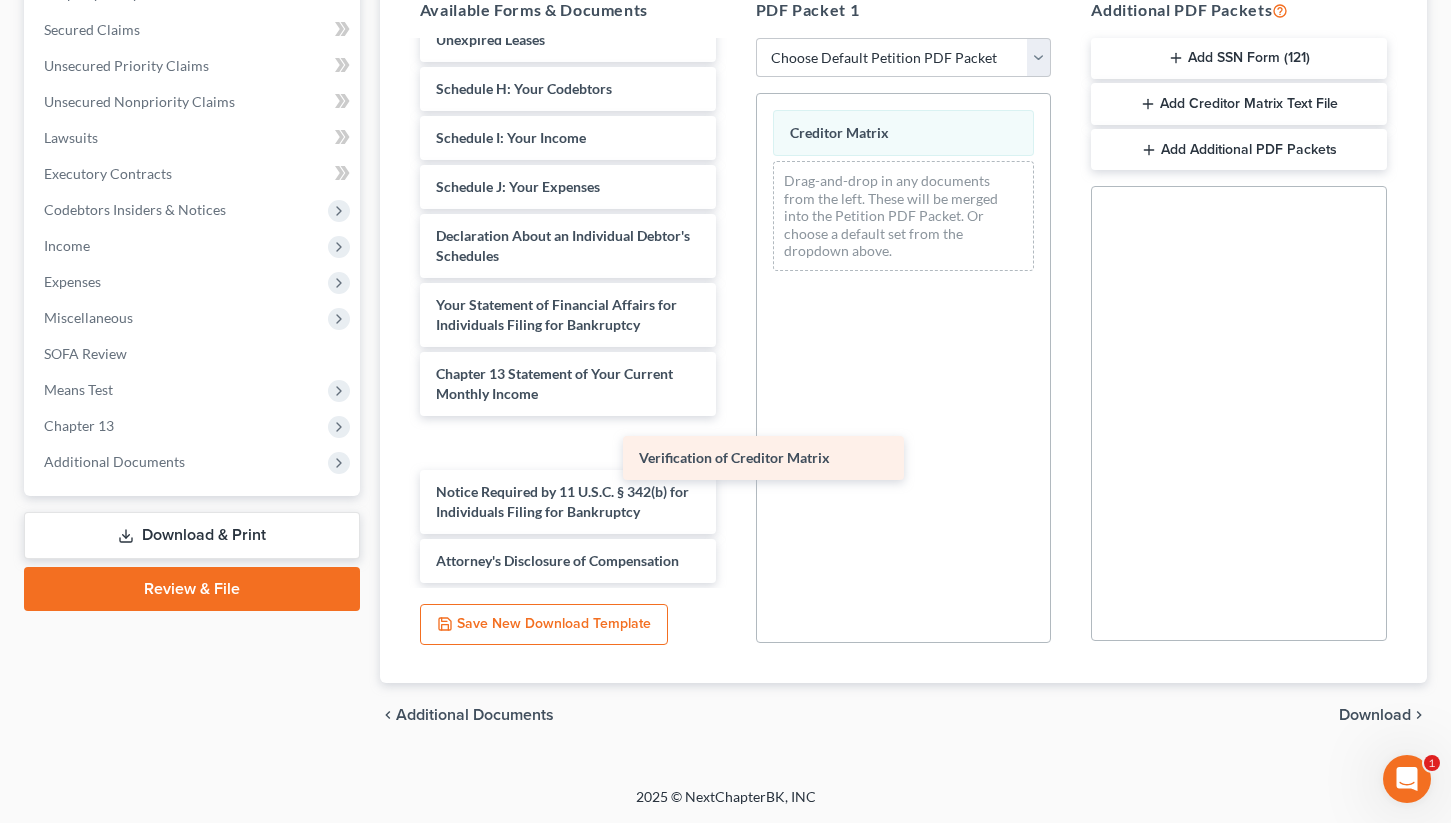 scroll, scrollTop: 419, scrollLeft: 0, axis: vertical 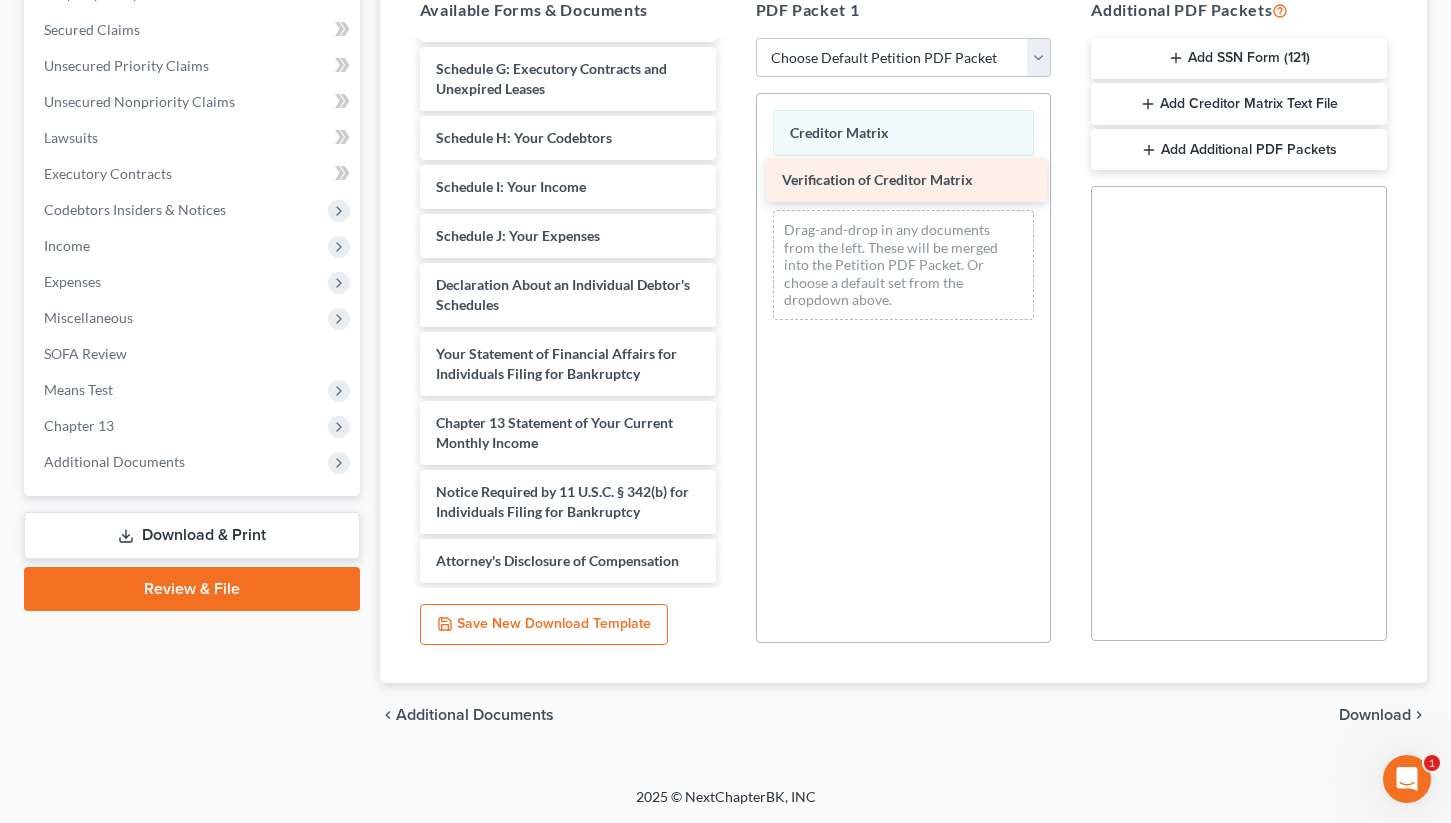 drag, startPoint x: 494, startPoint y: 440, endPoint x: 840, endPoint y: 177, distance: 434.609 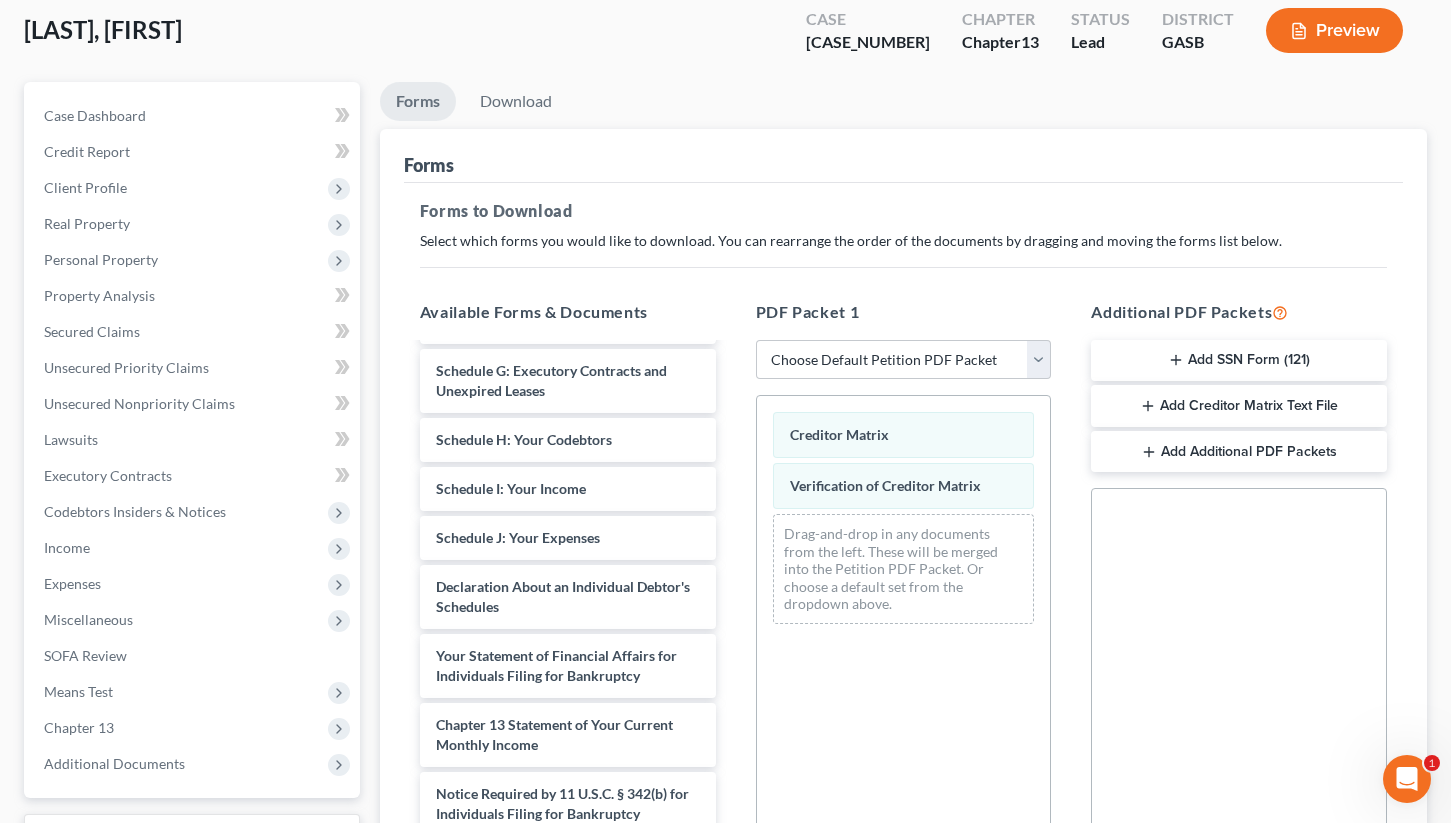 scroll, scrollTop: 69, scrollLeft: 0, axis: vertical 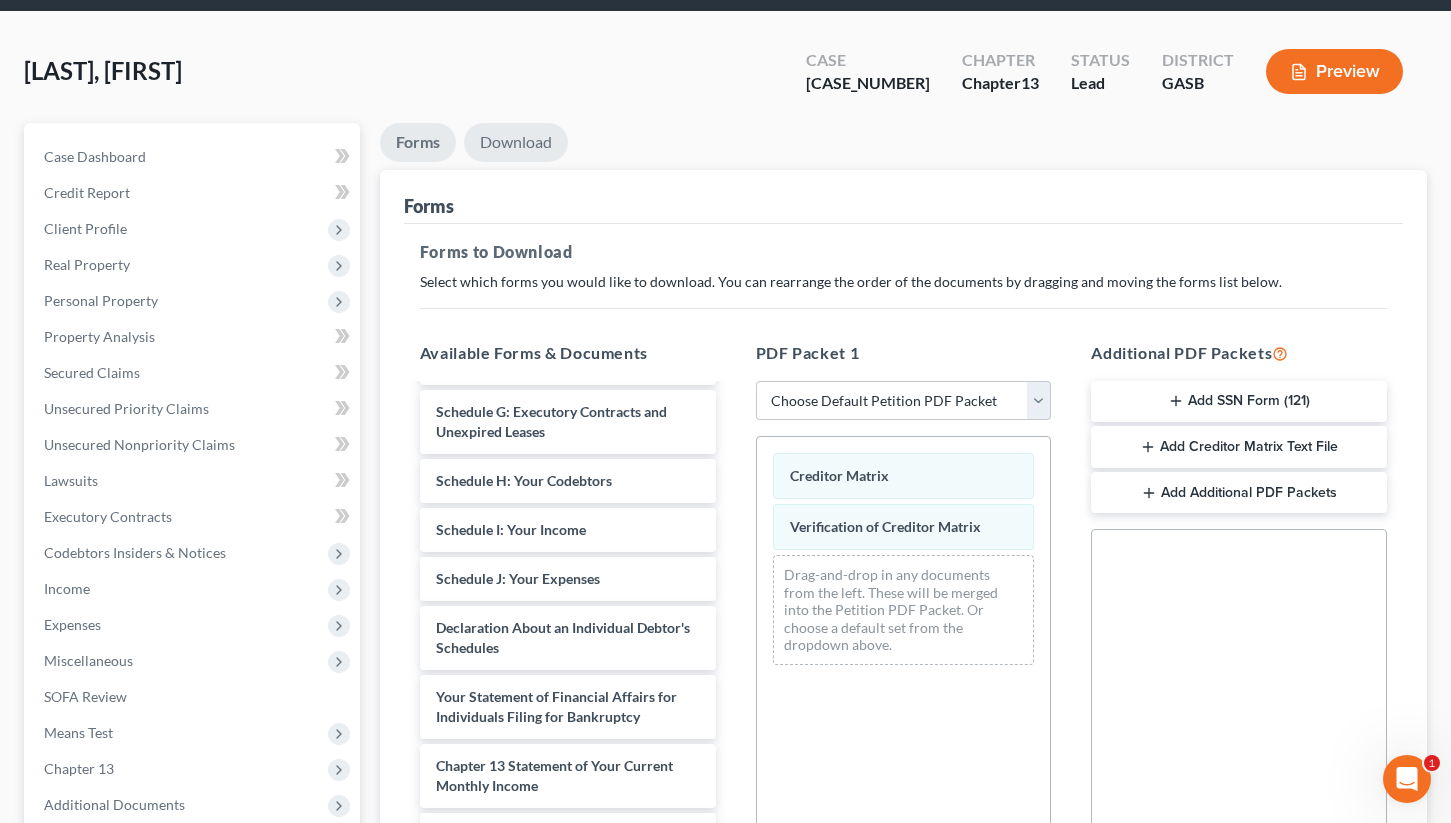 click on "Download" at bounding box center (516, 142) 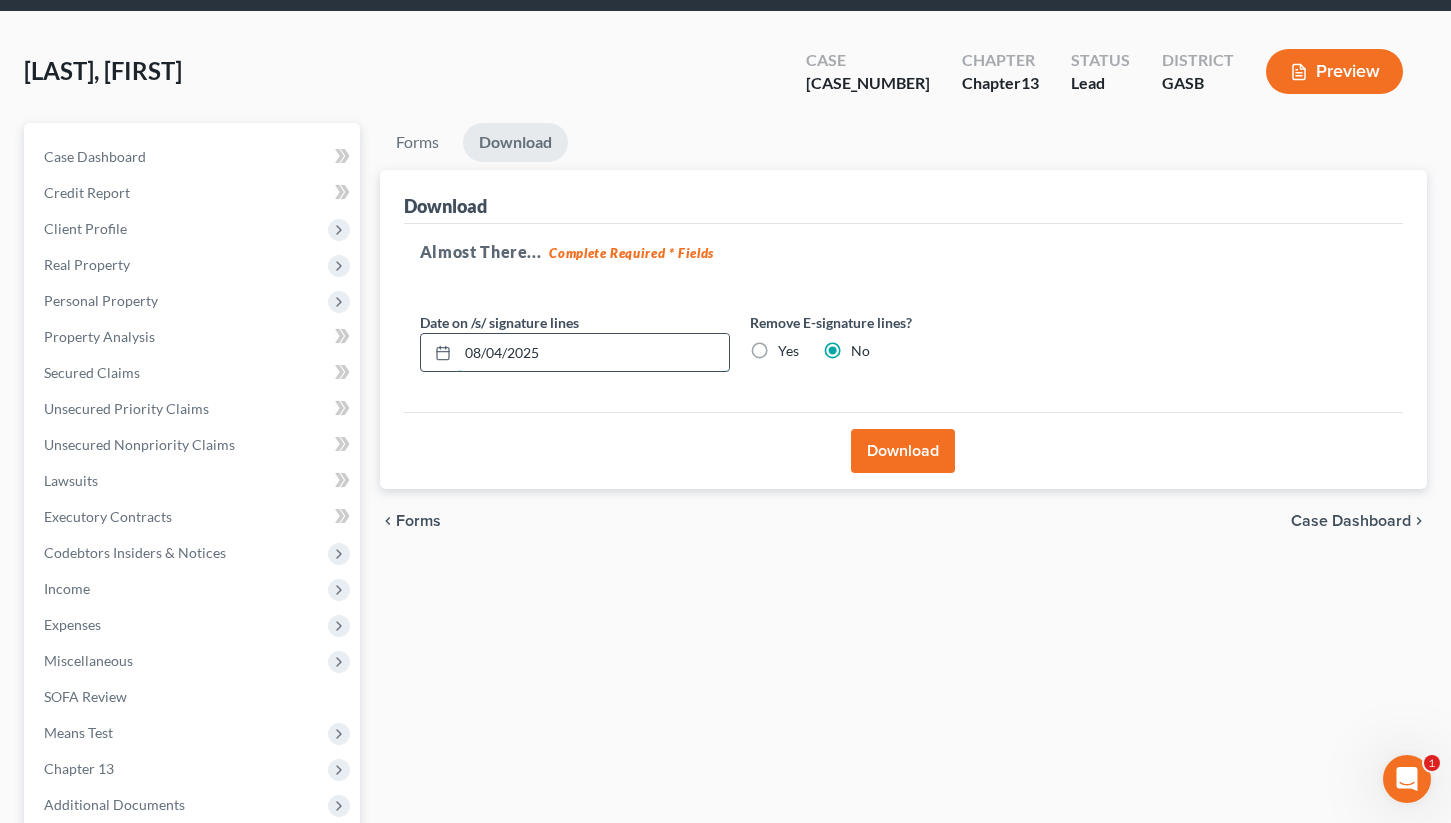 click on "08/04/2025" at bounding box center (593, 353) 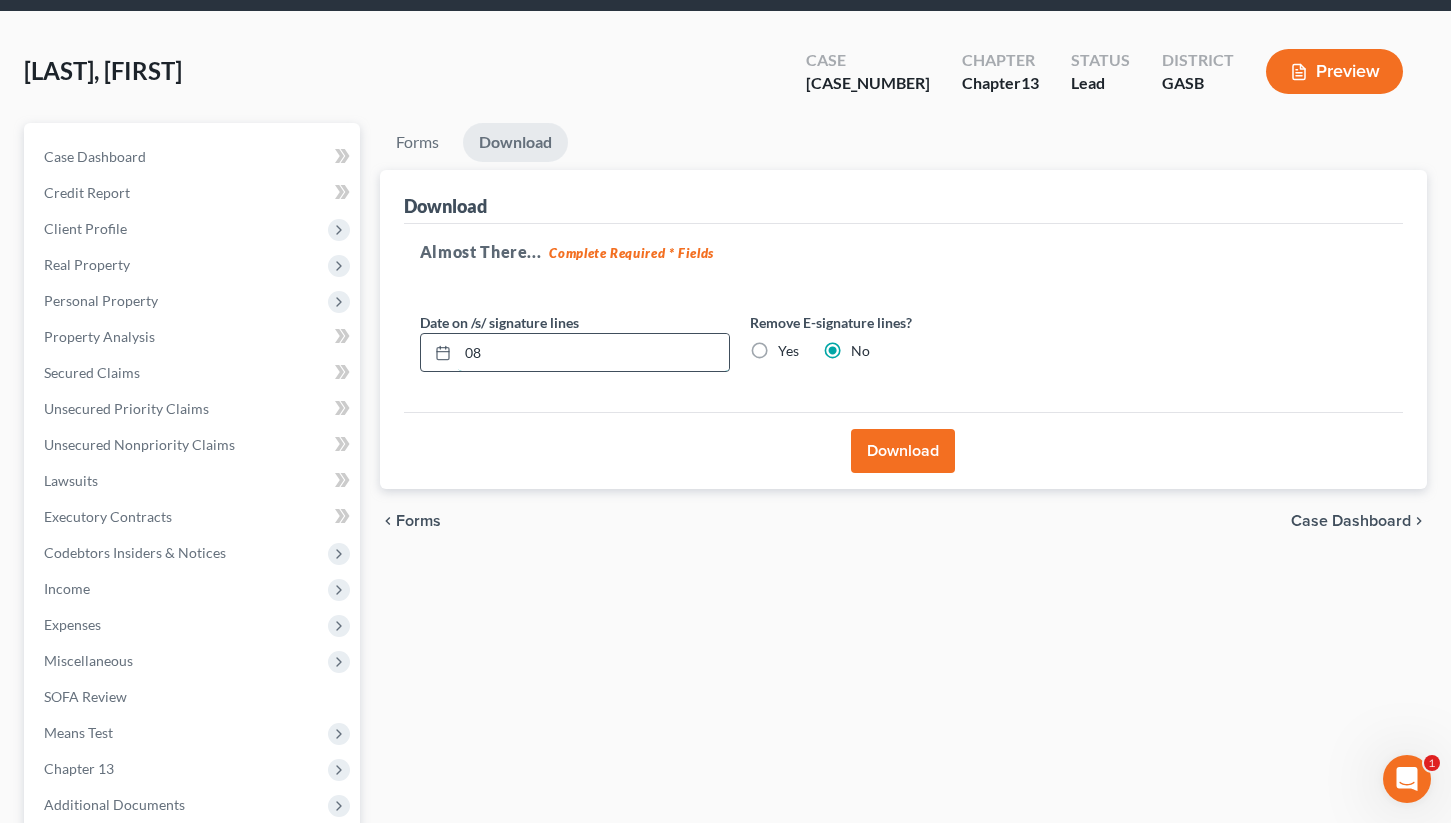 type on "0" 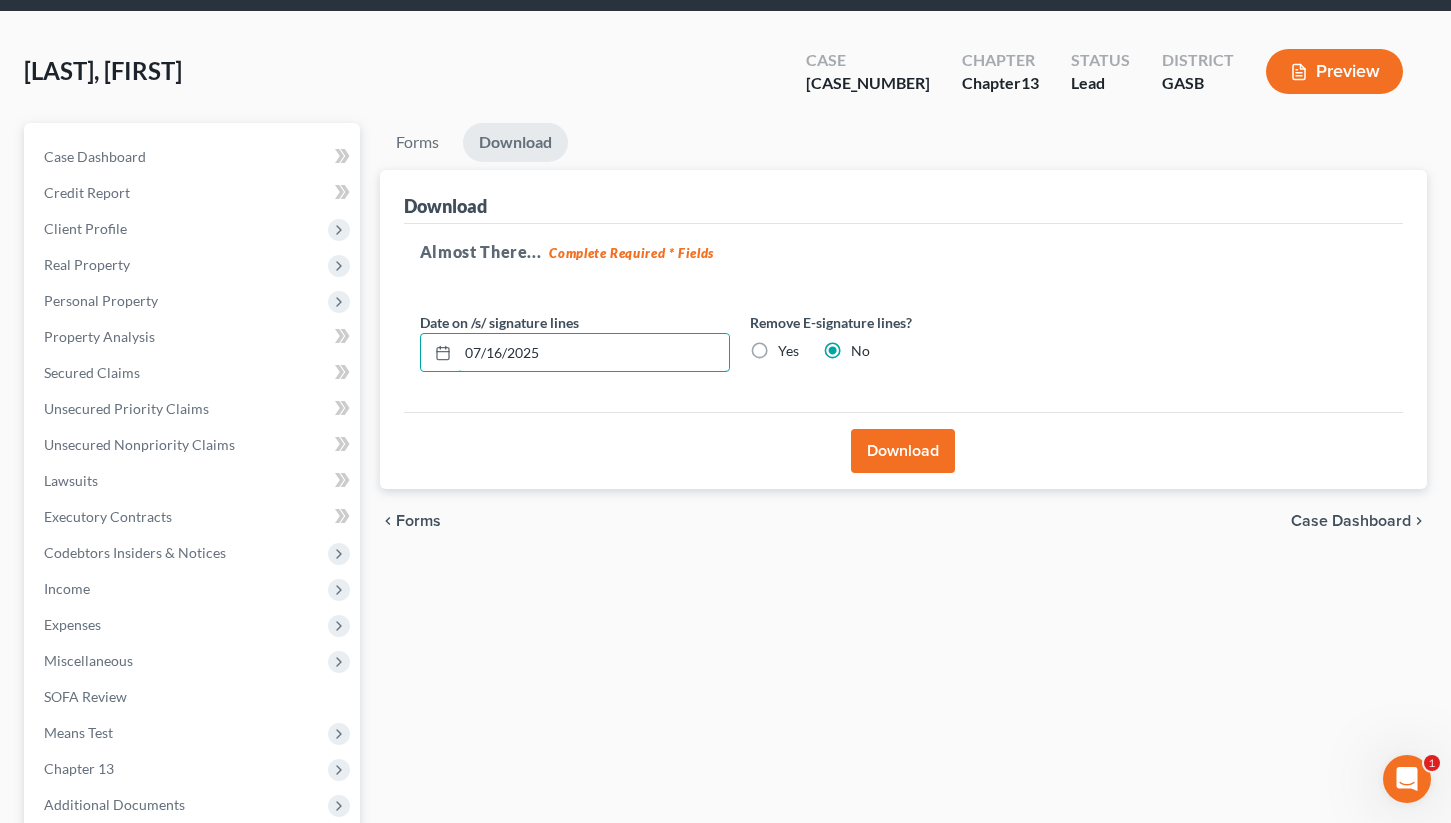 type on "07/16/2025" 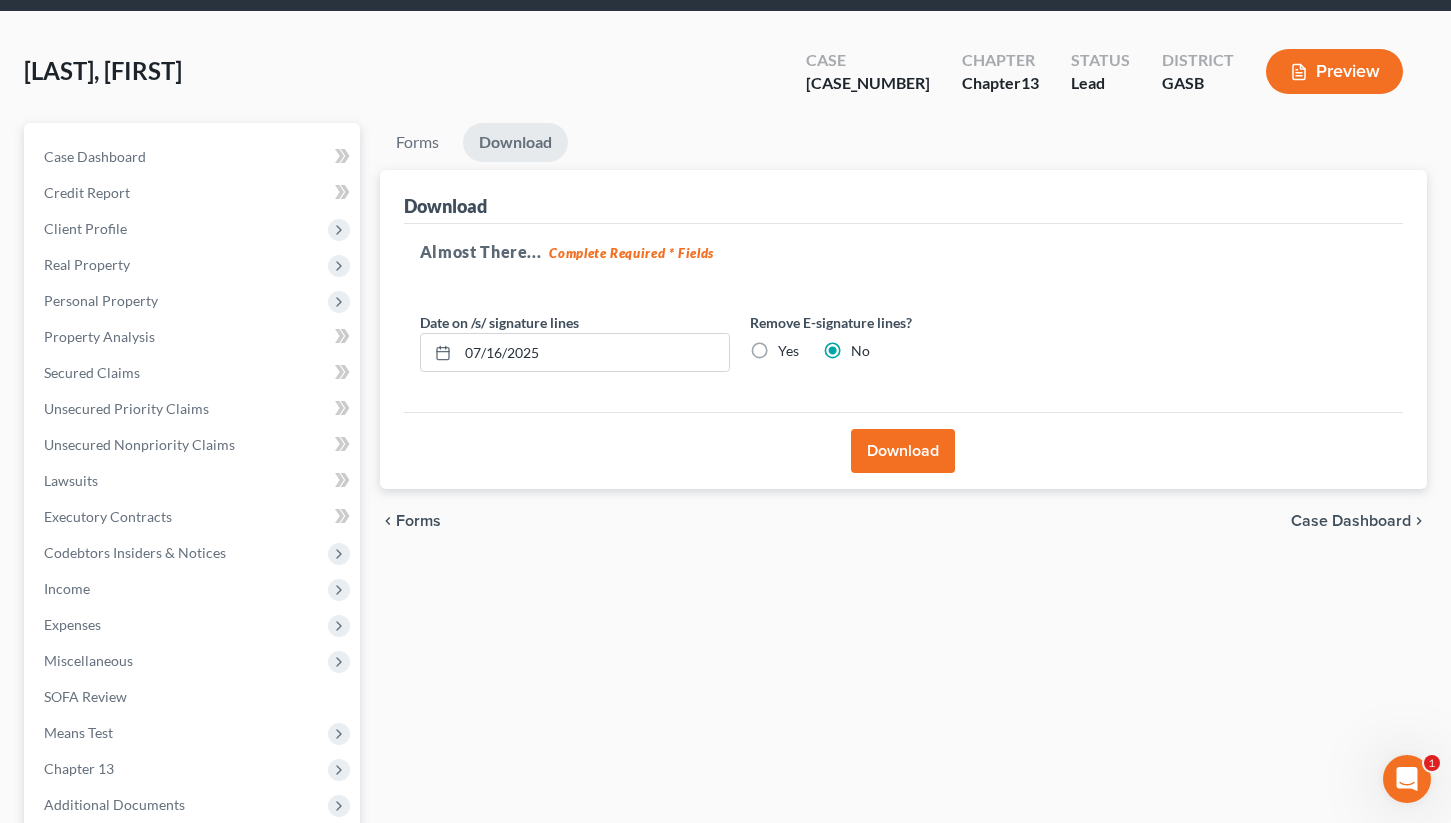 click on "Download" at bounding box center (903, 451) 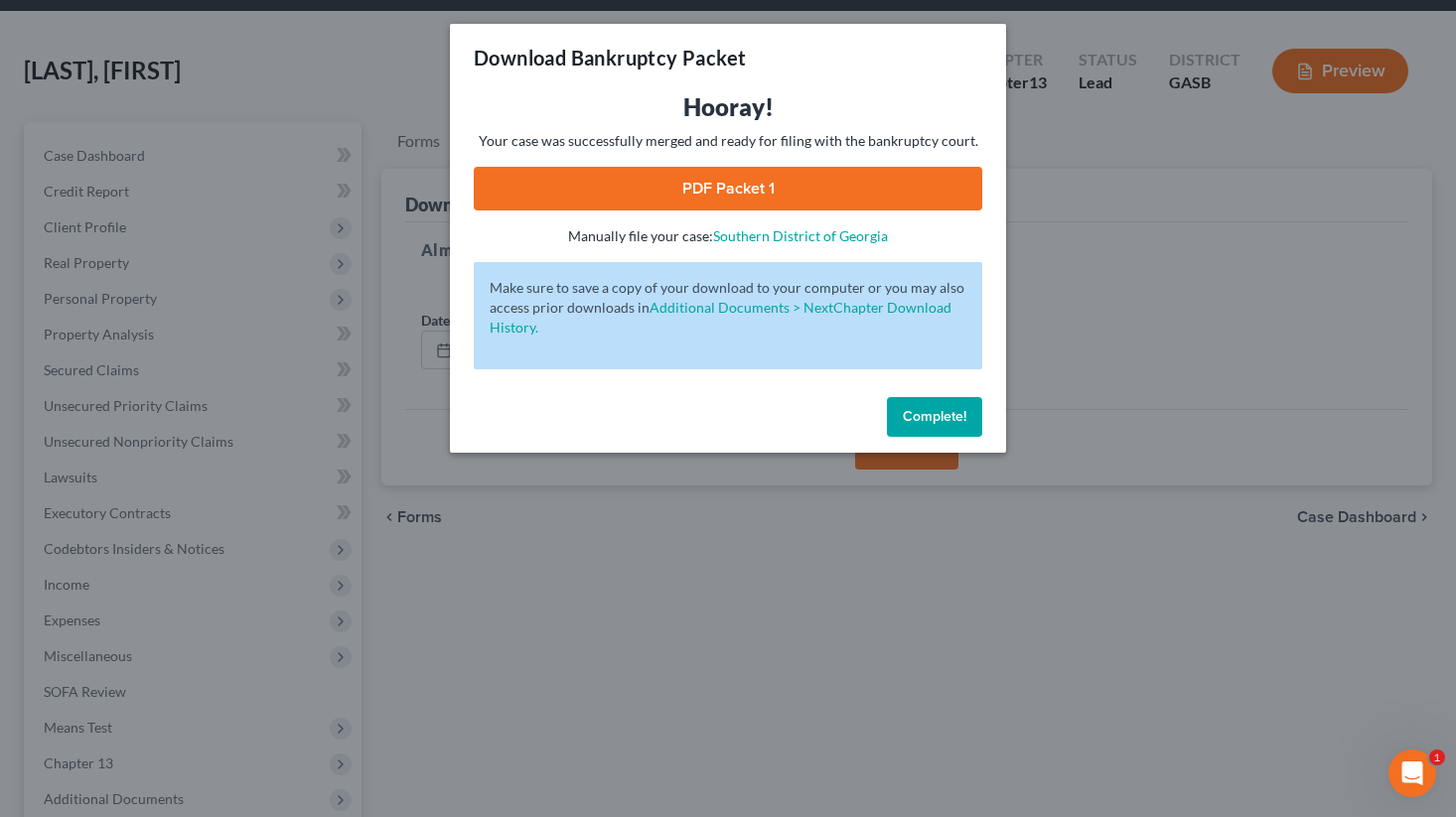 click on "PDF Packet 1" at bounding box center (728, 189) 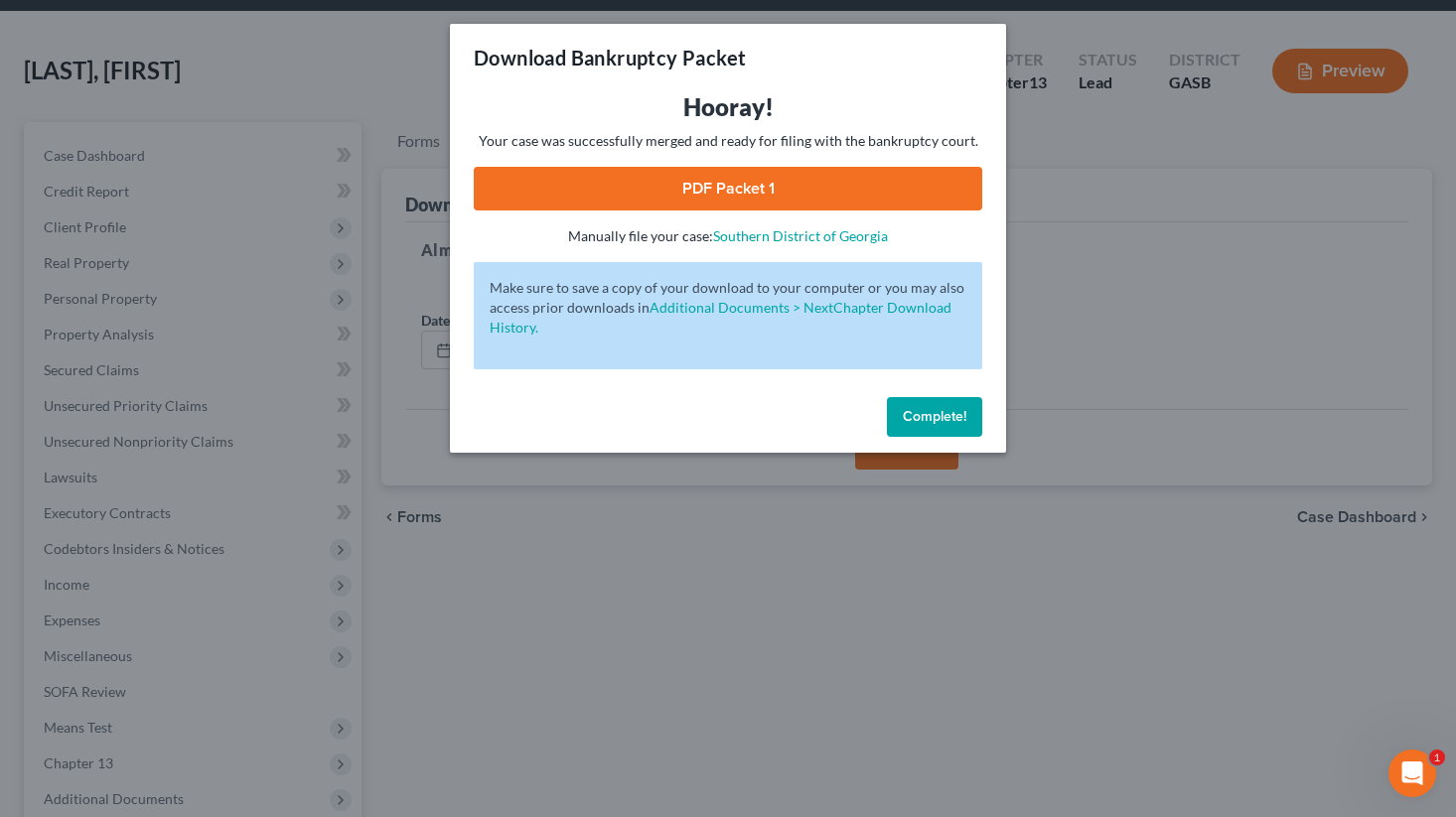 click on "Complete!" at bounding box center (935, 416) 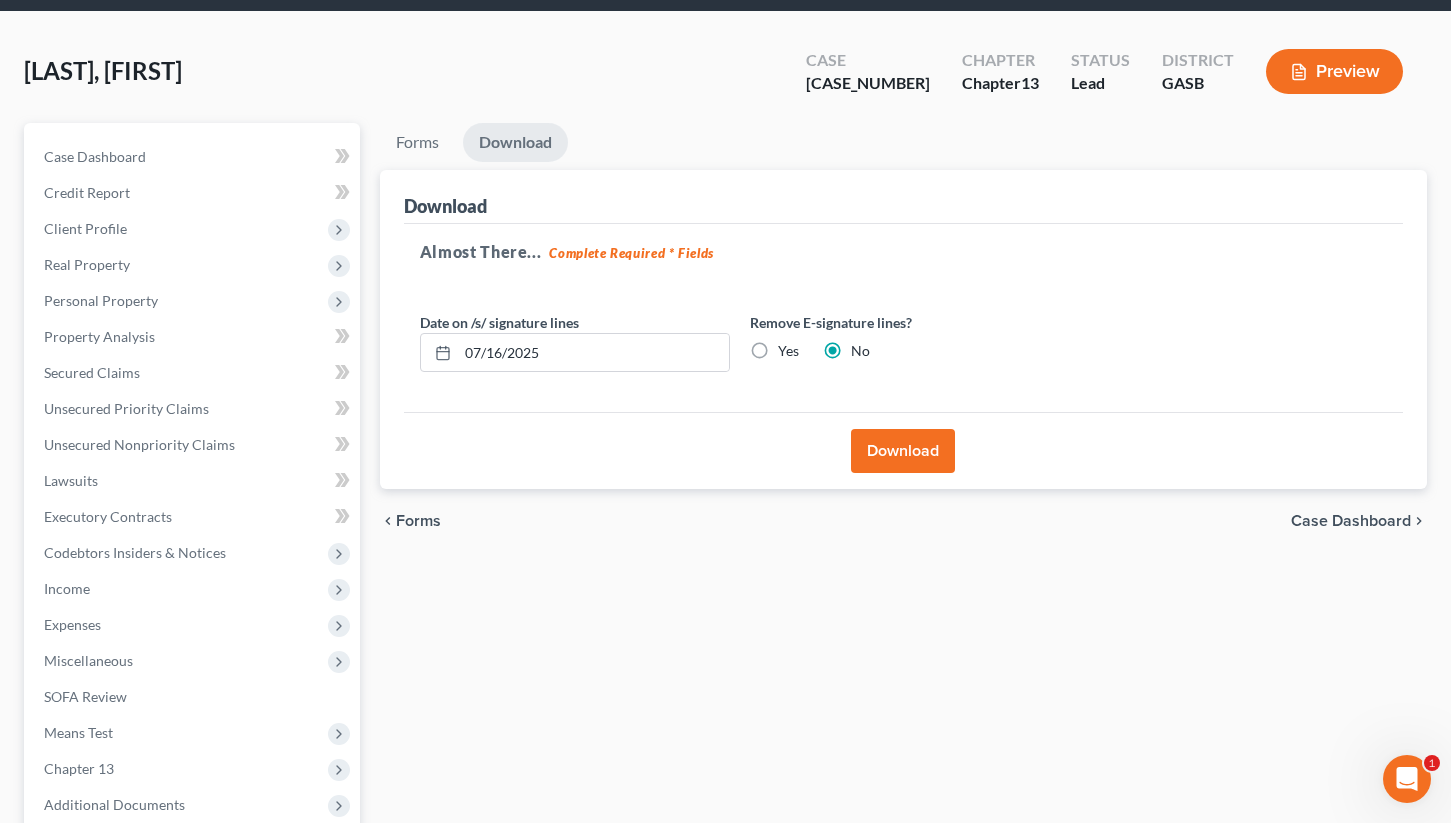scroll, scrollTop: 0, scrollLeft: 0, axis: both 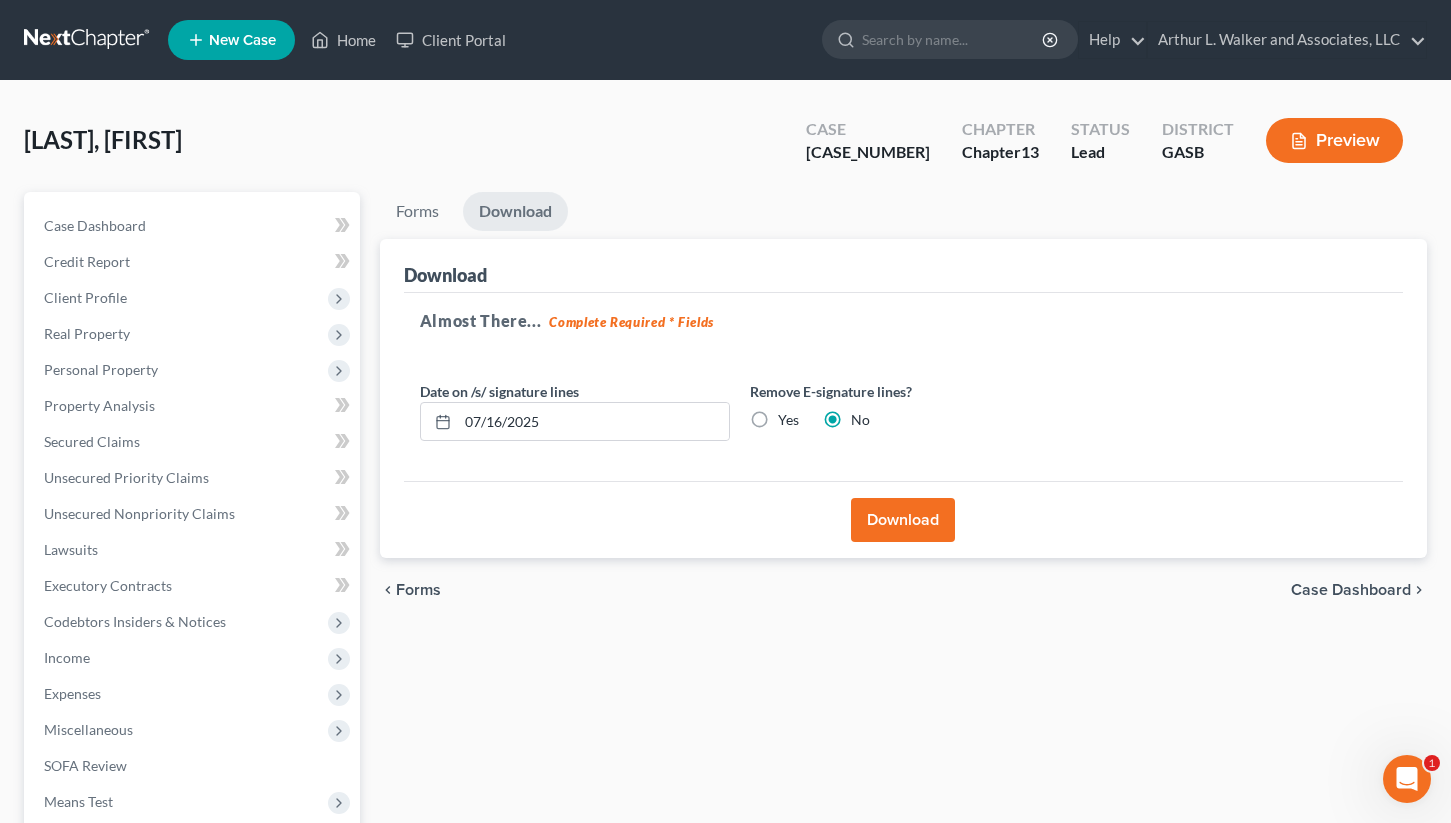 click on "Download" at bounding box center [903, 520] 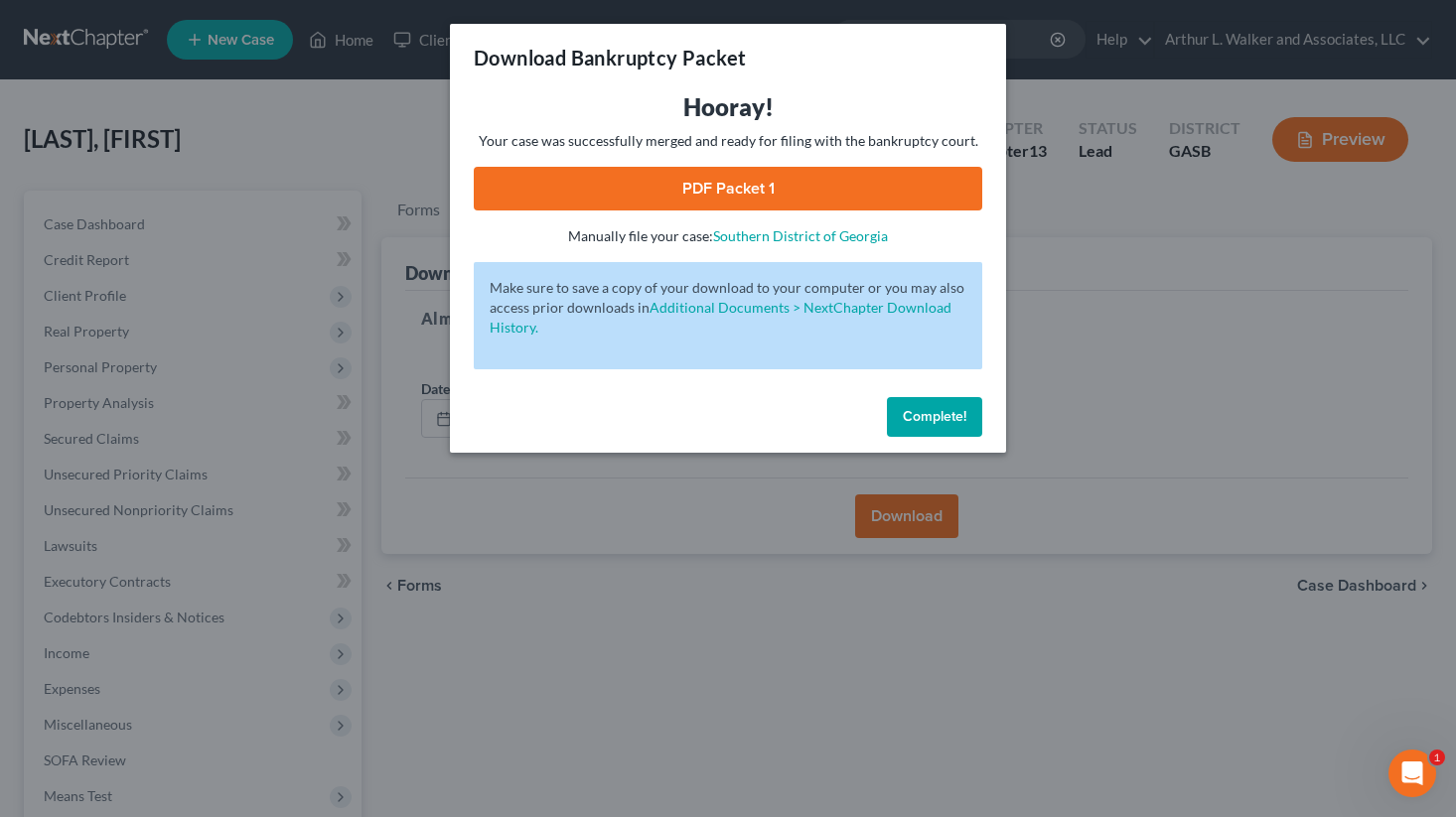 click on "Complete!" at bounding box center (935, 416) 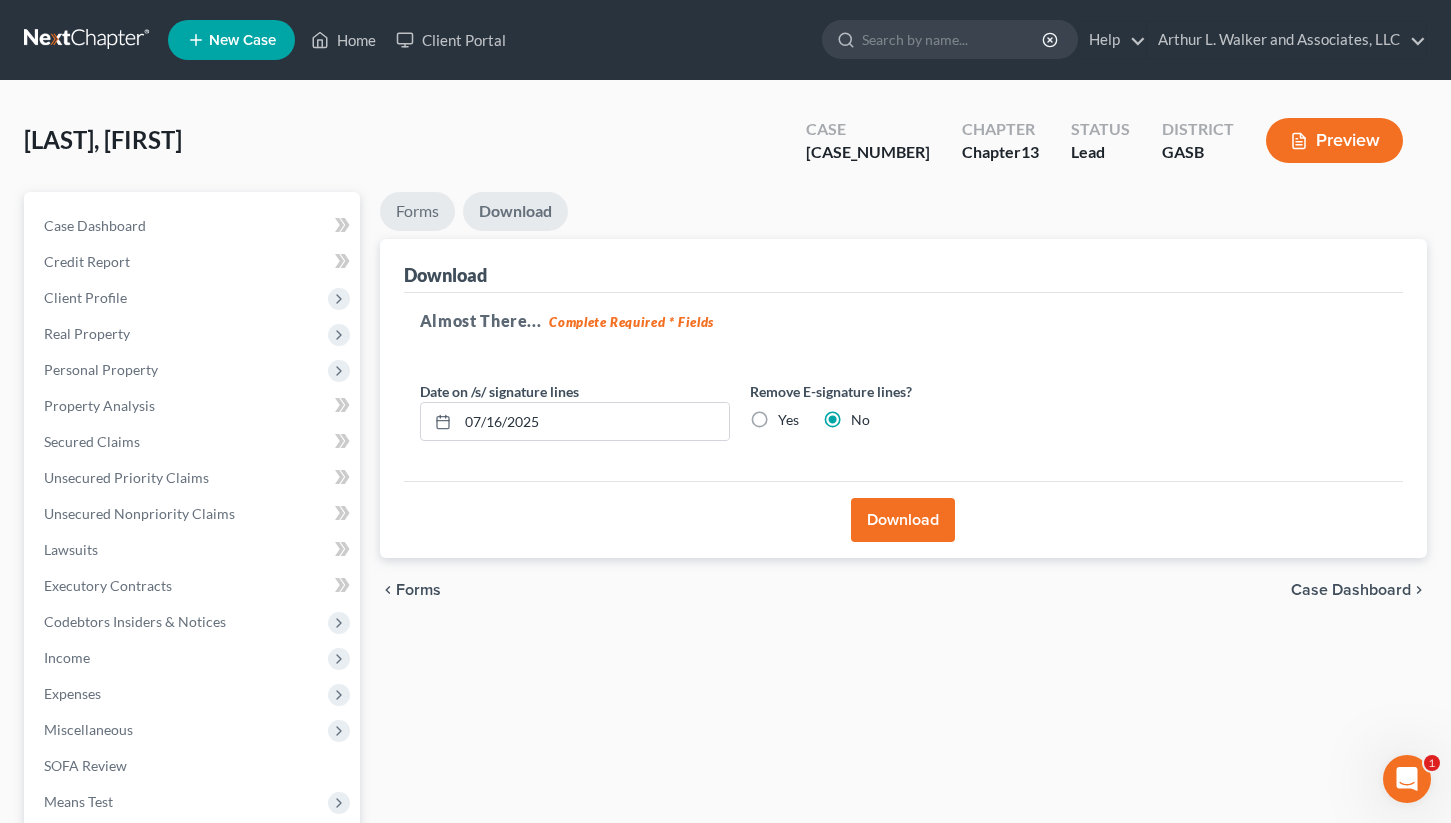 click on "Forms" at bounding box center [417, 211] 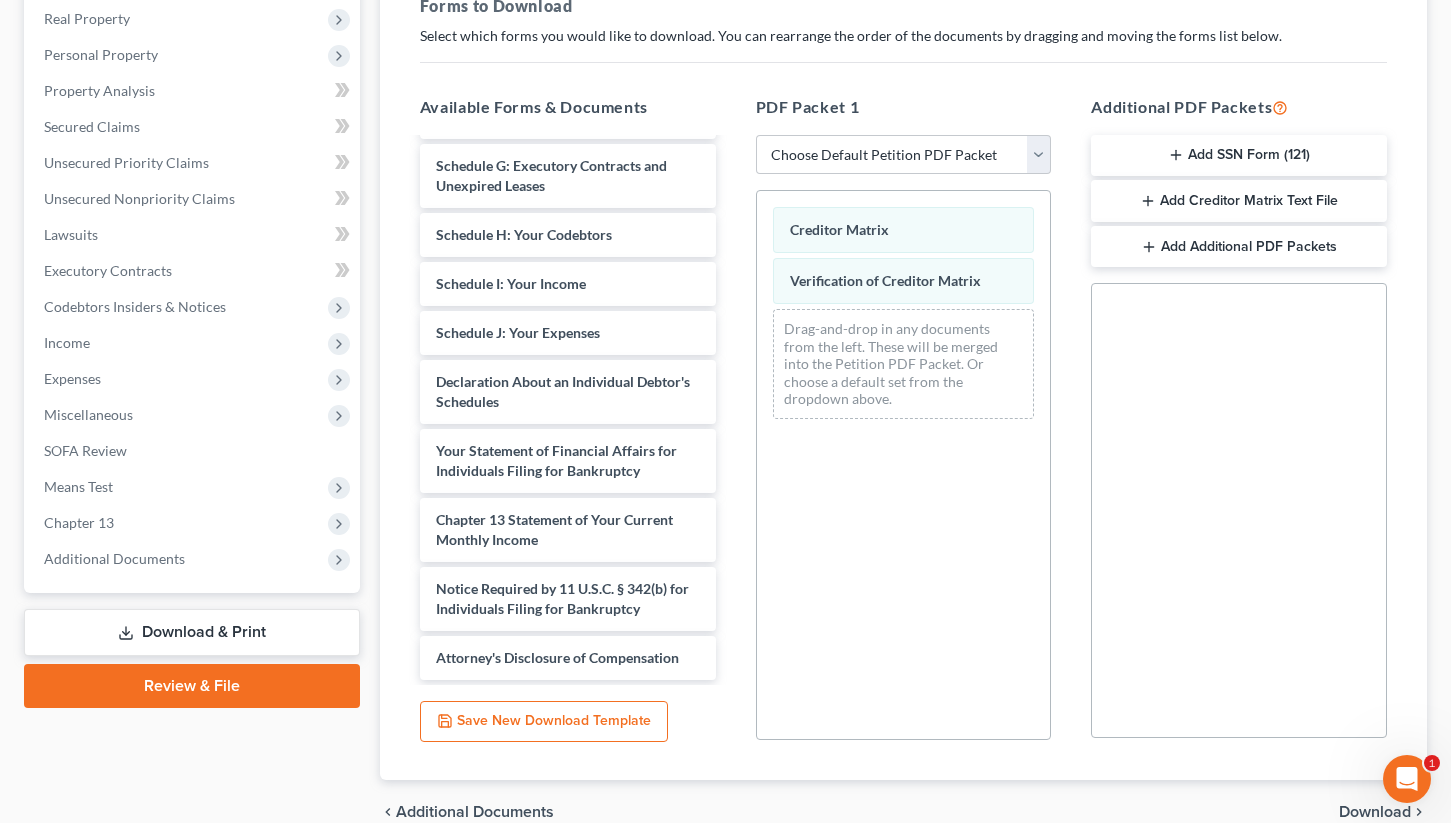 scroll, scrollTop: 316, scrollLeft: 0, axis: vertical 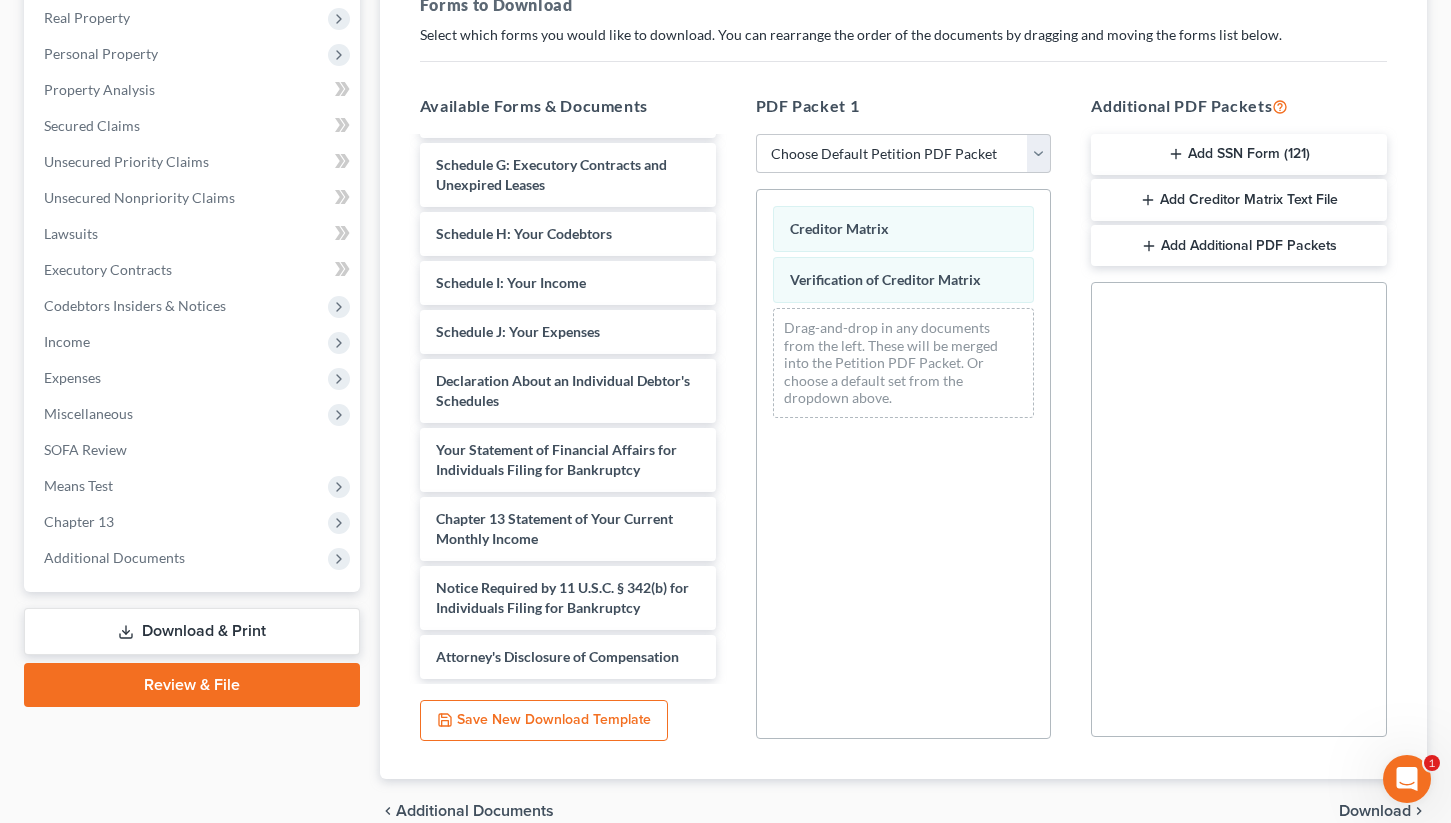 click on "Download & Print" at bounding box center (192, 631) 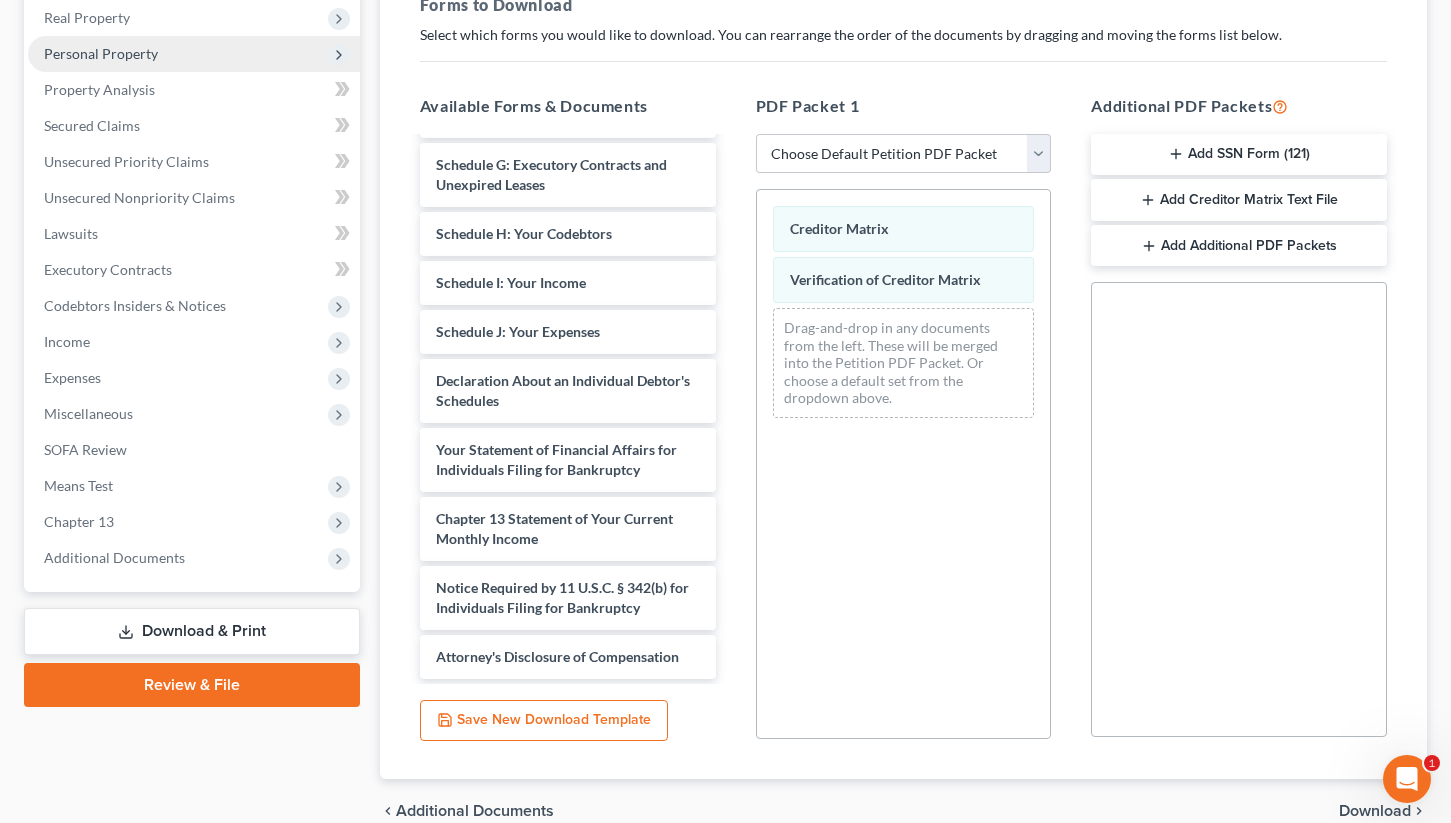 click on "Personal Property" at bounding box center [101, 53] 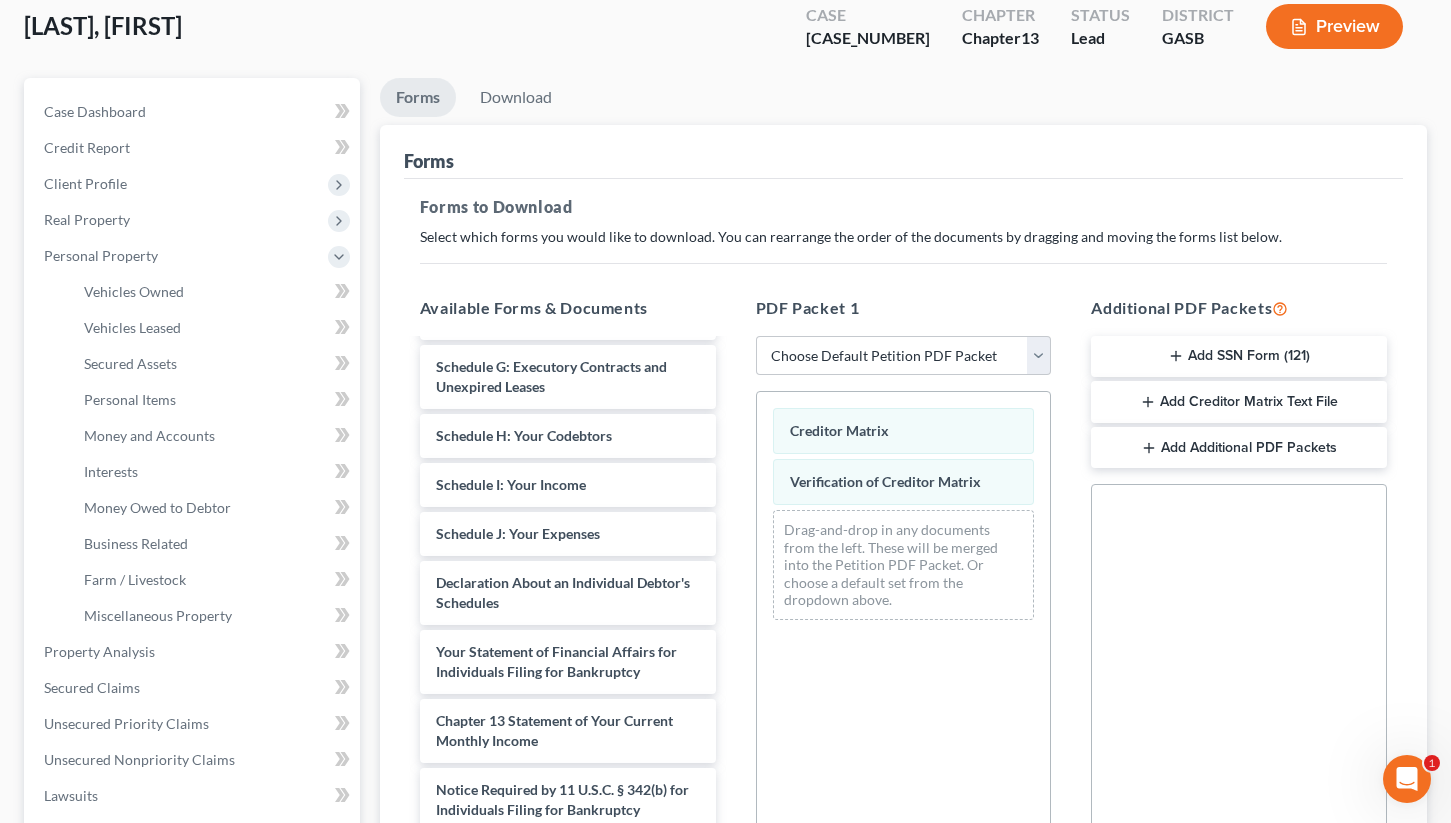 scroll, scrollTop: 77, scrollLeft: 0, axis: vertical 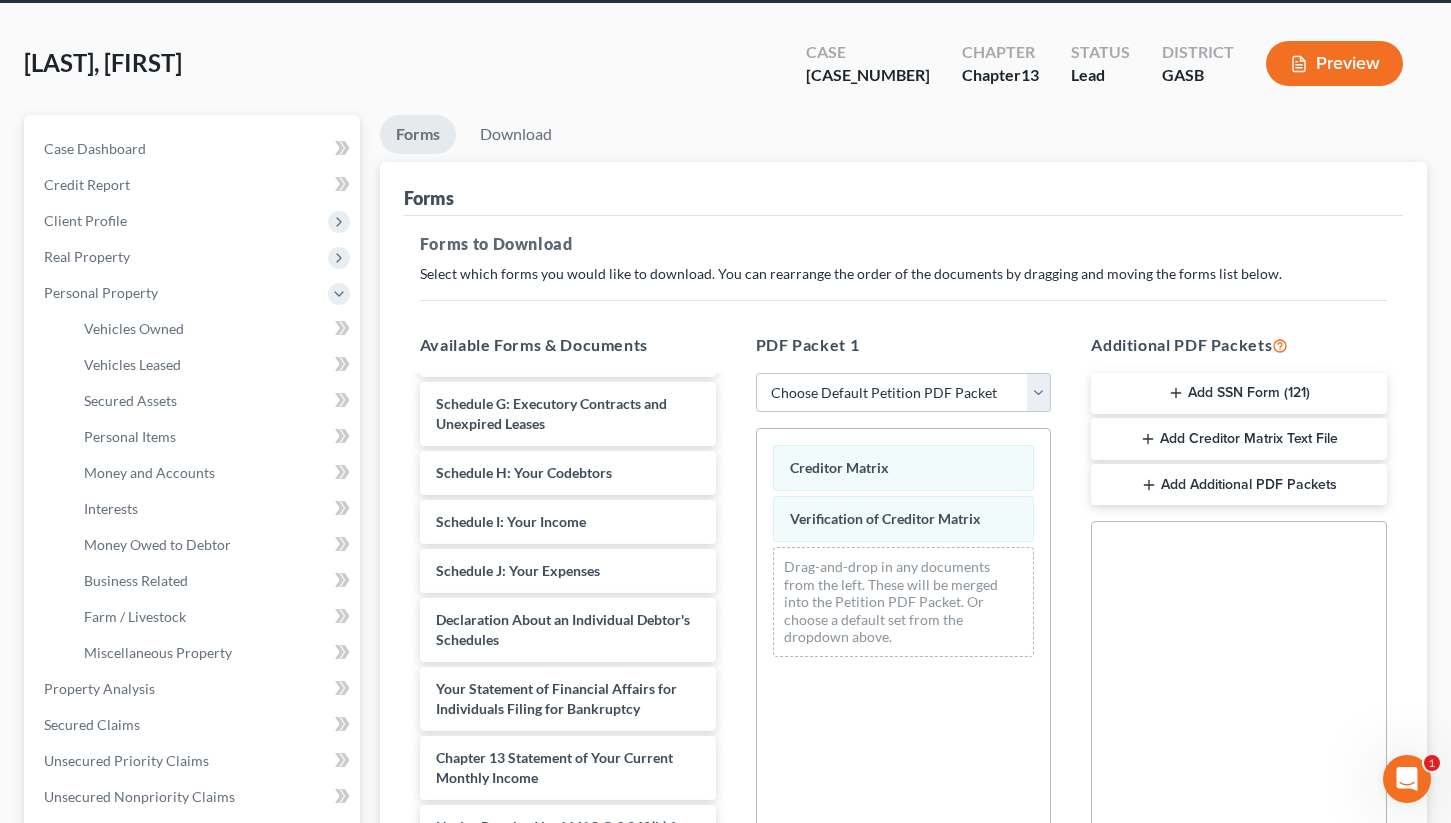 click on "Forms" at bounding box center [418, 134] 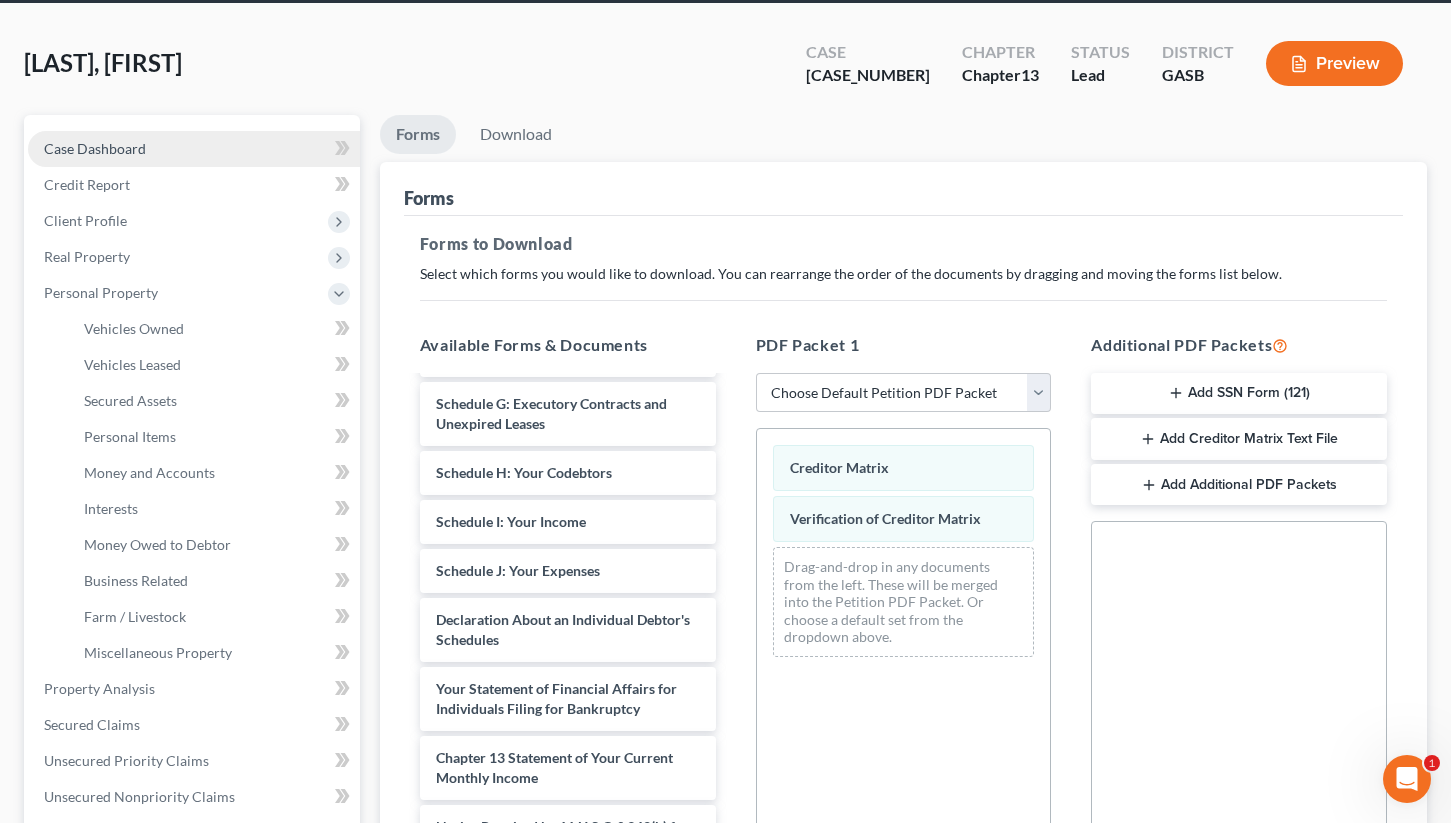 click on "Case Dashboard" at bounding box center [194, 149] 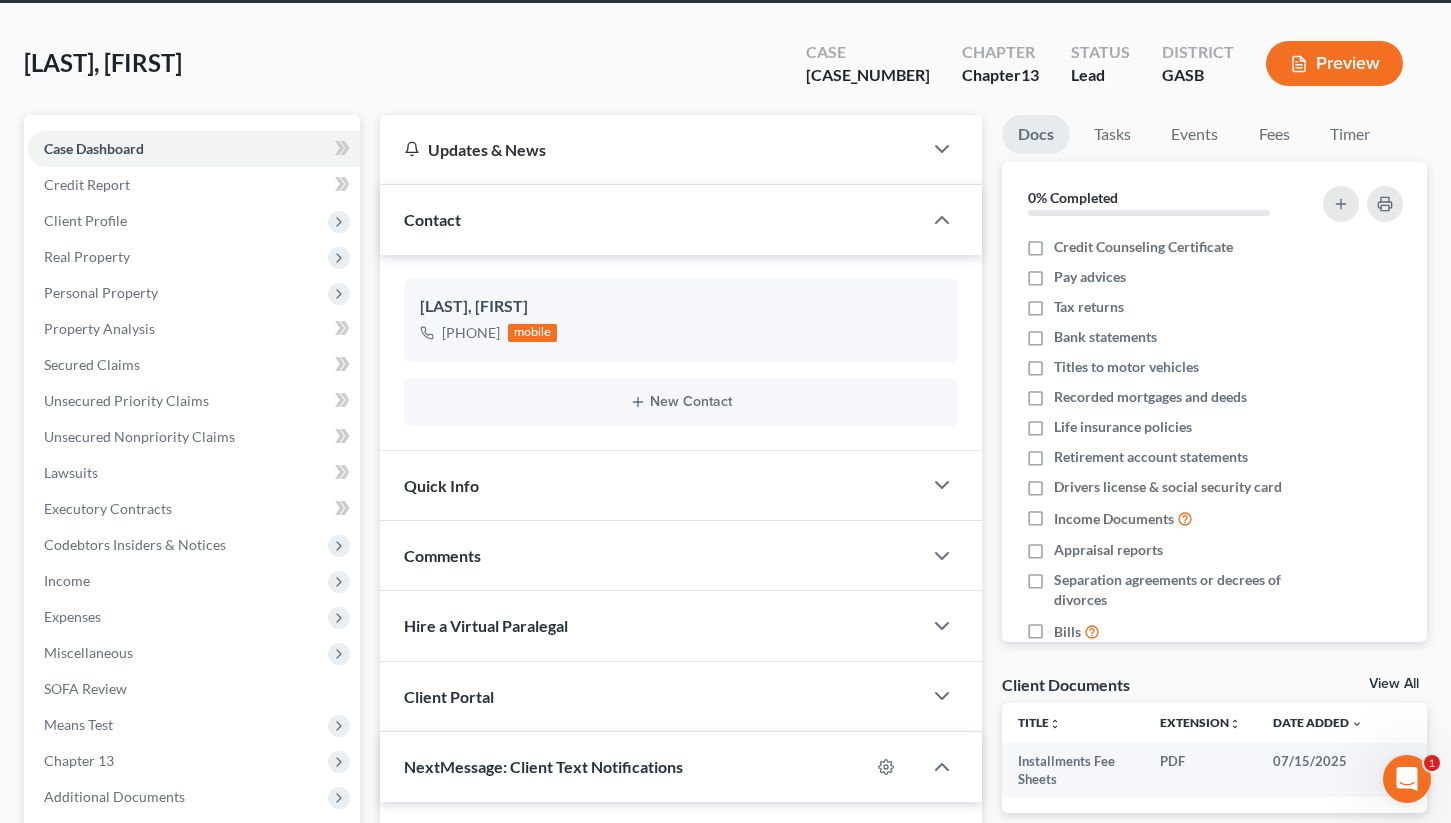 scroll, scrollTop: 0, scrollLeft: 0, axis: both 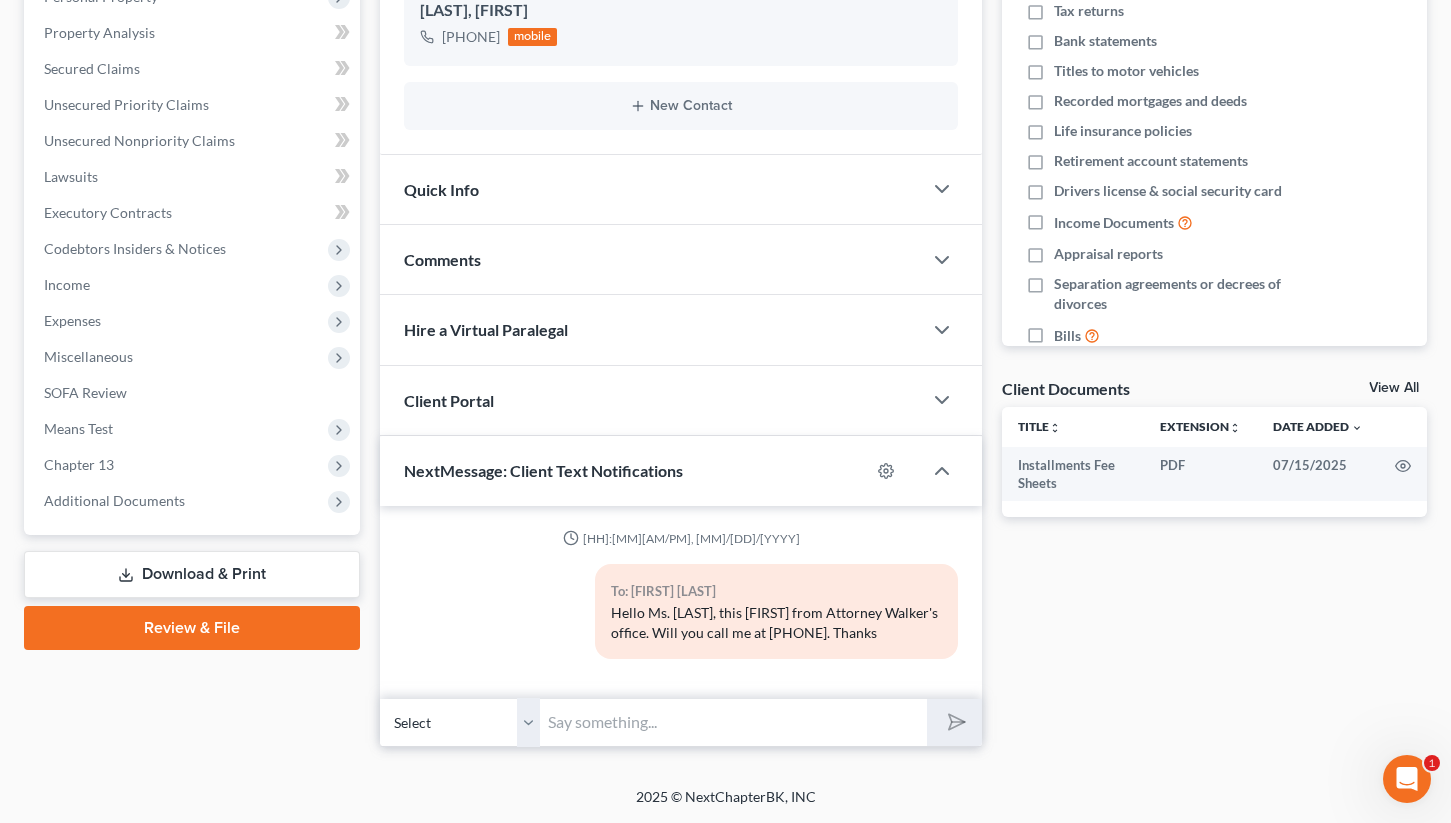 click on "Download & Print" at bounding box center [192, 574] 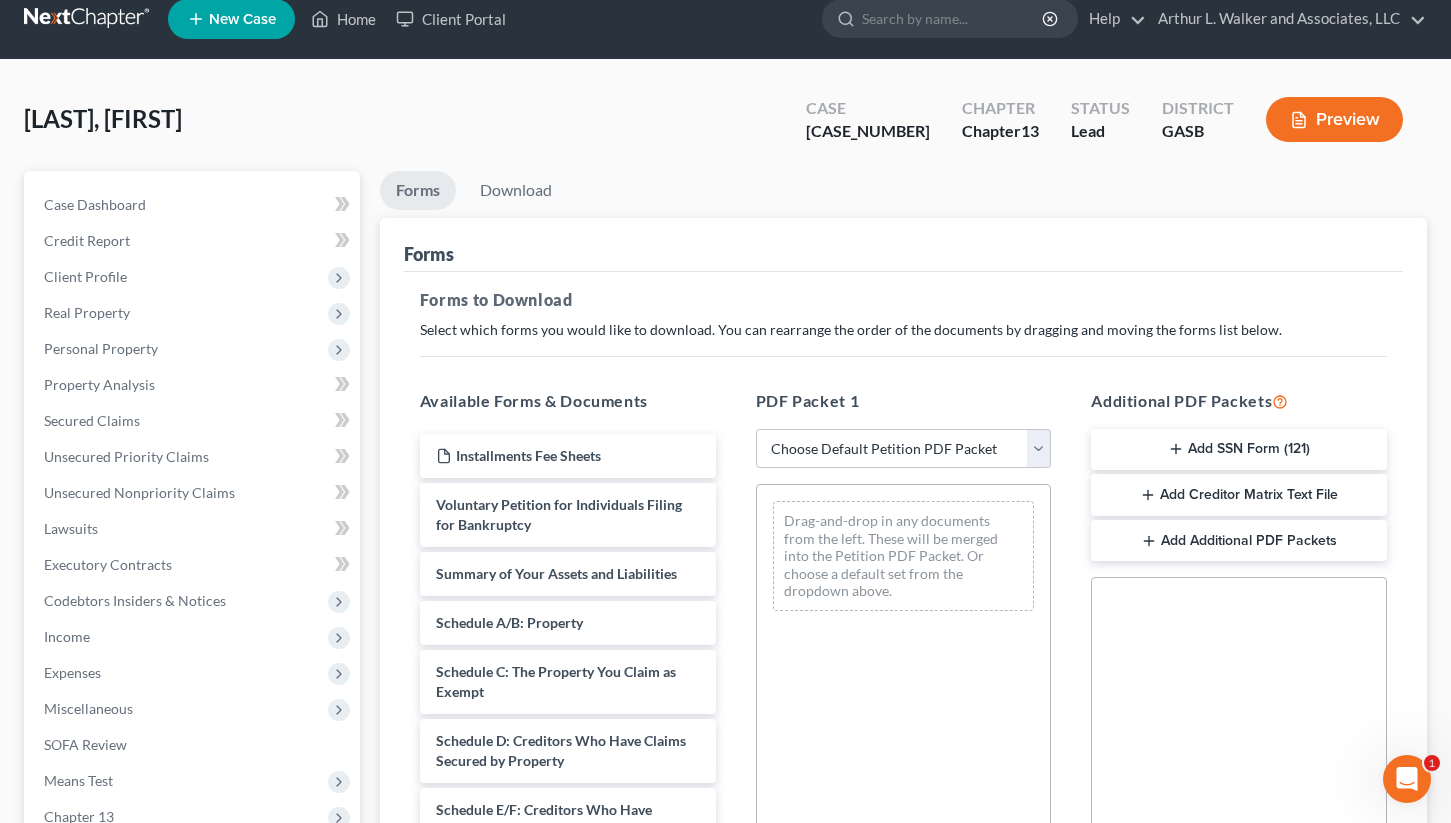 scroll, scrollTop: 0, scrollLeft: 0, axis: both 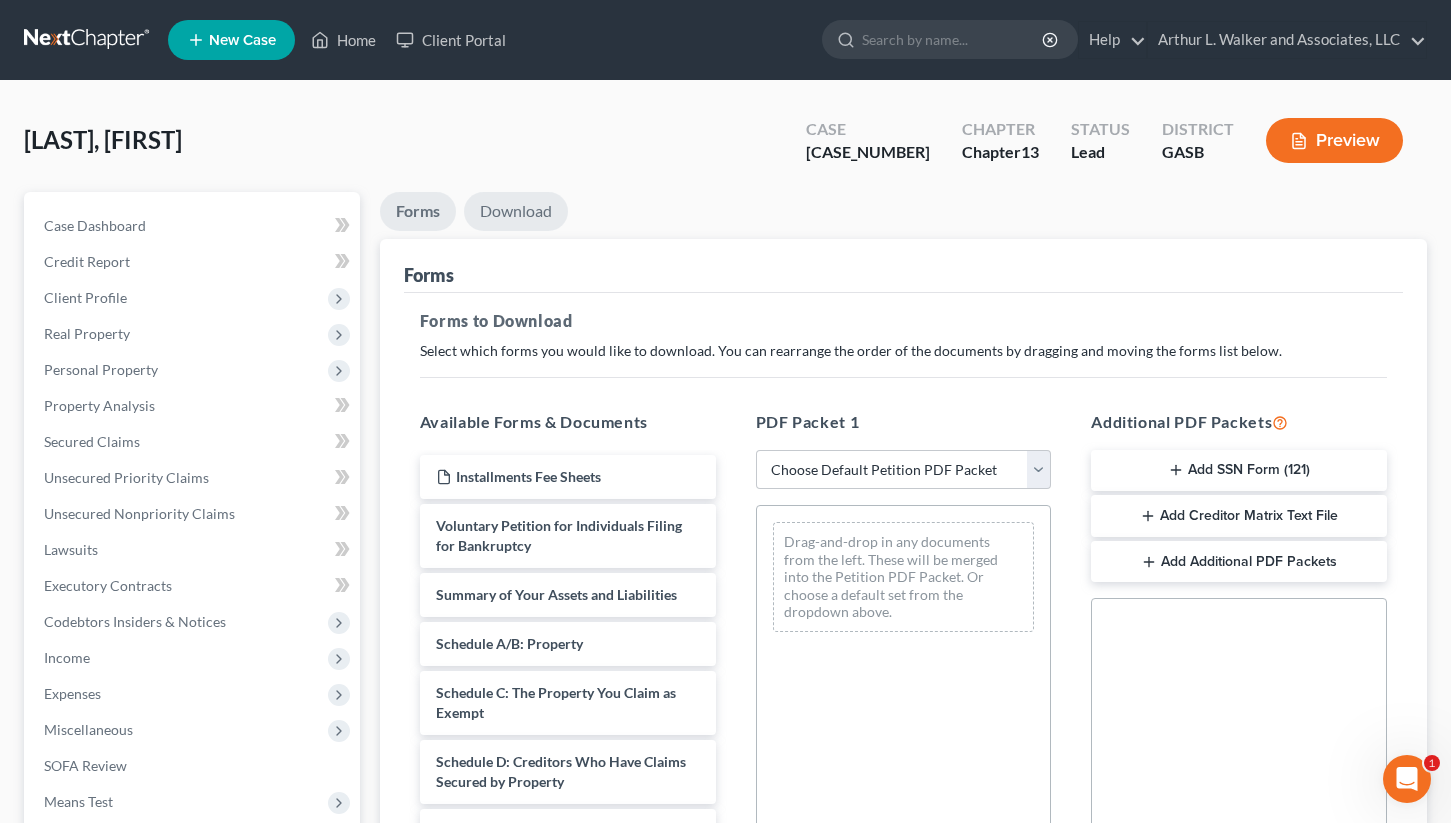 click on "Download" at bounding box center (516, 211) 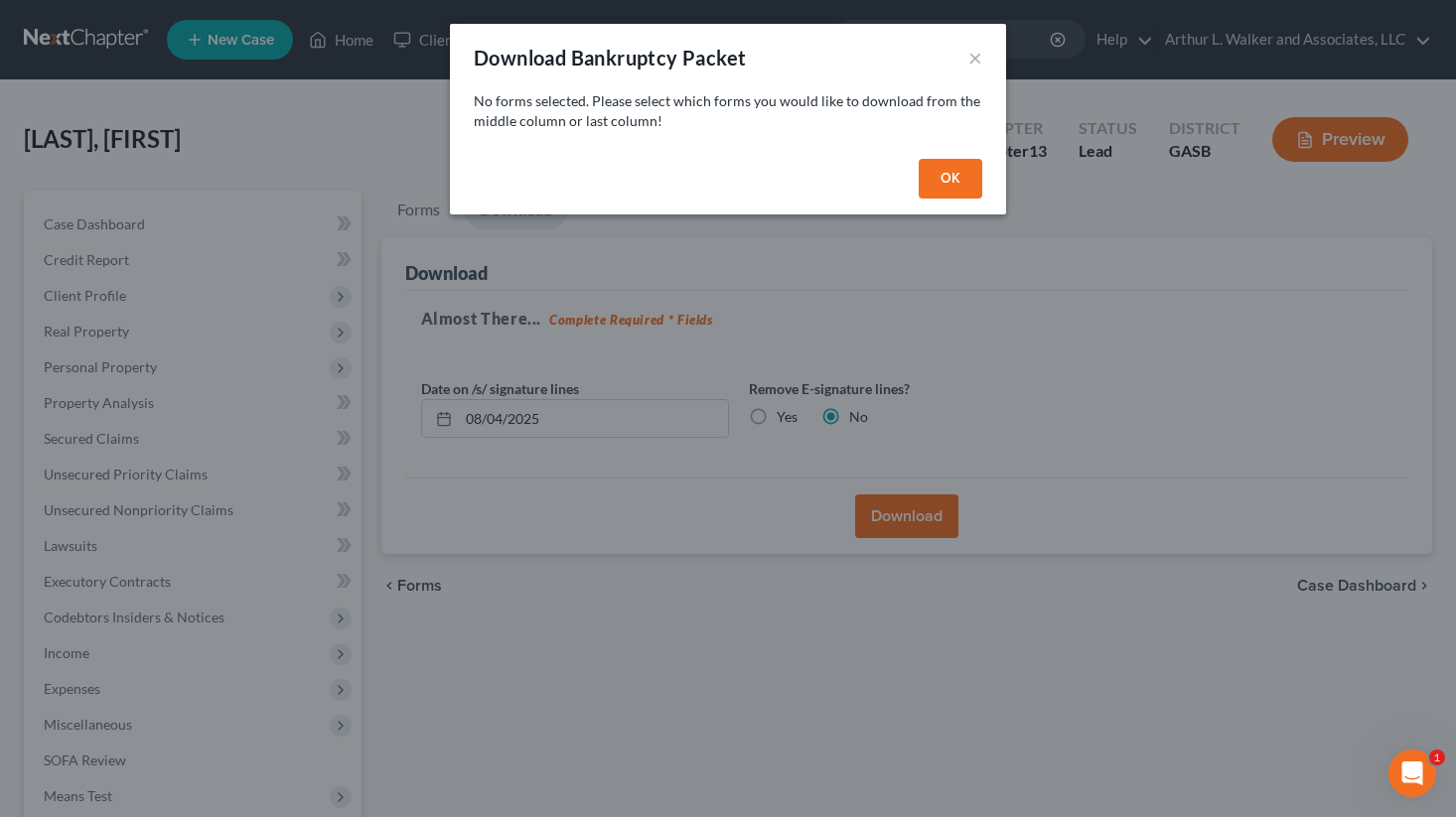 click on "OK" at bounding box center (950, 179) 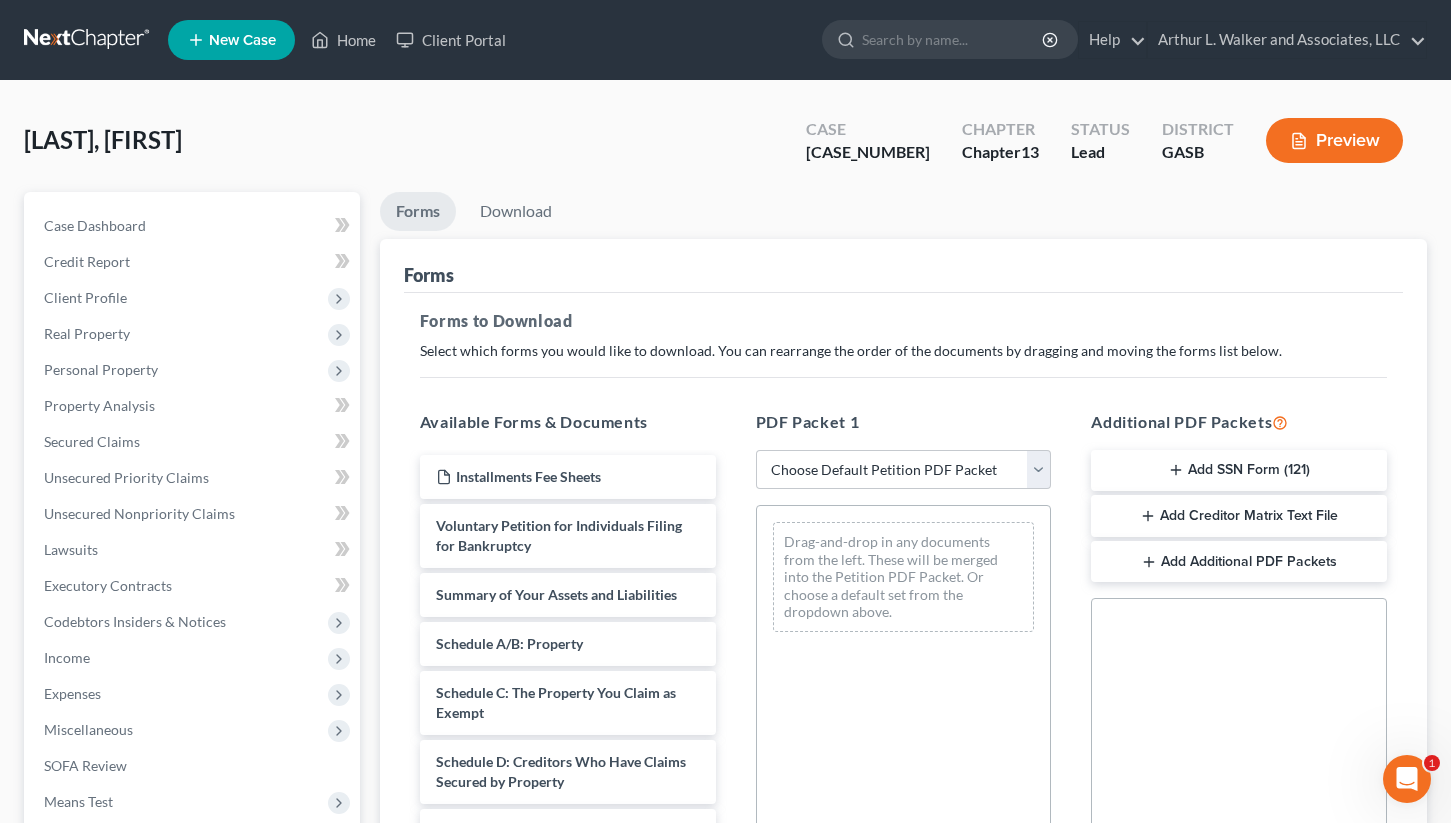 click on "Add Creditor Matrix Text File" at bounding box center [1239, 516] 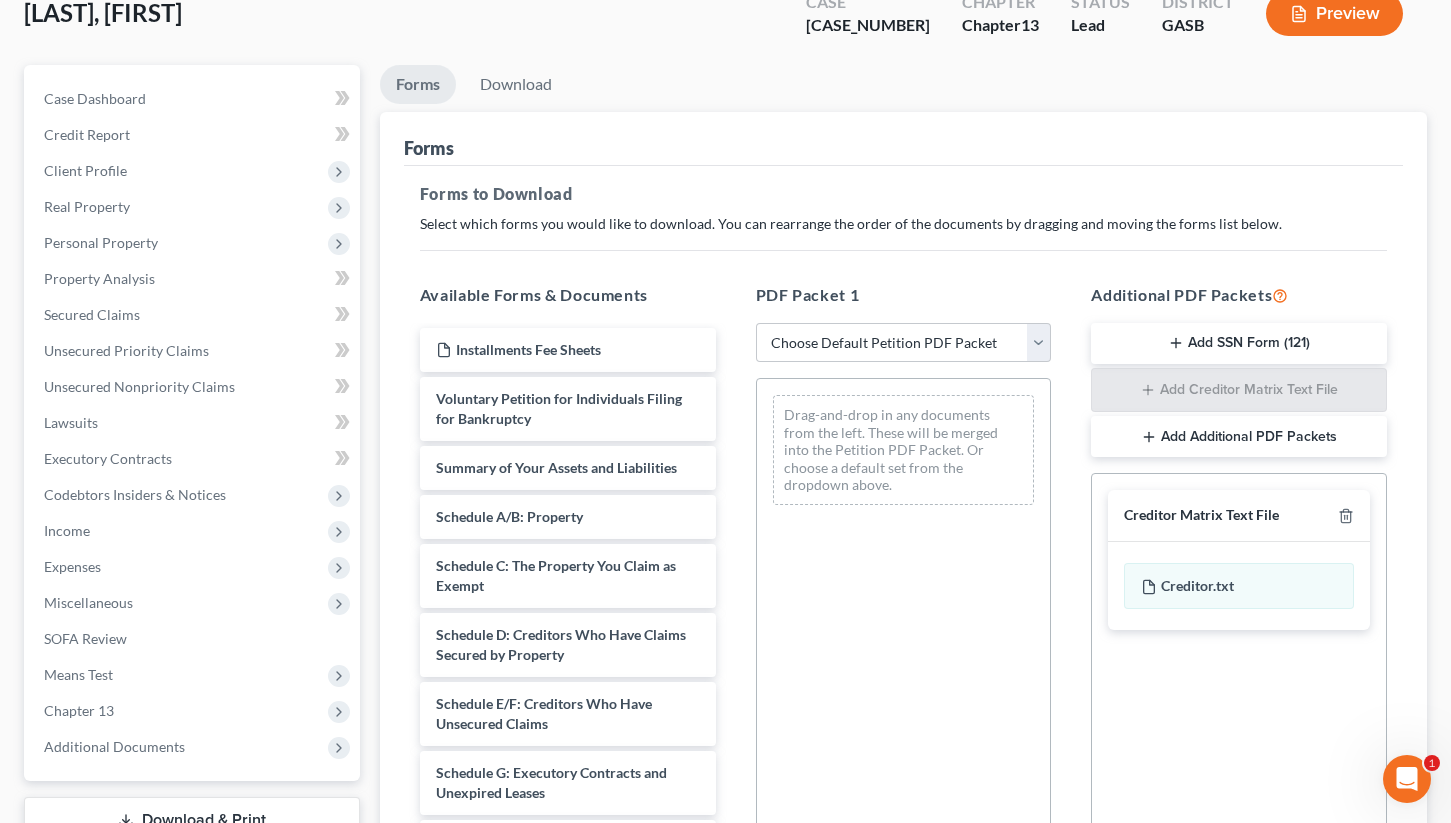 scroll, scrollTop: 152, scrollLeft: 0, axis: vertical 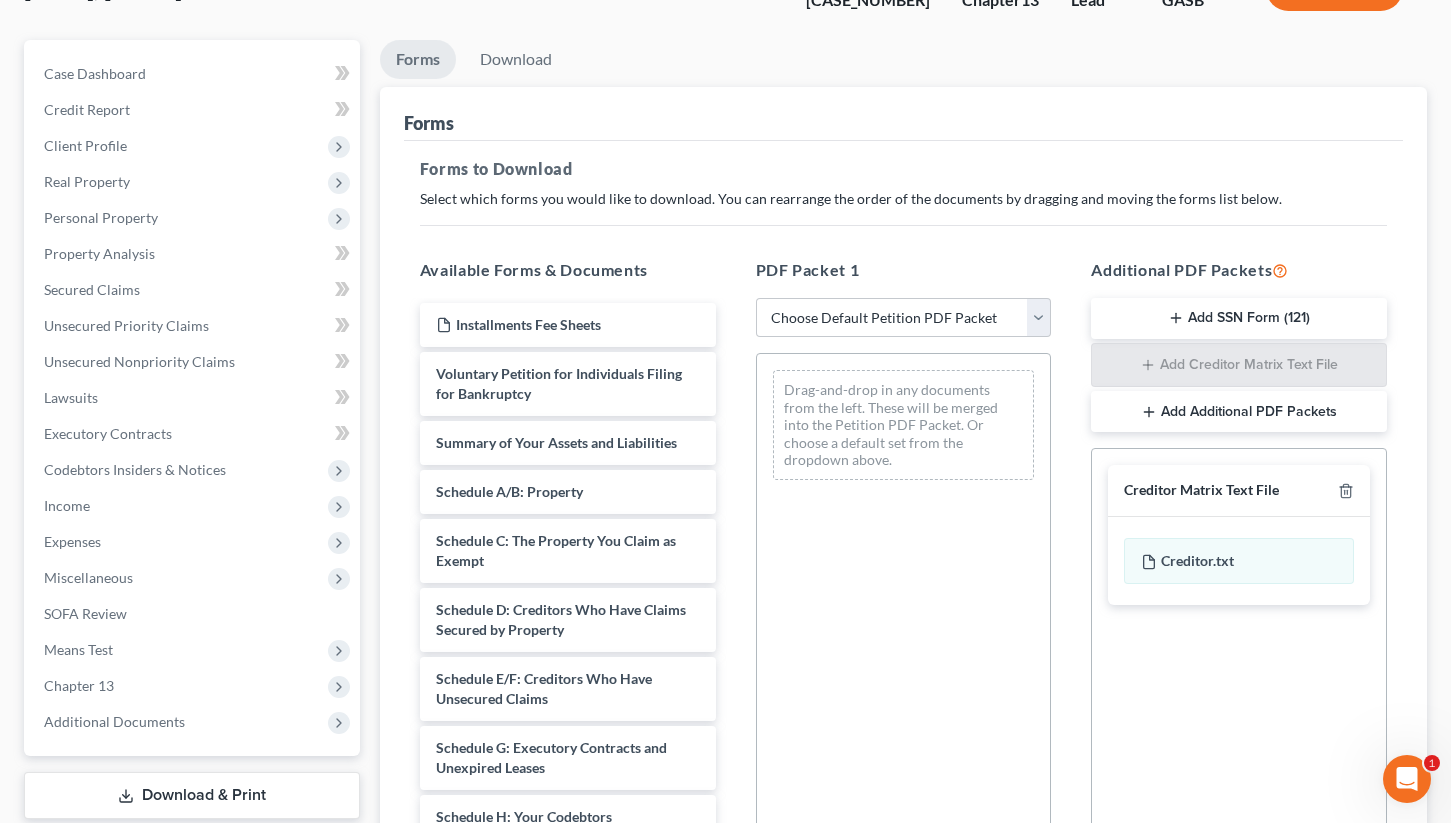 click on "Creditor Matrix Text File" at bounding box center (1201, 490) 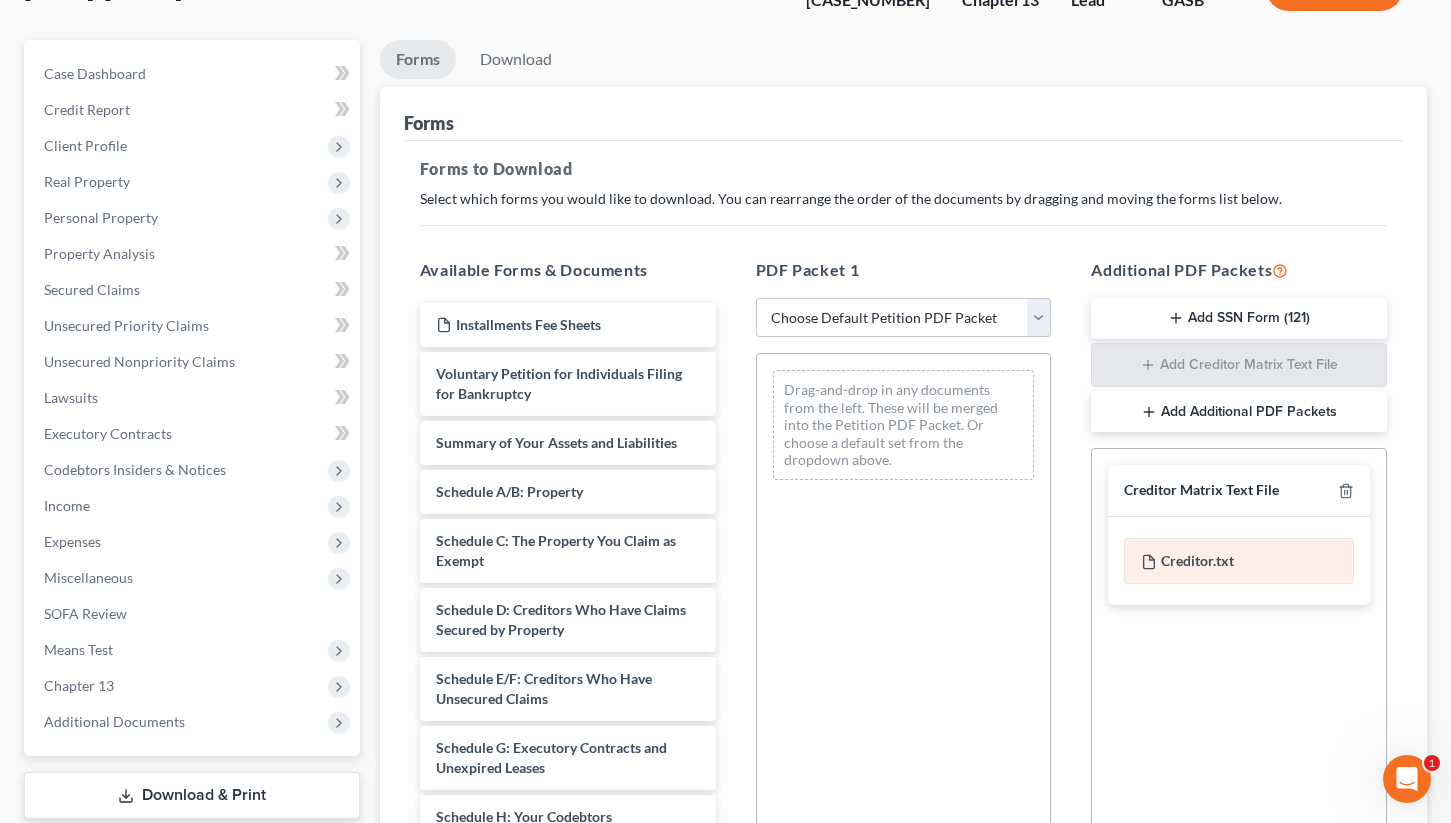 click on "Creditor.txt" at bounding box center (1239, 561) 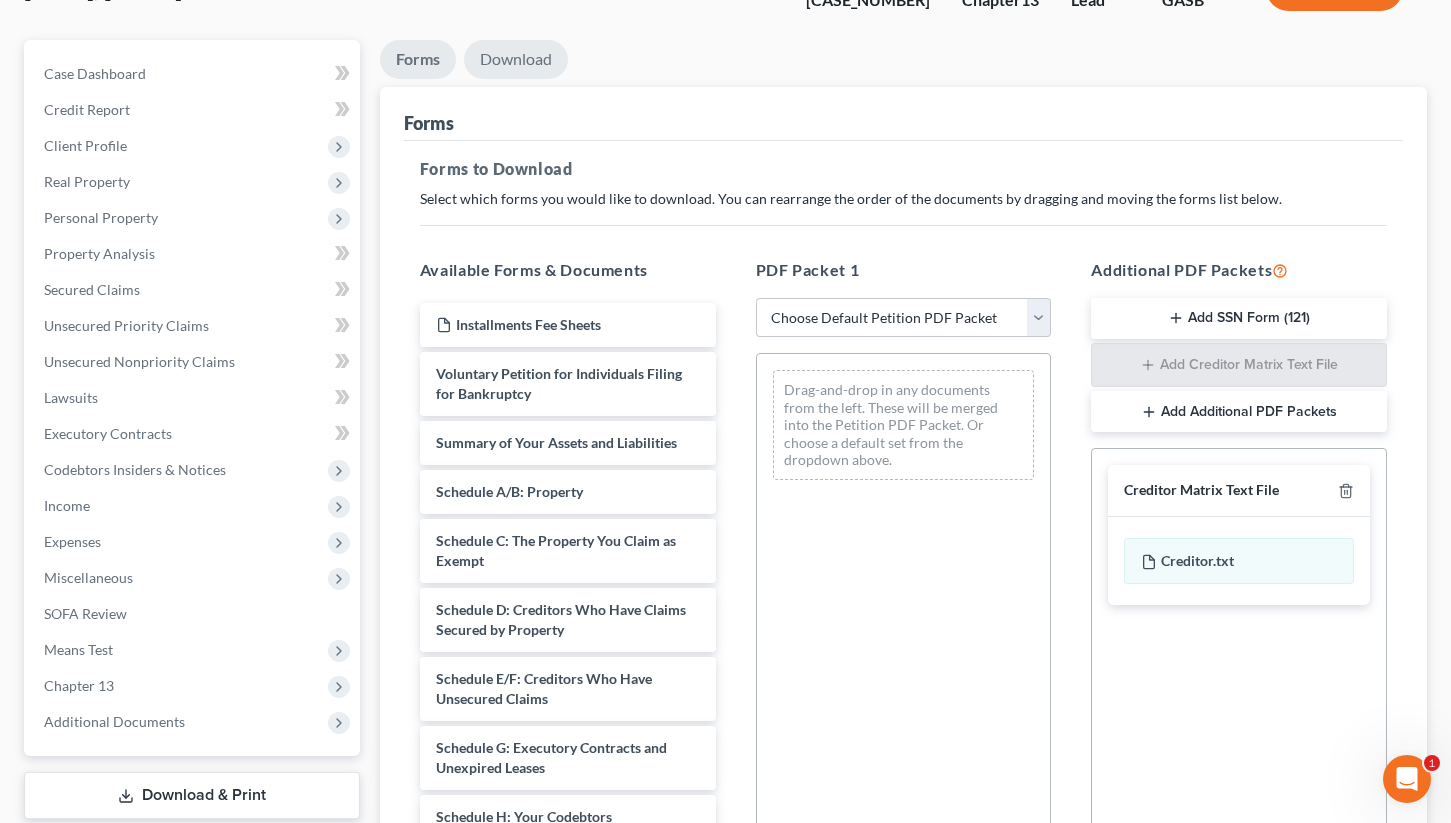 click on "Download" at bounding box center [516, 59] 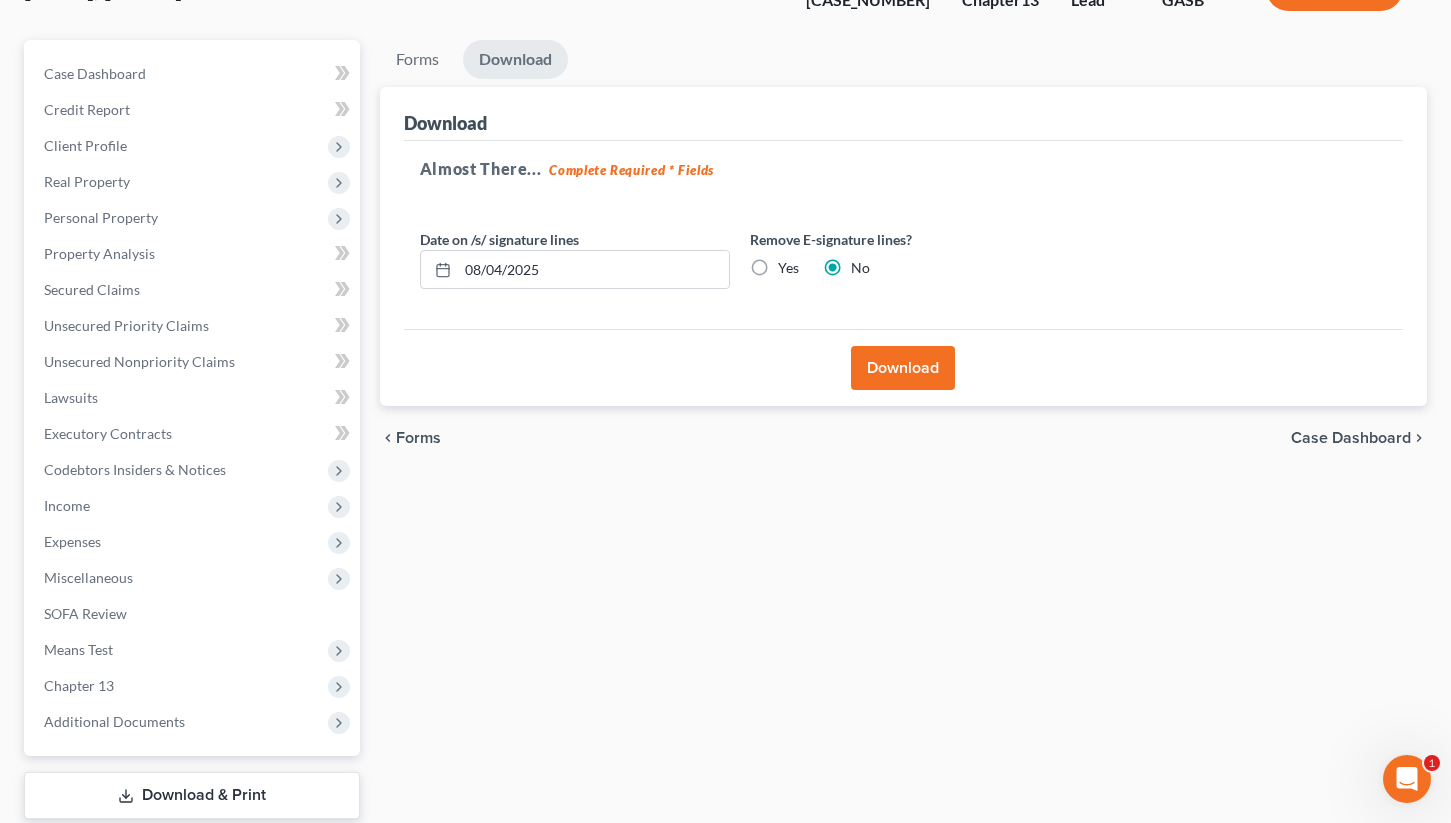 click on "Download" at bounding box center [903, 368] 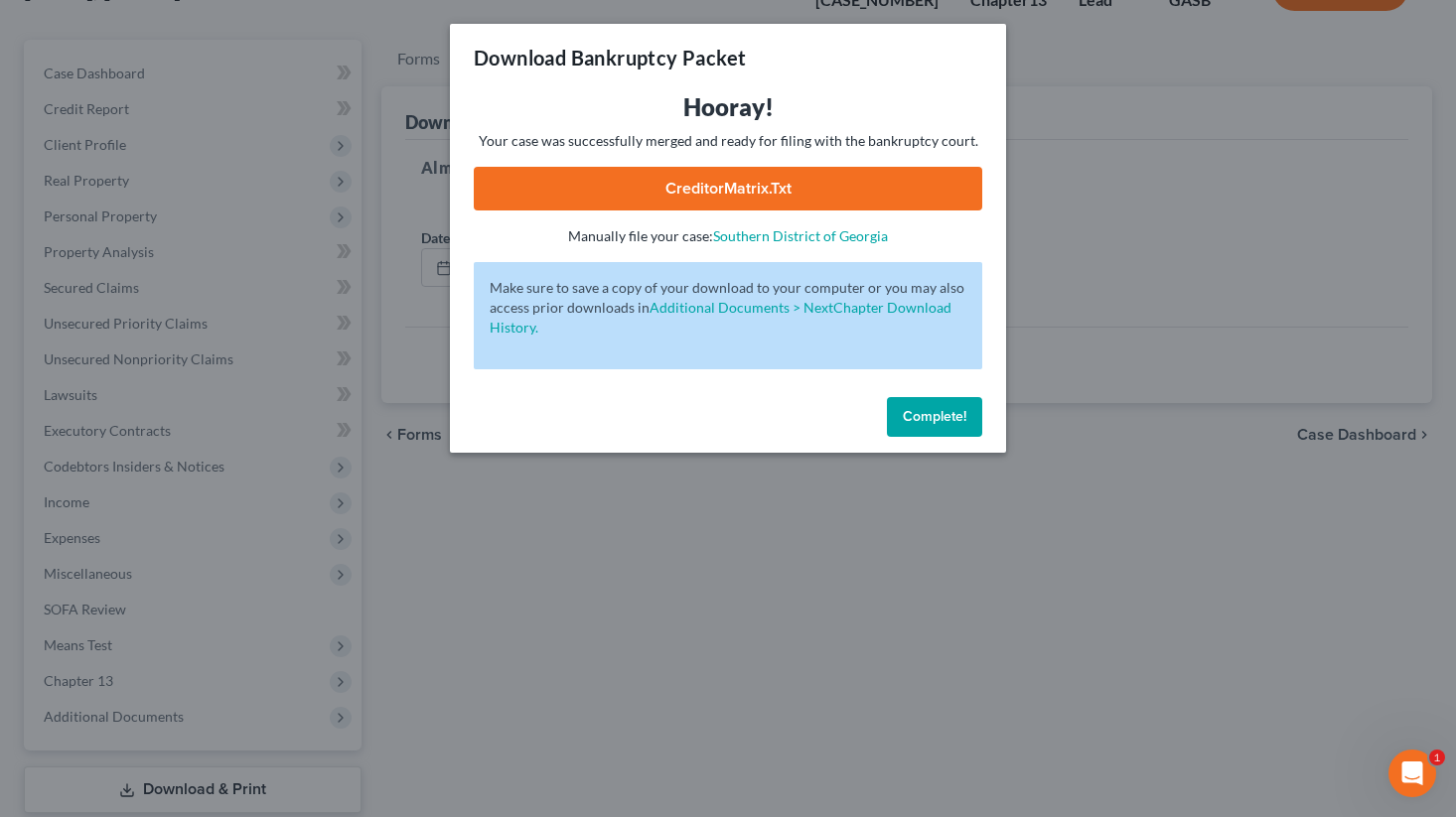 click on "Download Bankruptcy Packet
Hooray! Your case was successfully merged and ready for filing with the bankruptcy court. CreditorMatrix.txt -  Manually file your case:  Southern District of Georgia Oops! There was an error with generating the download packet. -
Make sure to save a copy of your download to your computer or you may also access prior downloads in  Additional Documents > NextChapter Download History.
Complete!" at bounding box center (728, 408) 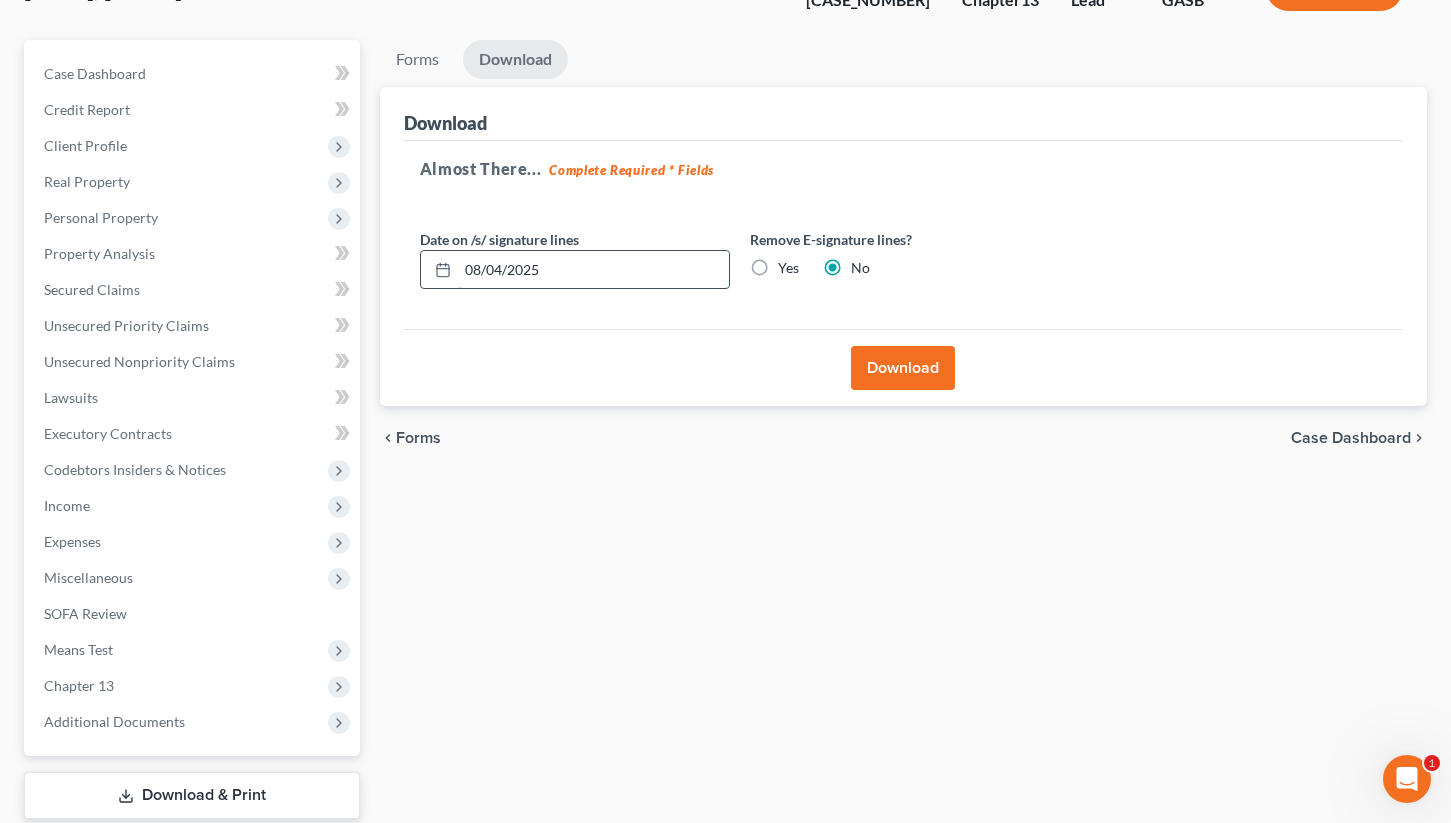 click on "08/04/2025" at bounding box center (593, 270) 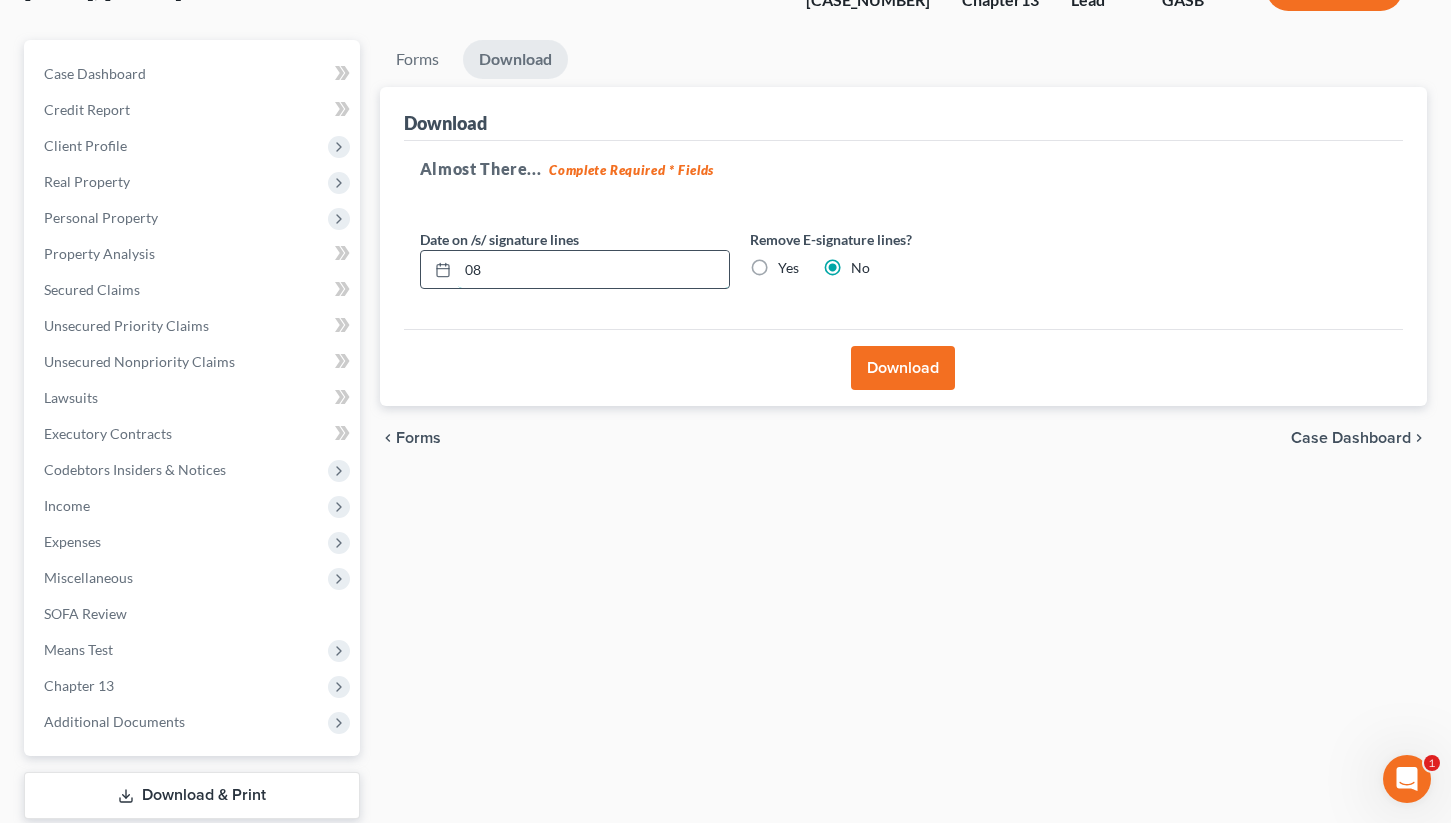 type on "0" 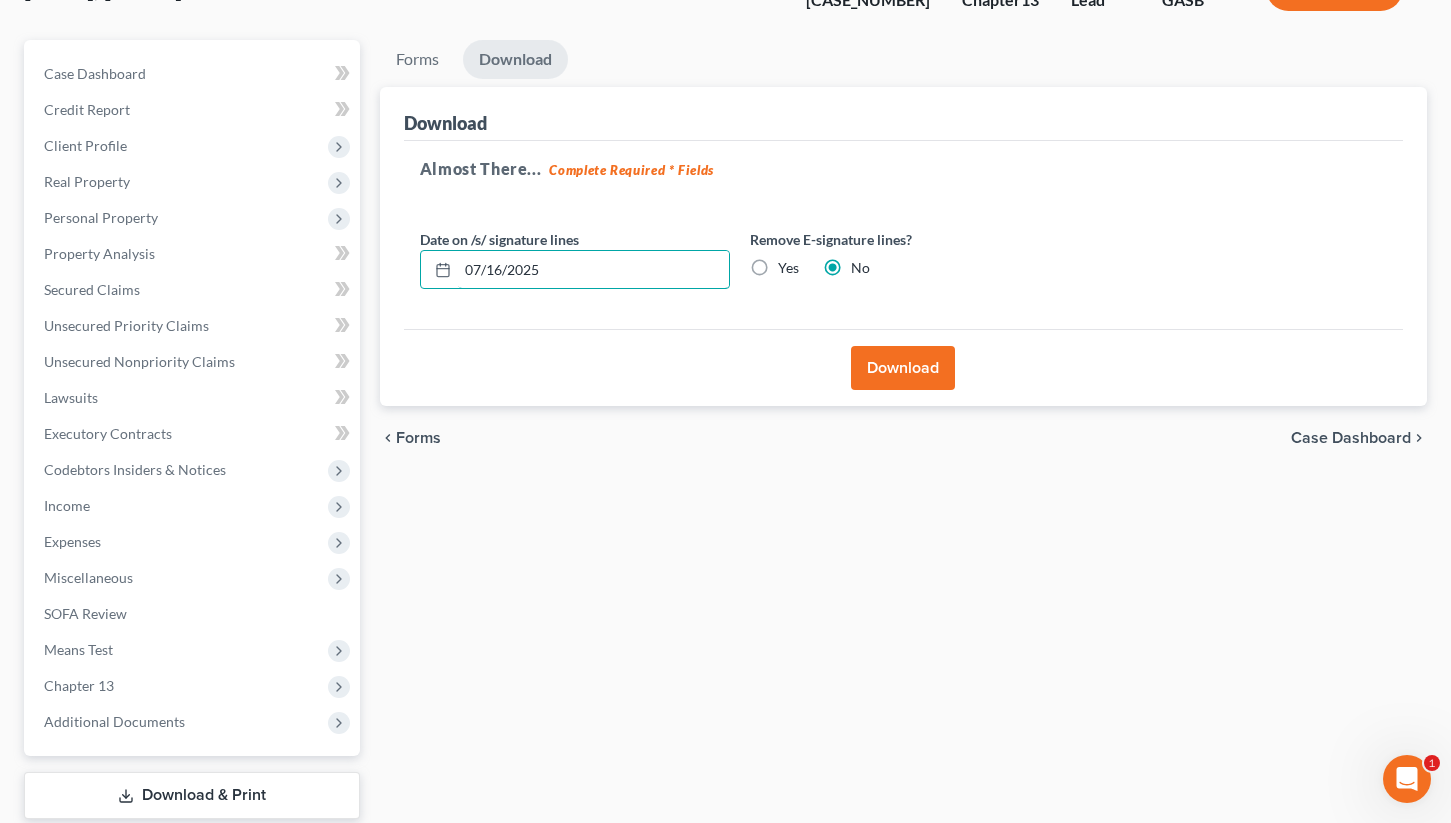 type on "07/16/2025" 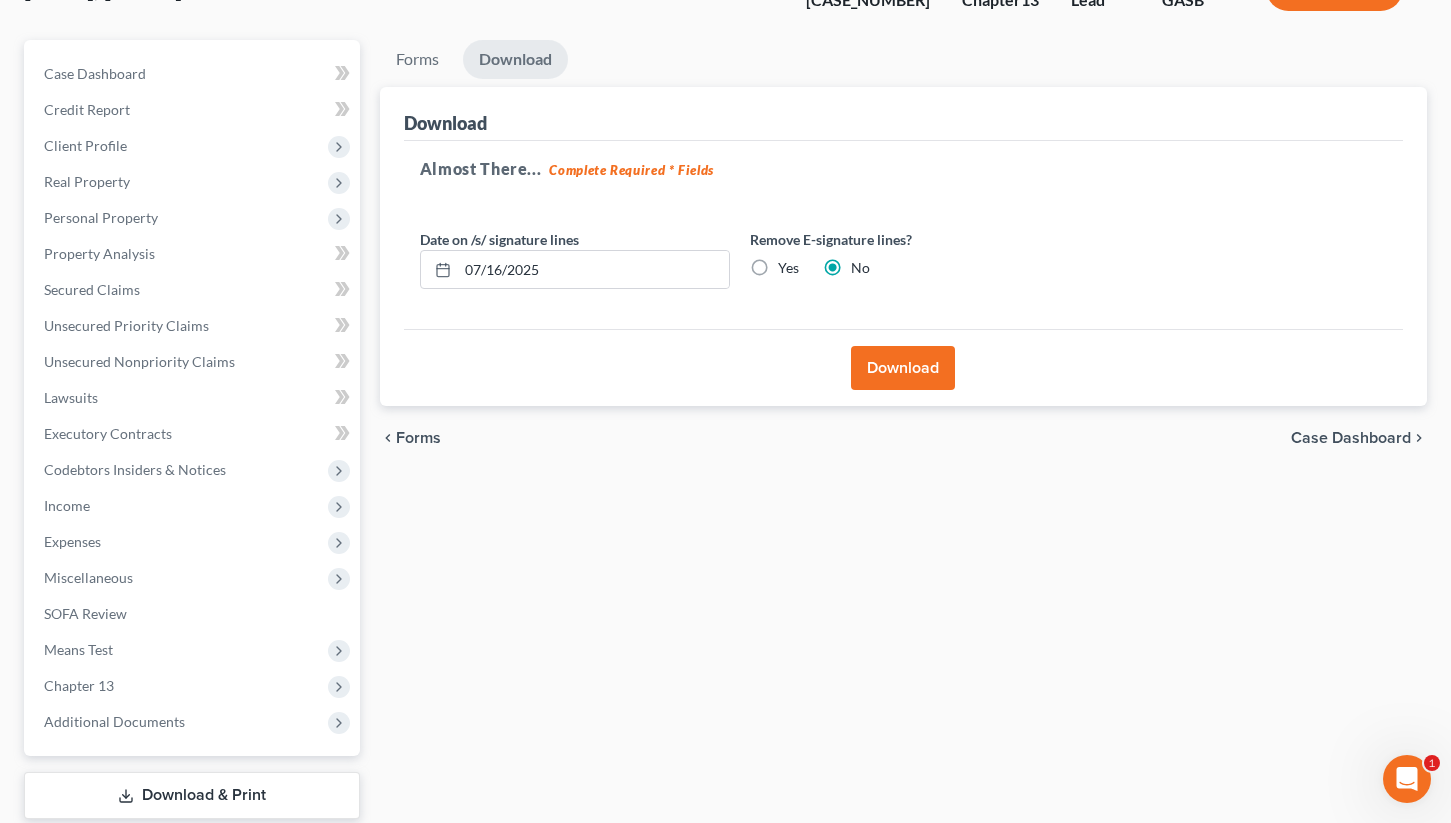 click on "Download" at bounding box center [903, 368] 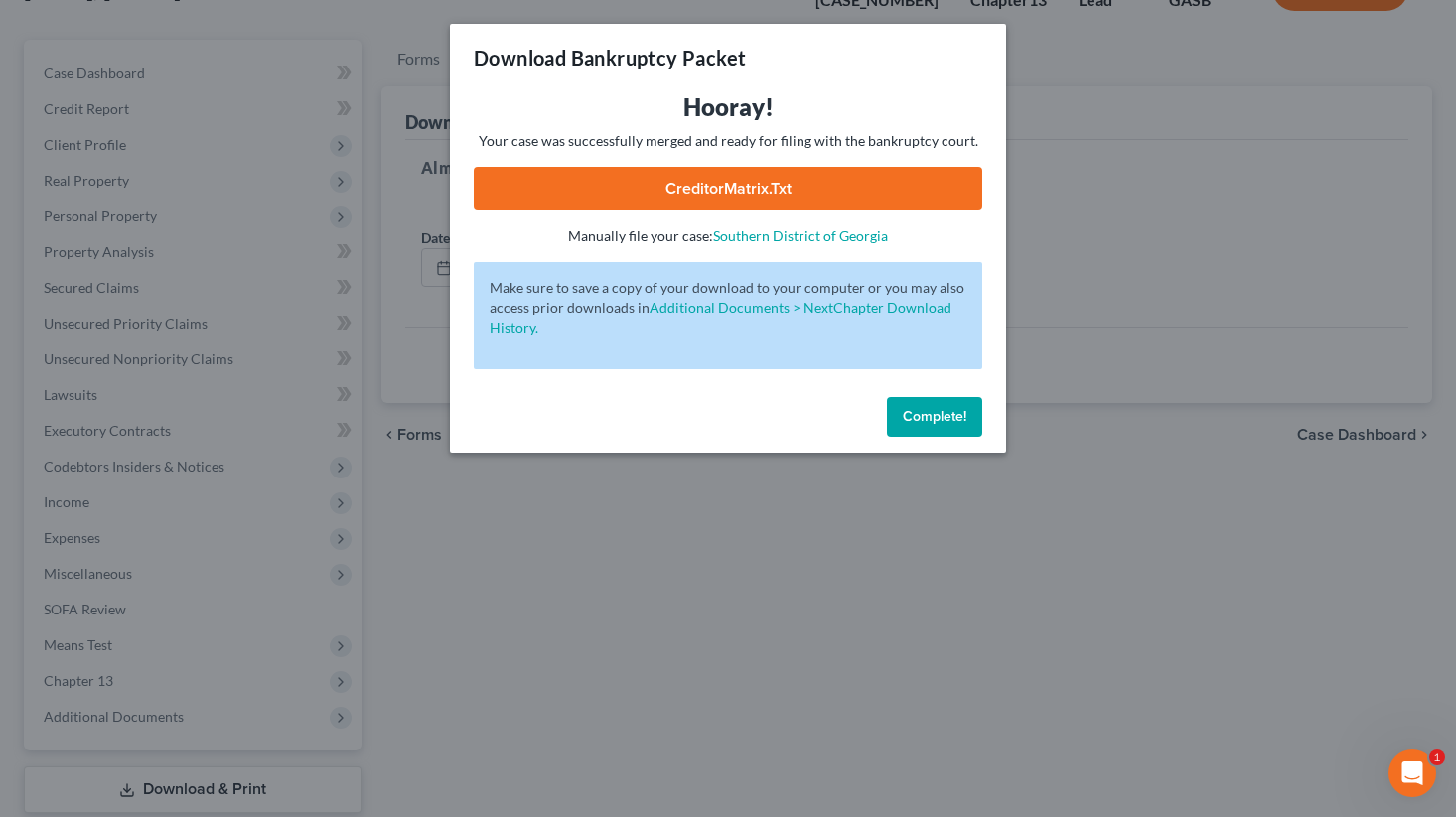 click on "Complete!" at bounding box center [935, 416] 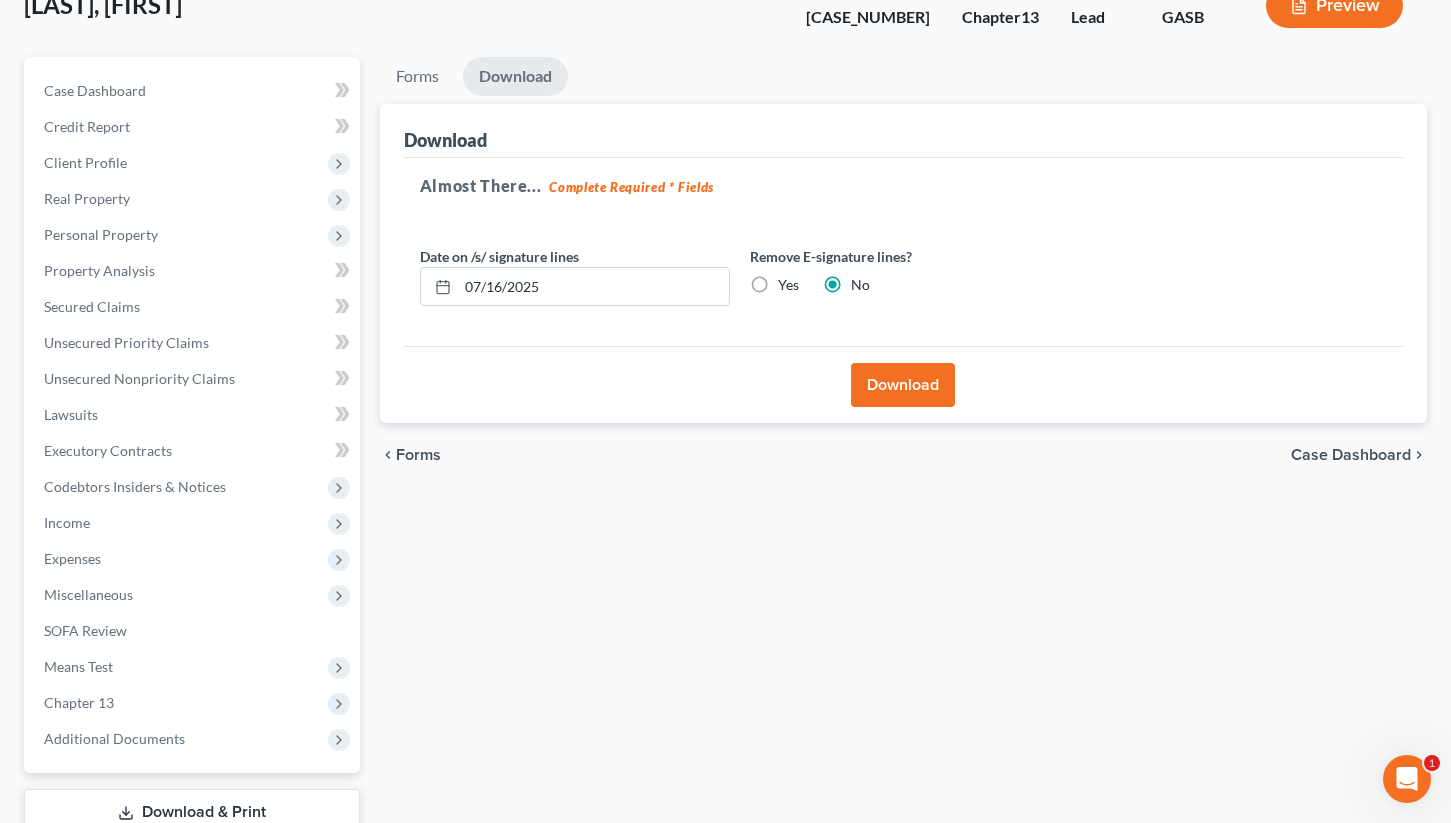 scroll, scrollTop: 276, scrollLeft: 0, axis: vertical 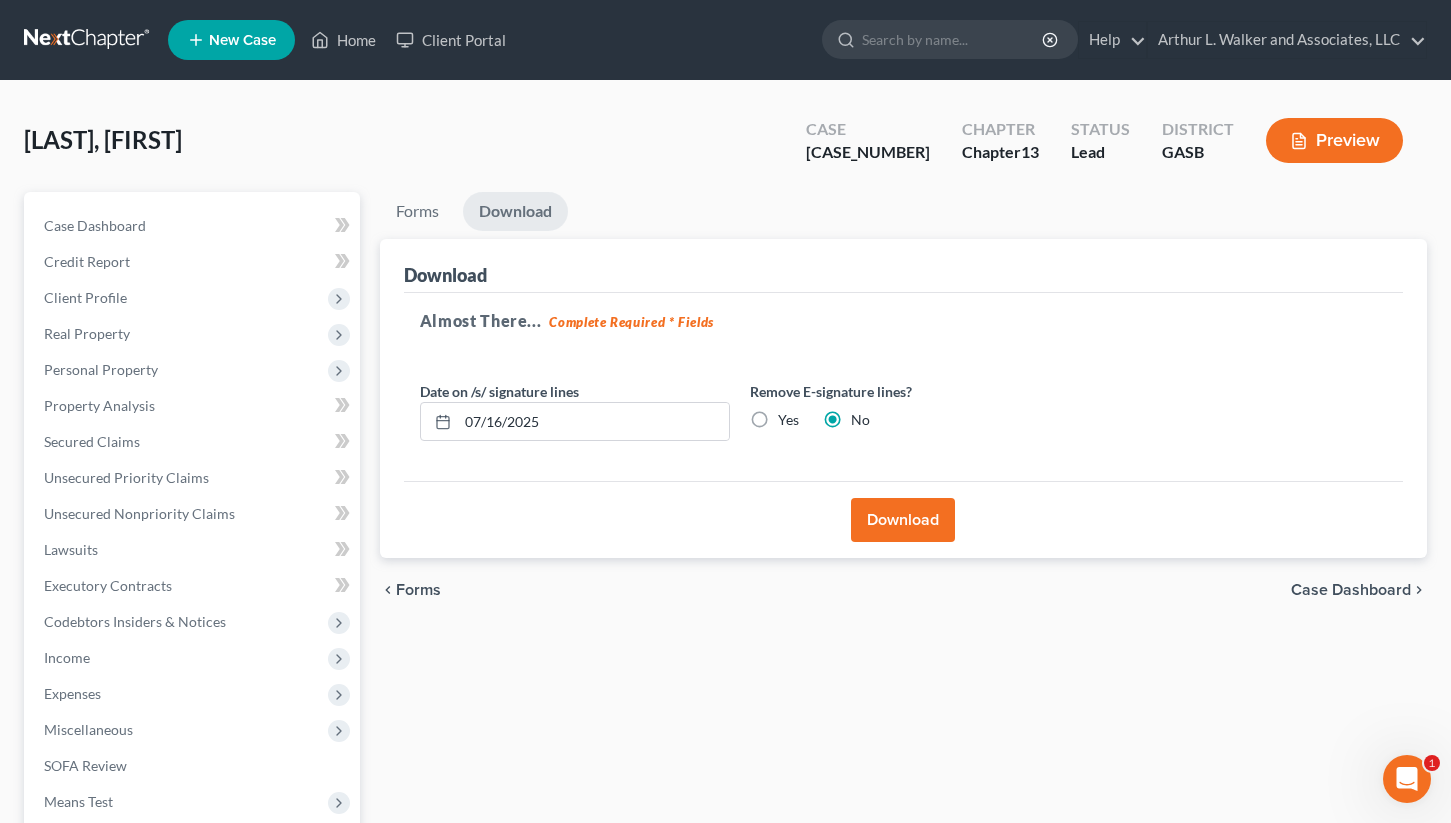 click on "Download" at bounding box center [903, 520] 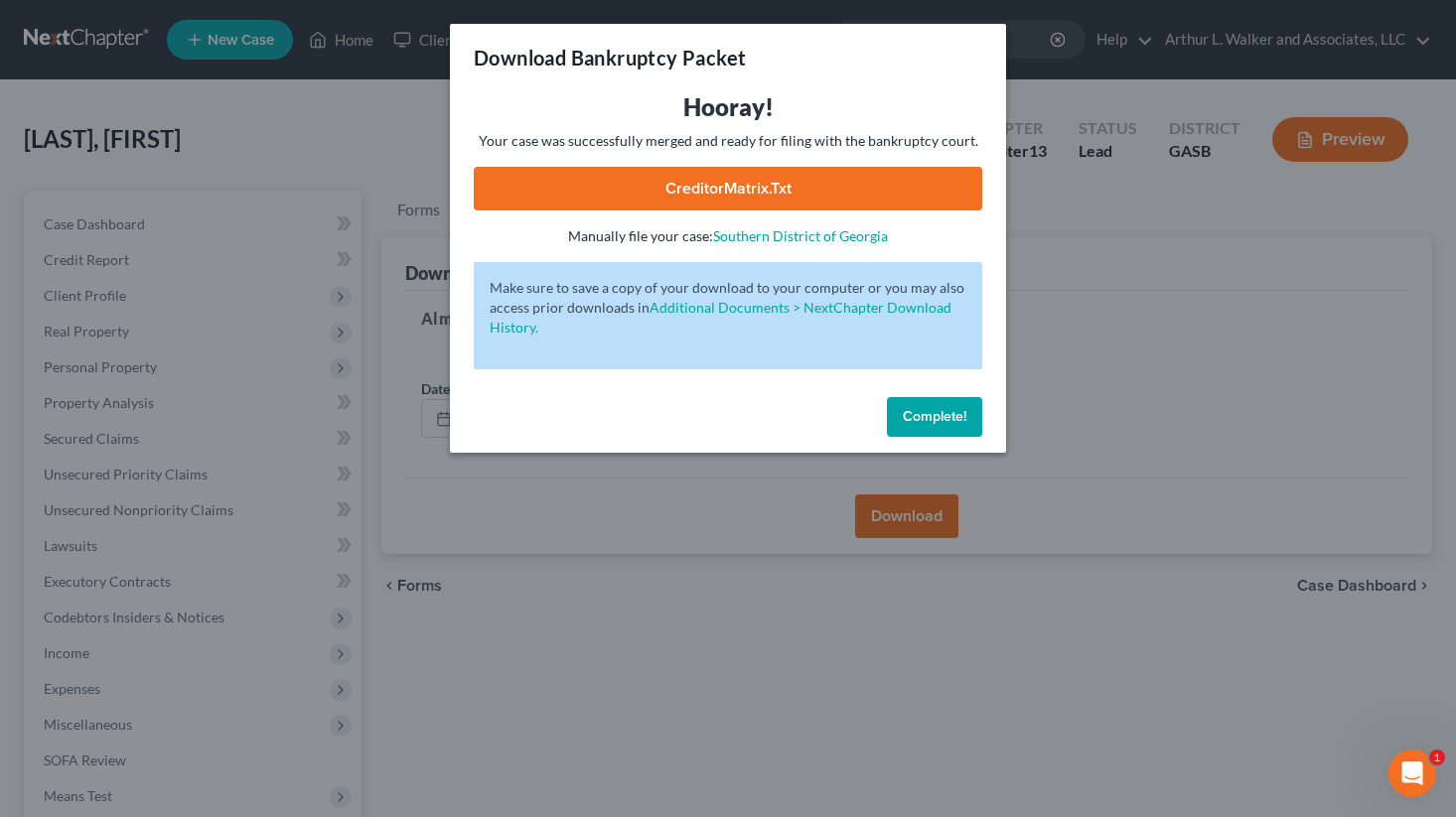 click on "CreditorMatrix.txt" at bounding box center [728, 189] 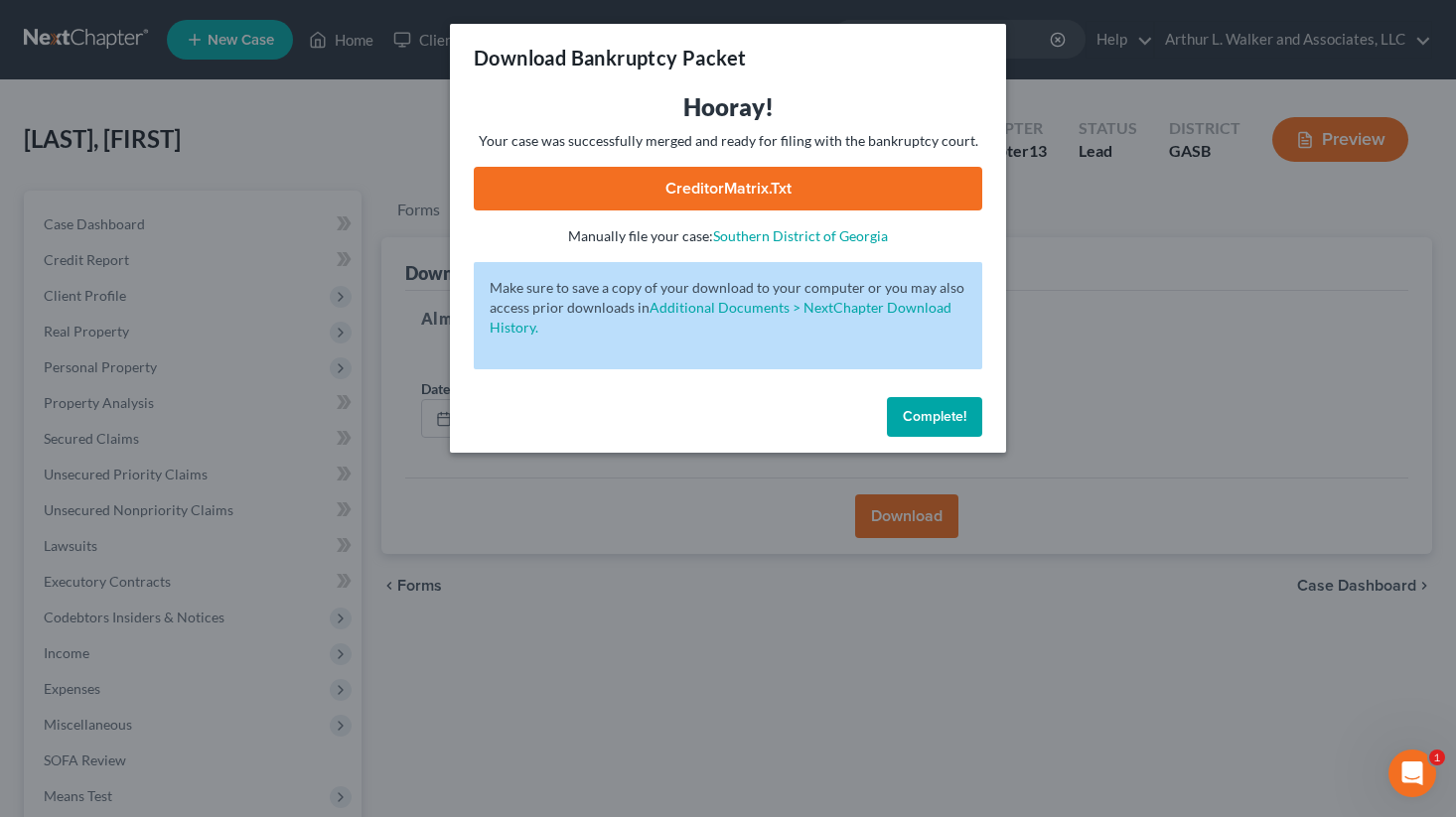 click on "Complete!" at bounding box center (935, 416) 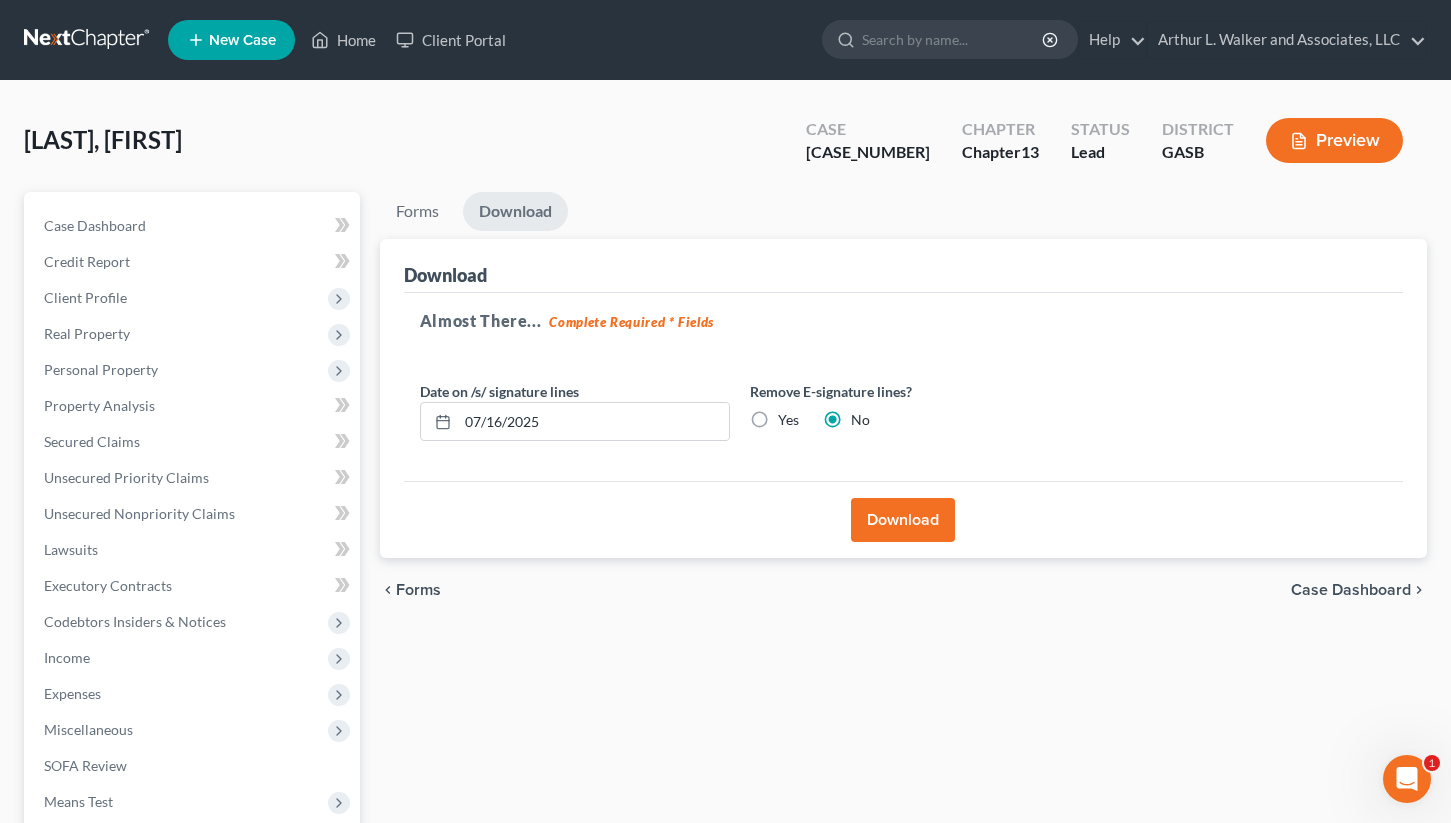 click on "Download" at bounding box center (903, 519) 